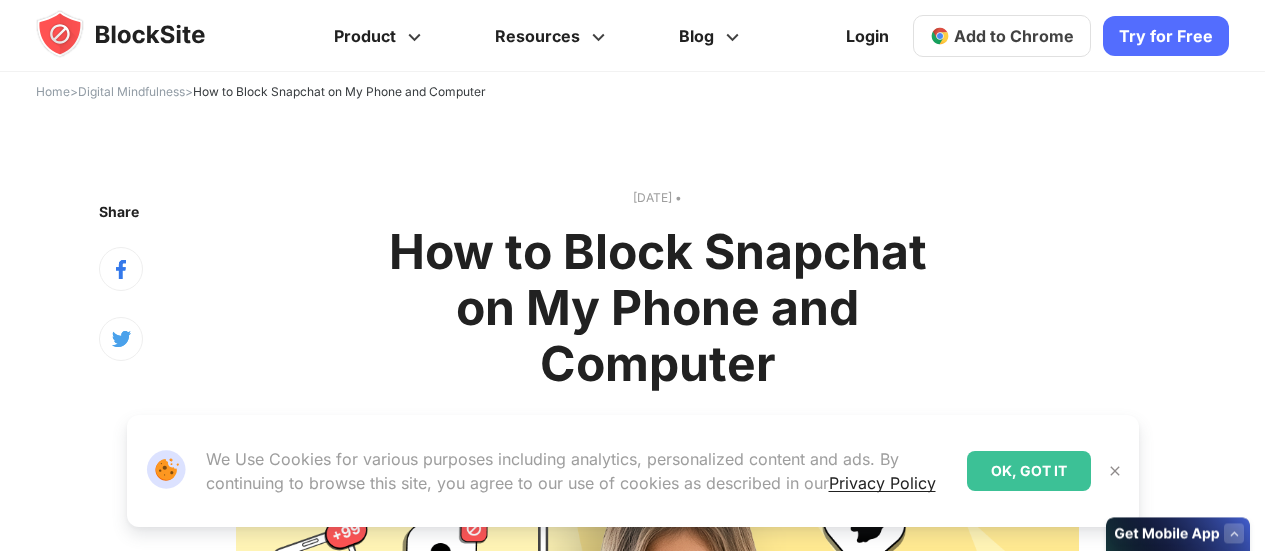 scroll, scrollTop: 0, scrollLeft: 0, axis: both 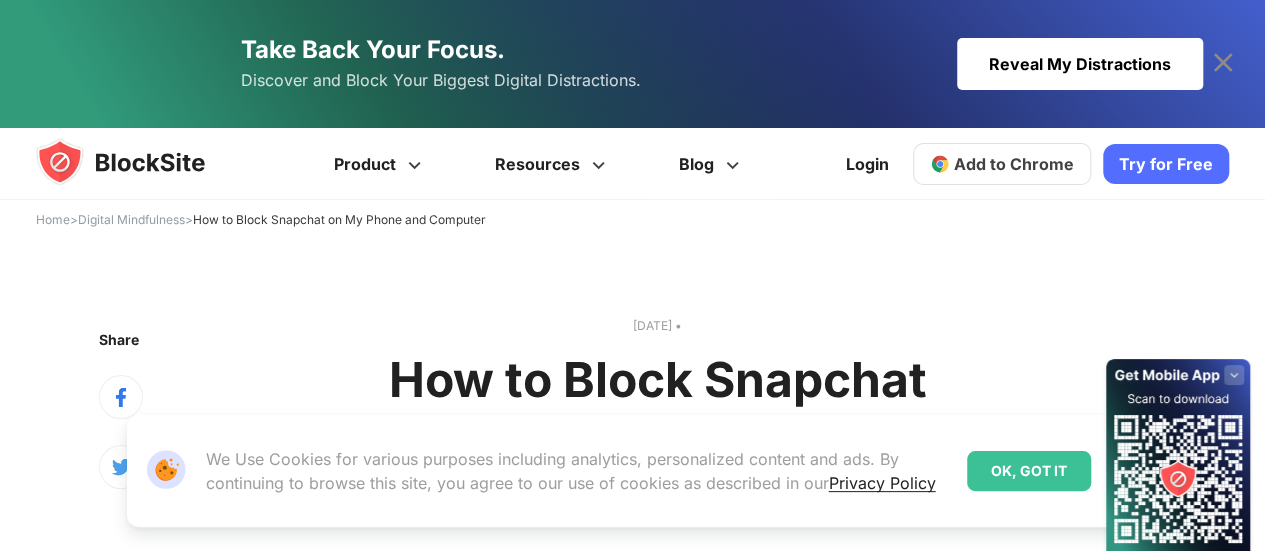 click on "Blog" at bounding box center [712, 164] 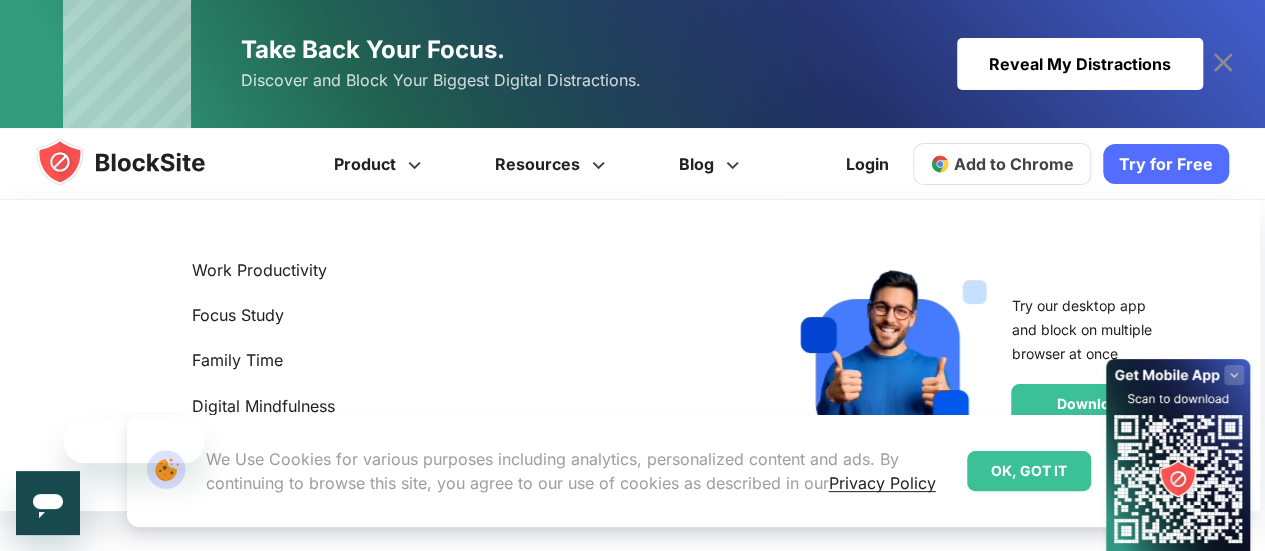 scroll, scrollTop: 40, scrollLeft: 0, axis: vertical 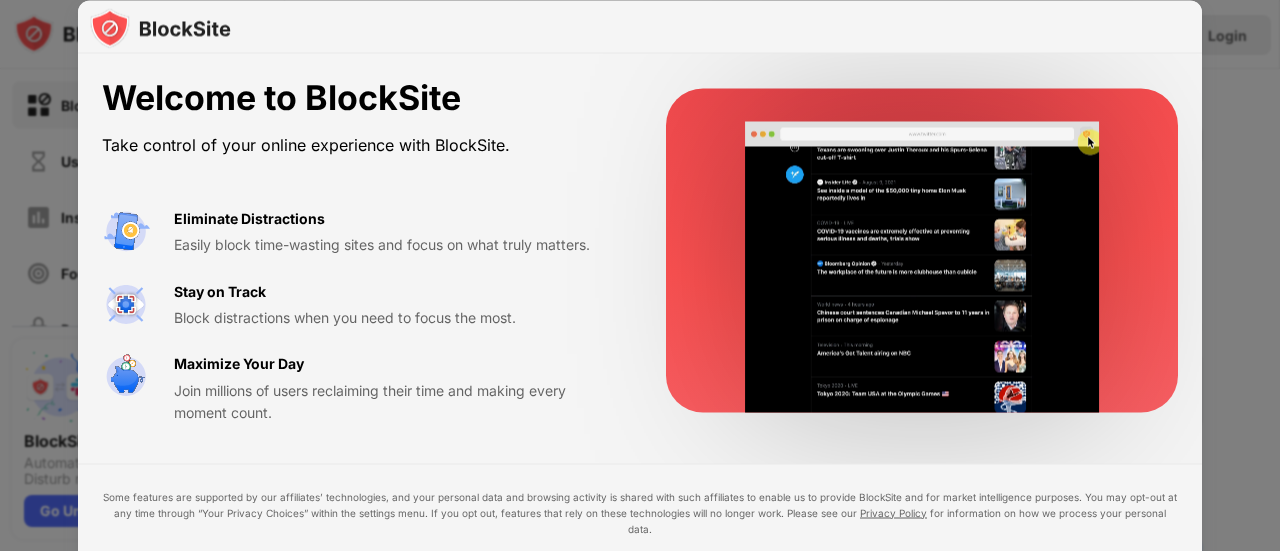 click at bounding box center [640, 275] 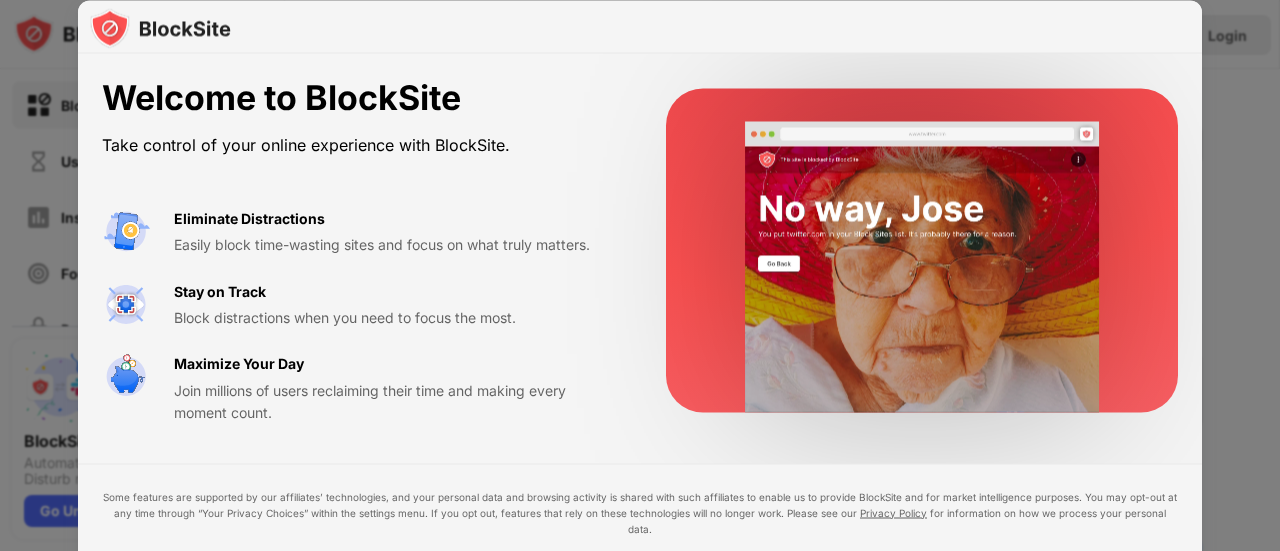 drag, startPoint x: 1279, startPoint y: 191, endPoint x: 1279, endPoint y: 340, distance: 149 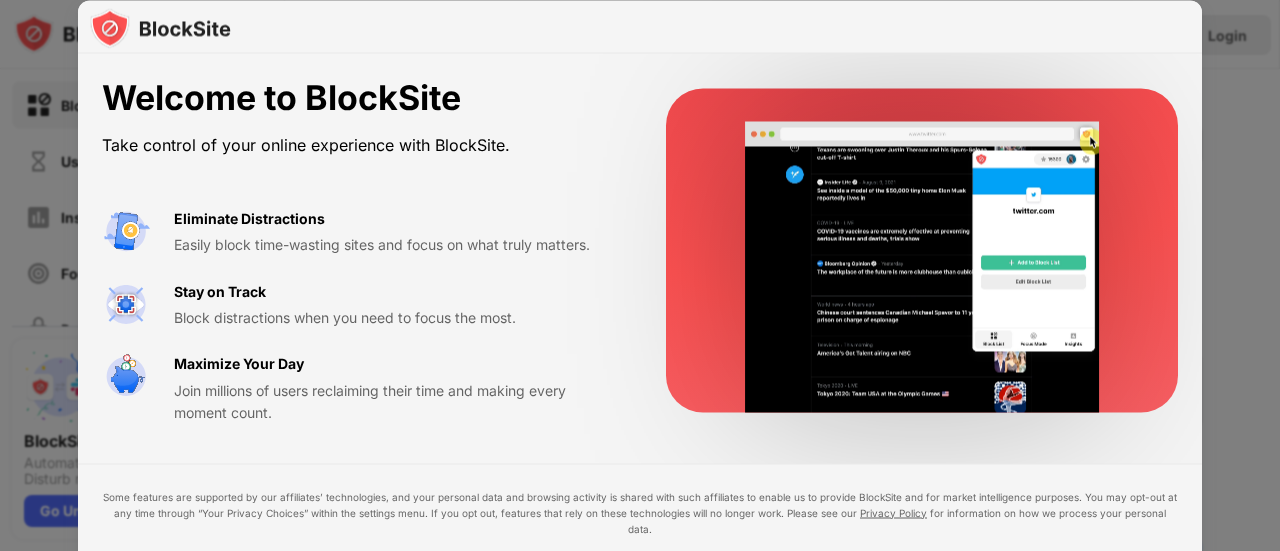 click at bounding box center (640, 275) 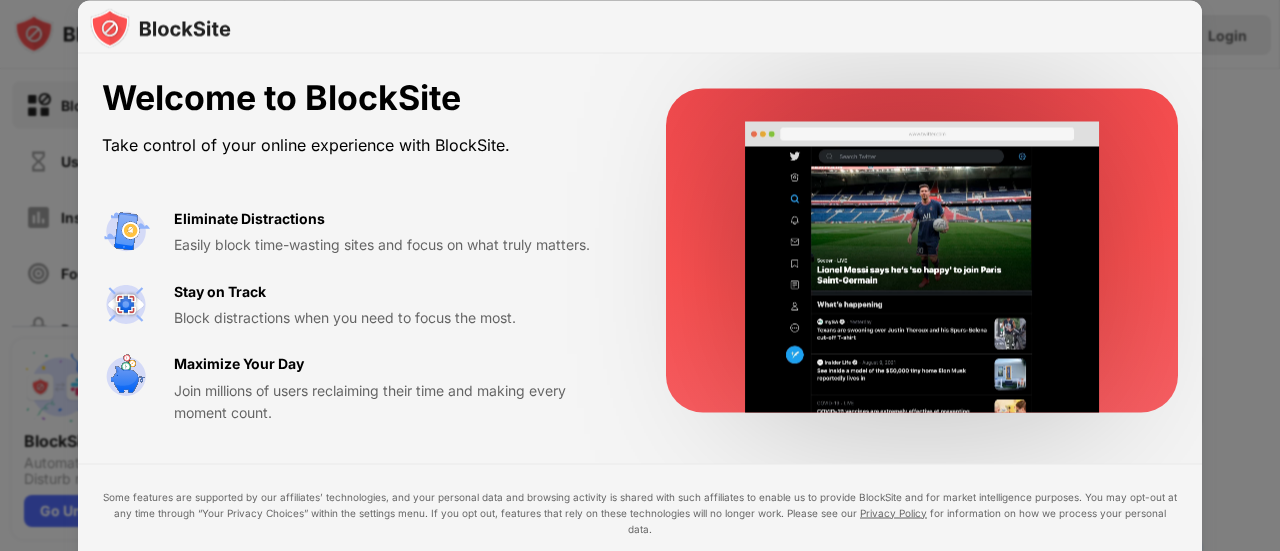 drag, startPoint x: 1278, startPoint y: 335, endPoint x: 1272, endPoint y: 470, distance: 135.13327 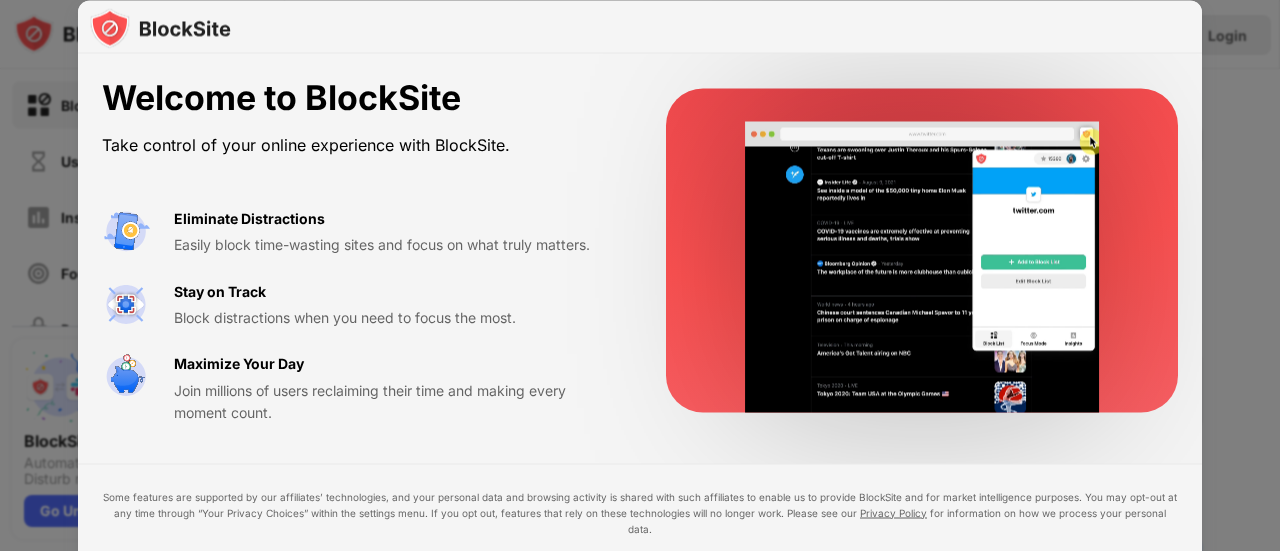 click at bounding box center (640, 275) 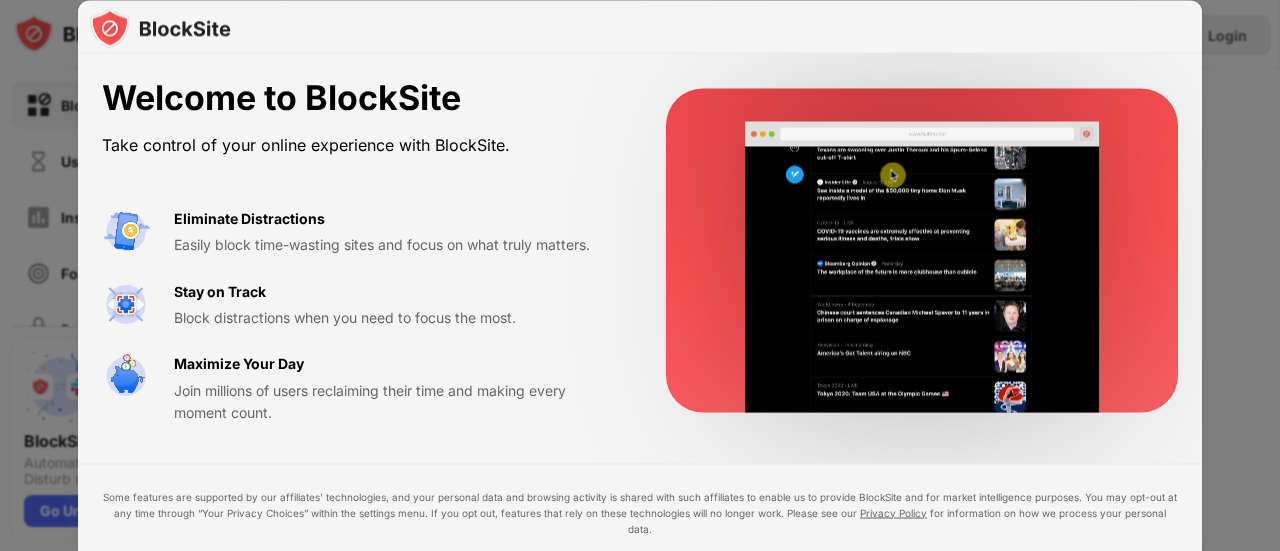 click on "Join millions of users reclaiming their time and making every moment count." at bounding box center (396, 401) 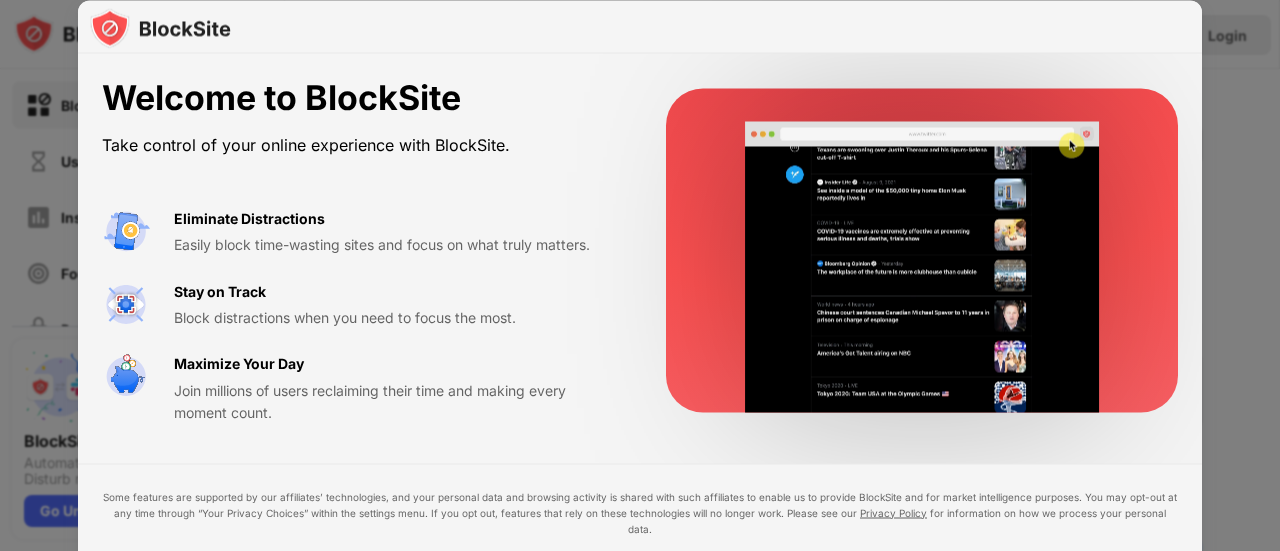 click at bounding box center (922, 267) 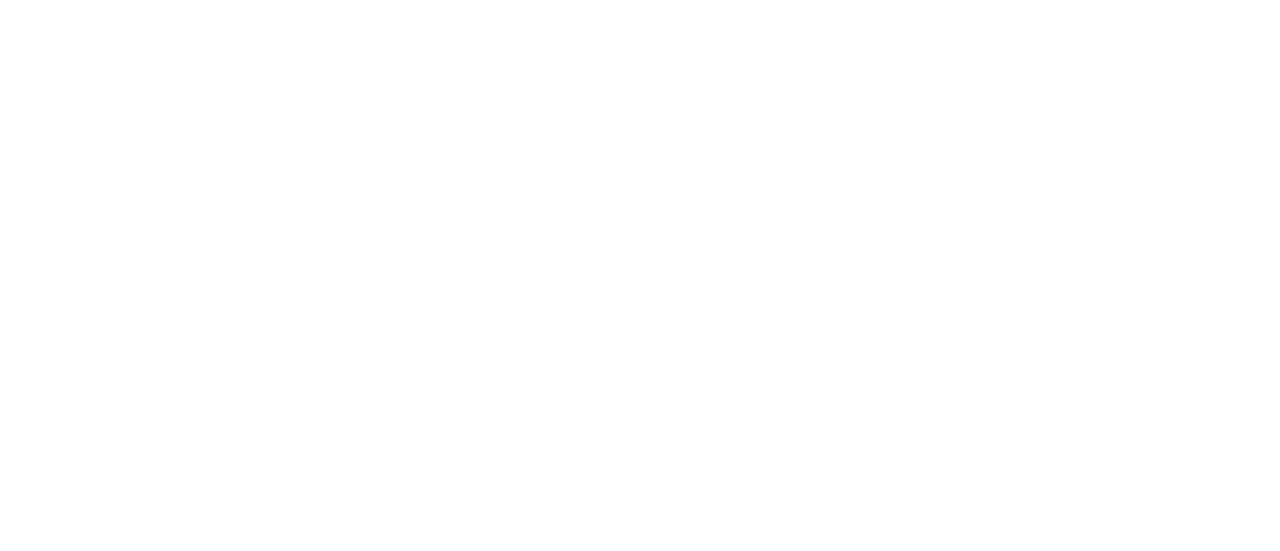scroll, scrollTop: 0, scrollLeft: 0, axis: both 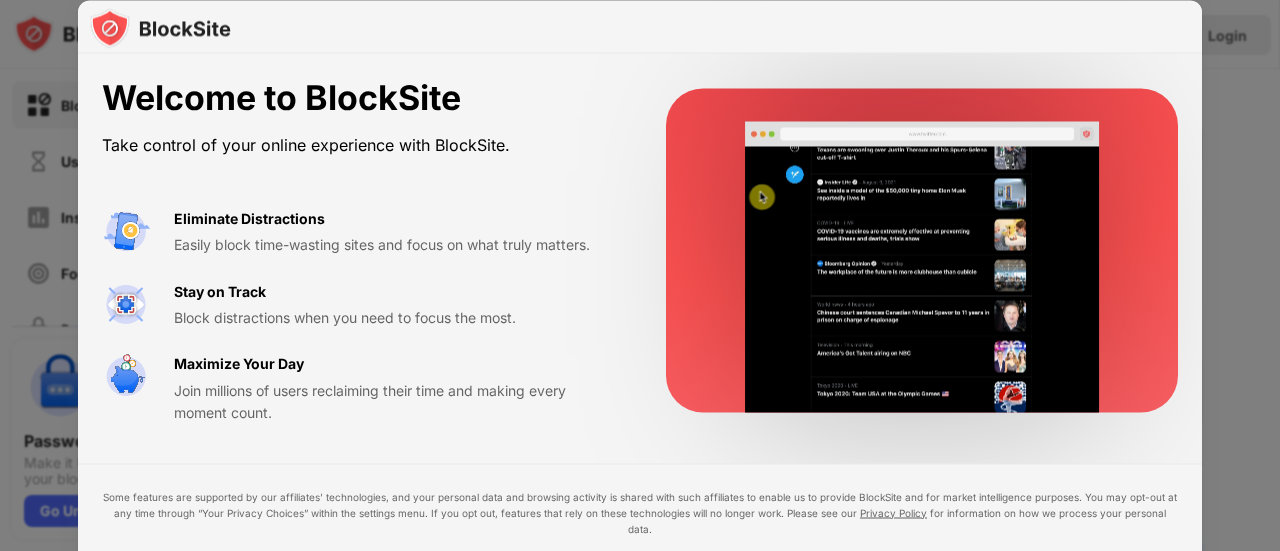 click on "Block distractions when you need to focus the most." at bounding box center [396, 317] 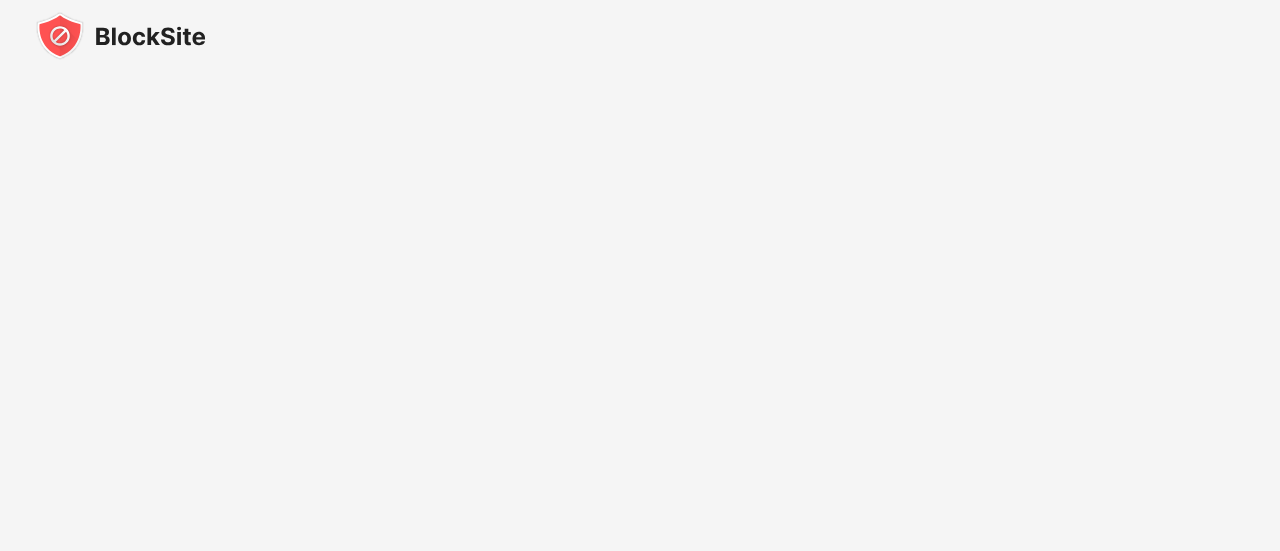 scroll, scrollTop: 0, scrollLeft: 0, axis: both 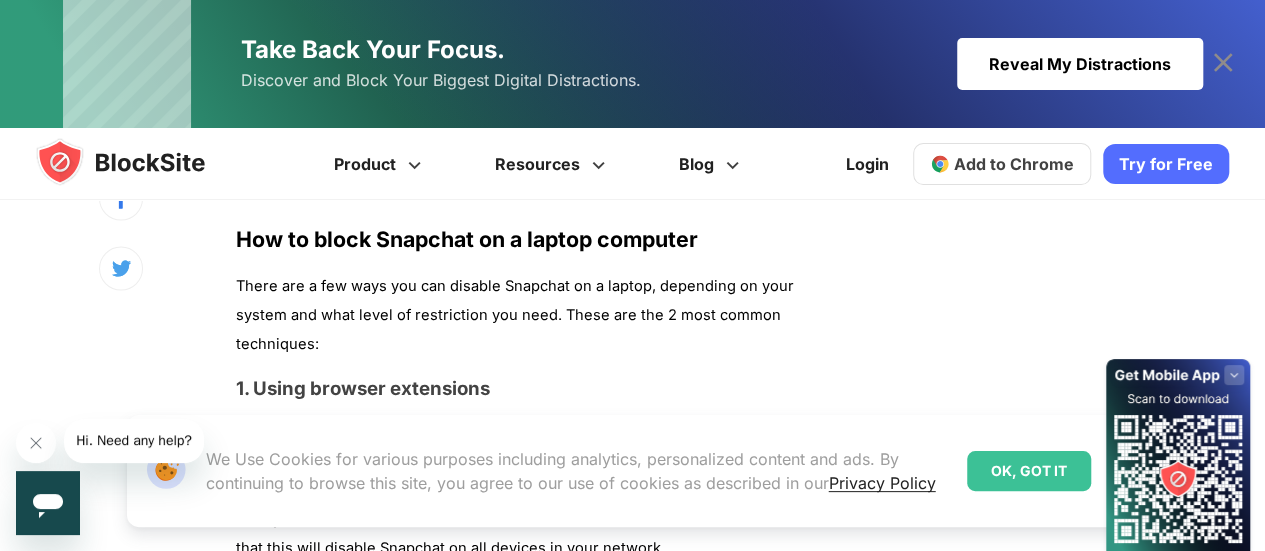 click on "Snapchat, one of the world’s most popular multimedia messaging apps, has more than 400 million active users per day (source:  Statista ). It makes sharing of photos and videos effortless for users. But despite its many nice-sounding applications, sometimes it can distract us from routine tasks and have a negative effect on our productivity.
People are all trying to preserve the benefits of being in touch without using them excessively. There needs to be a good grip on Snapchat usage to achieve this equilibrium. So how do you block Snapchat effectively so that it won’t consume too much of your time?
Impact of using Snapchat excessively
Using Snapchat excessively equates to a lack of time, privacy, and mental health, so there must be a proper balance. Although the app is fun, you need to be careful about using it so it doesn’t hurt your productivity, privacy, or health. These are the possible consequences of overusing this platform:
Time management issues" at bounding box center (531, -978) 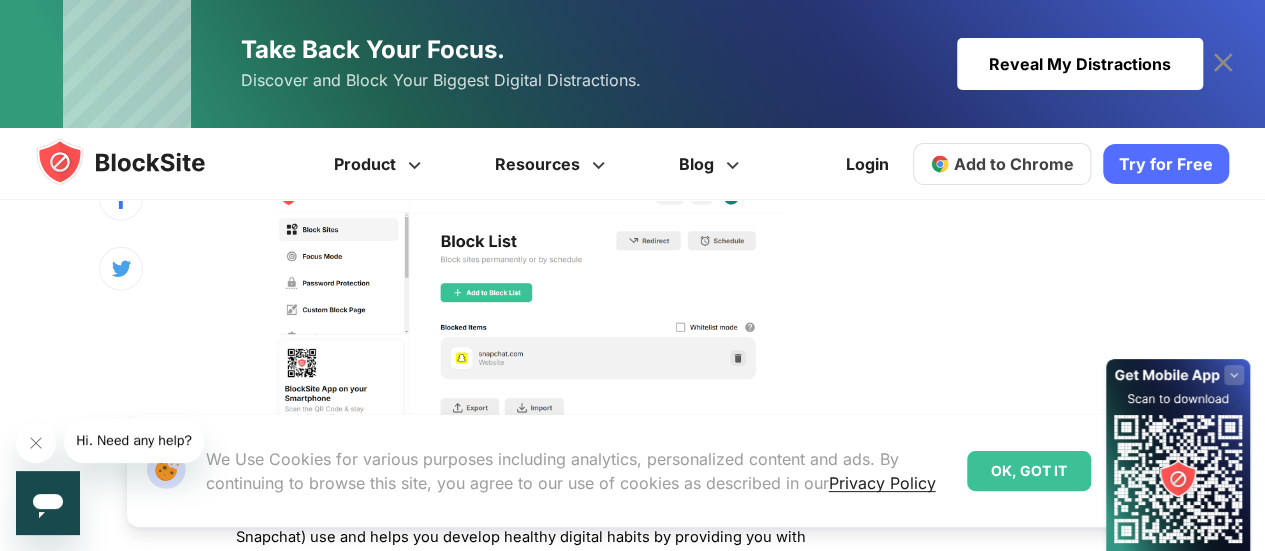 scroll, scrollTop: 6346, scrollLeft: 0, axis: vertical 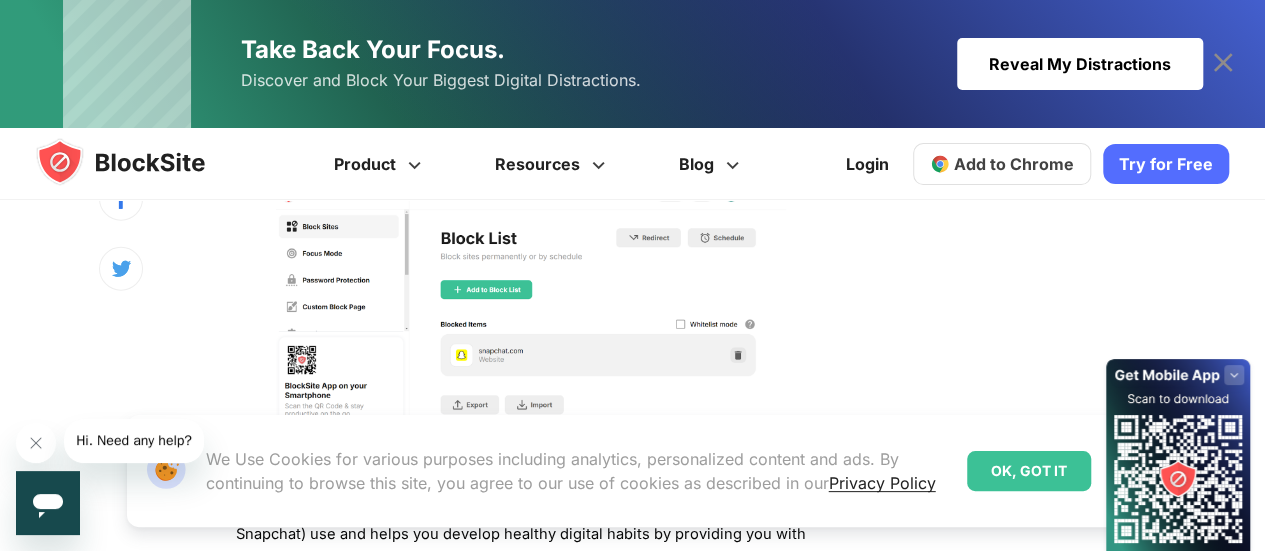 click at bounding box center (531, 301) 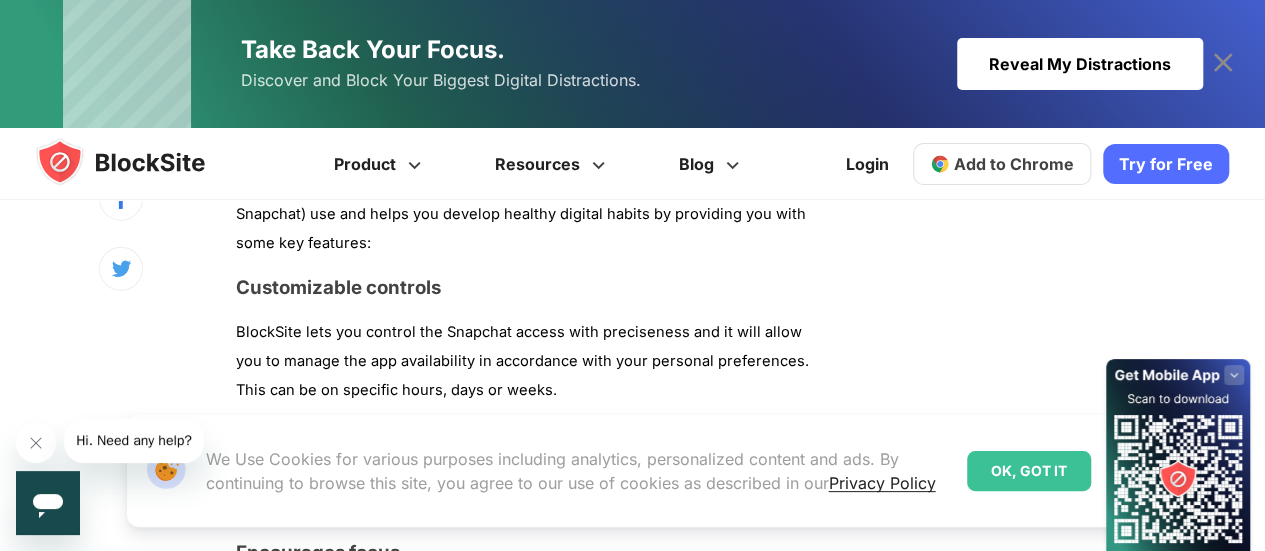 scroll, scrollTop: 6706, scrollLeft: 0, axis: vertical 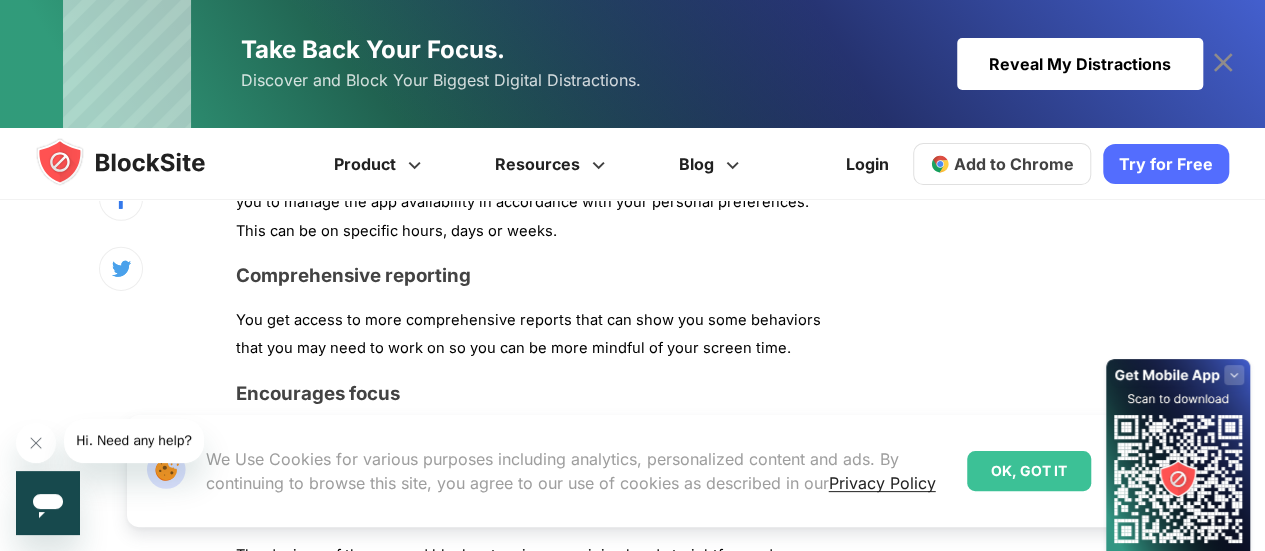 click on "You get access to more comprehensive reports that can show you some behaviors that you may need to work on so you can be more mindful of your screen time." at bounding box center [531, 335] 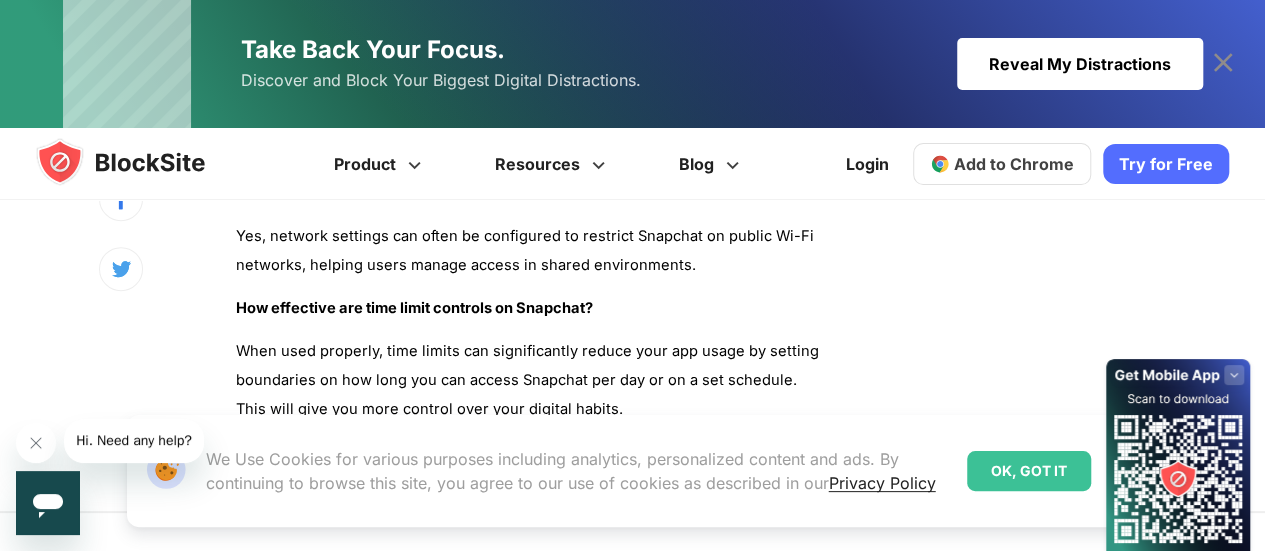 scroll, scrollTop: 7986, scrollLeft: 0, axis: vertical 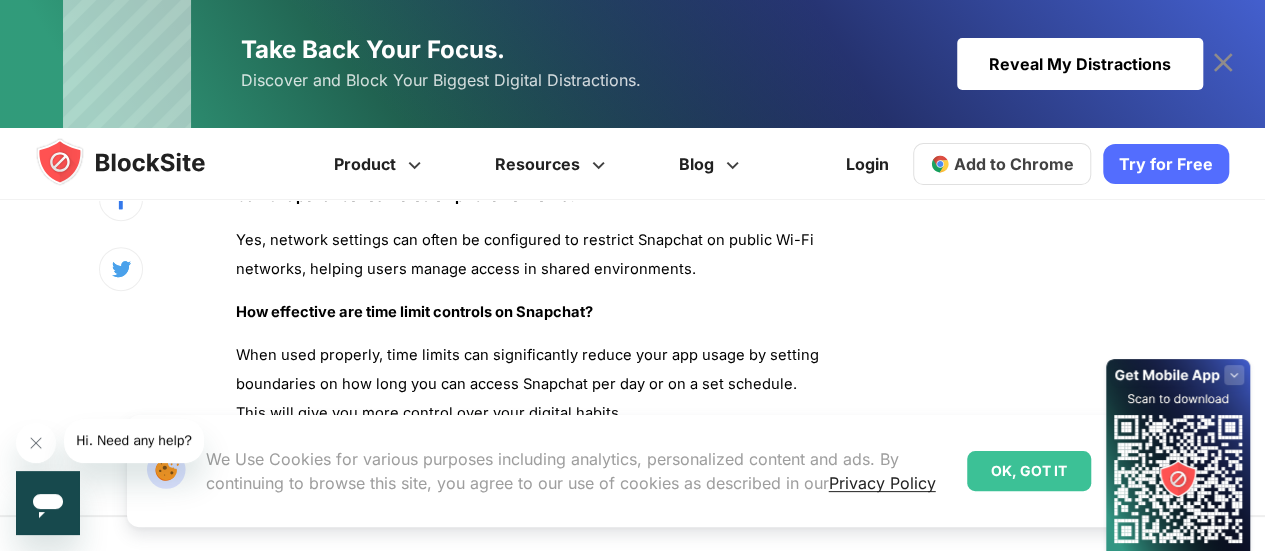 click on "Add to Chrome" at bounding box center [1014, 164] 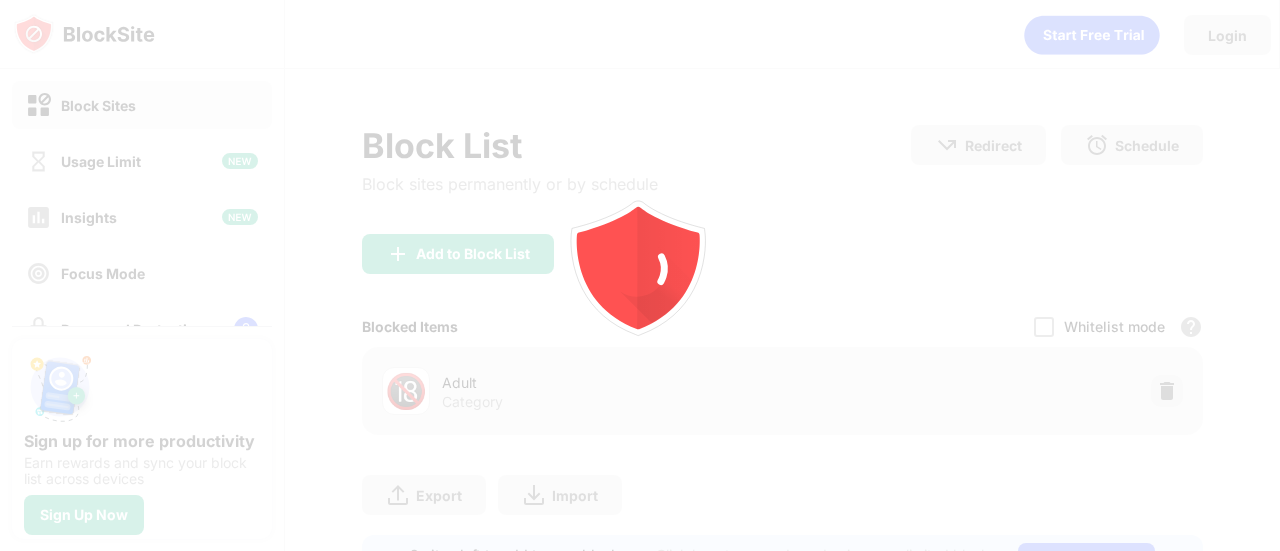 scroll, scrollTop: 0, scrollLeft: 0, axis: both 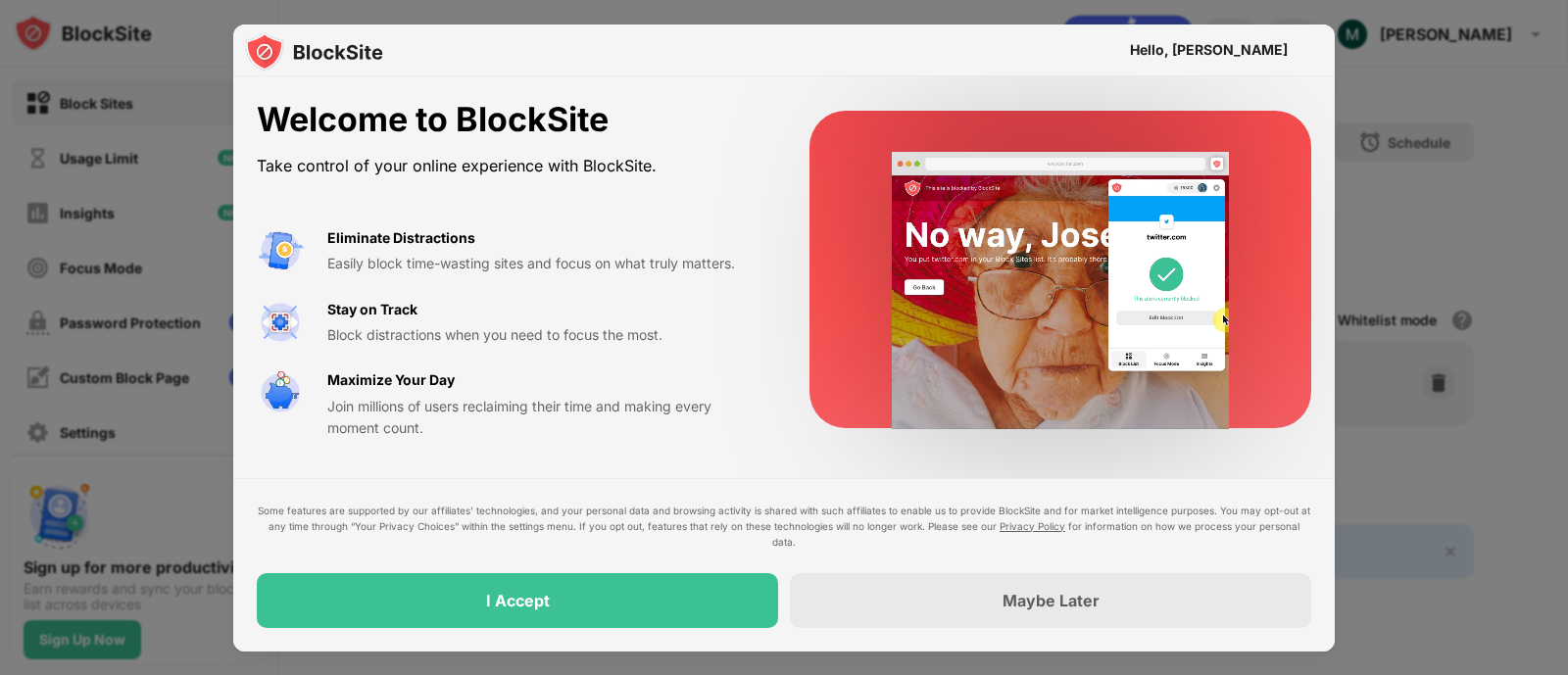 click on "Hello, [PERSON_NAME]" at bounding box center (1208, 50) 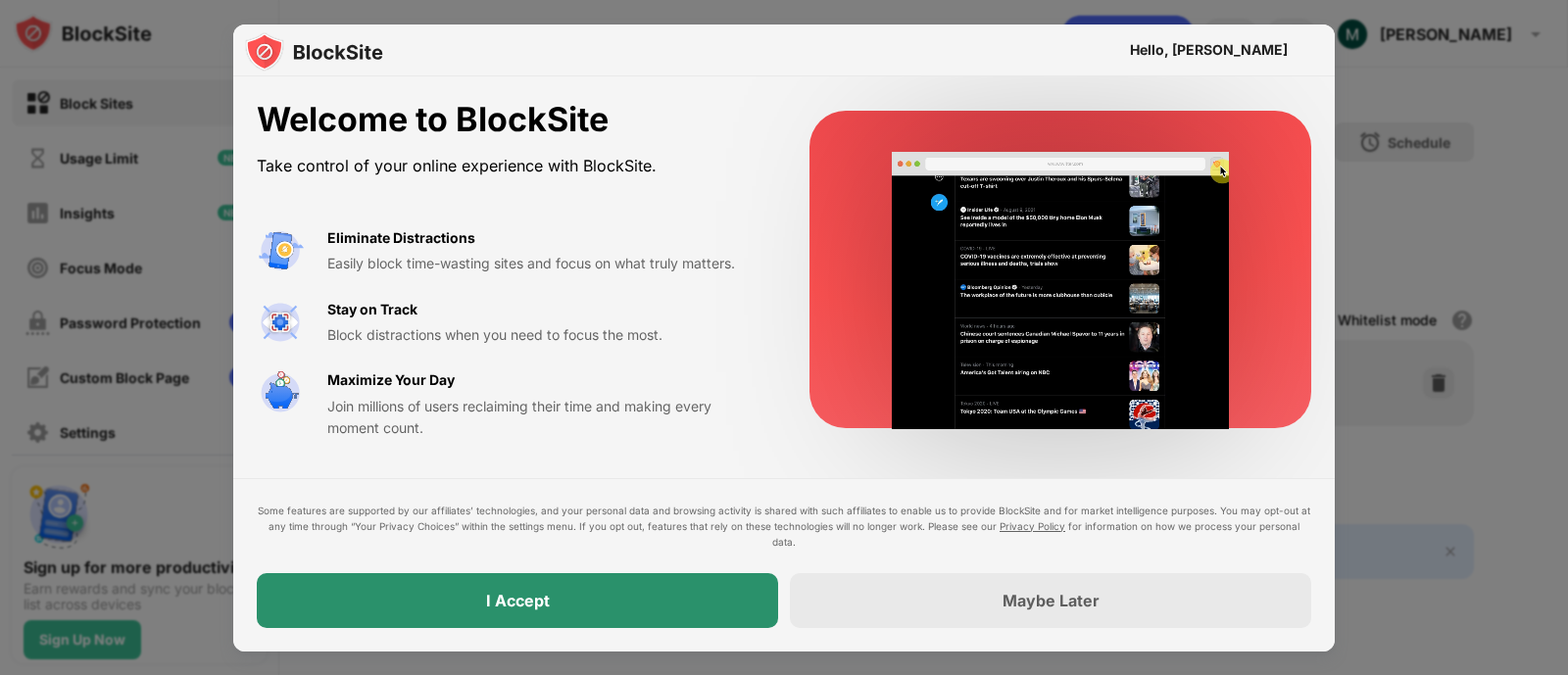 click on "I Accept" at bounding box center [517, 601] 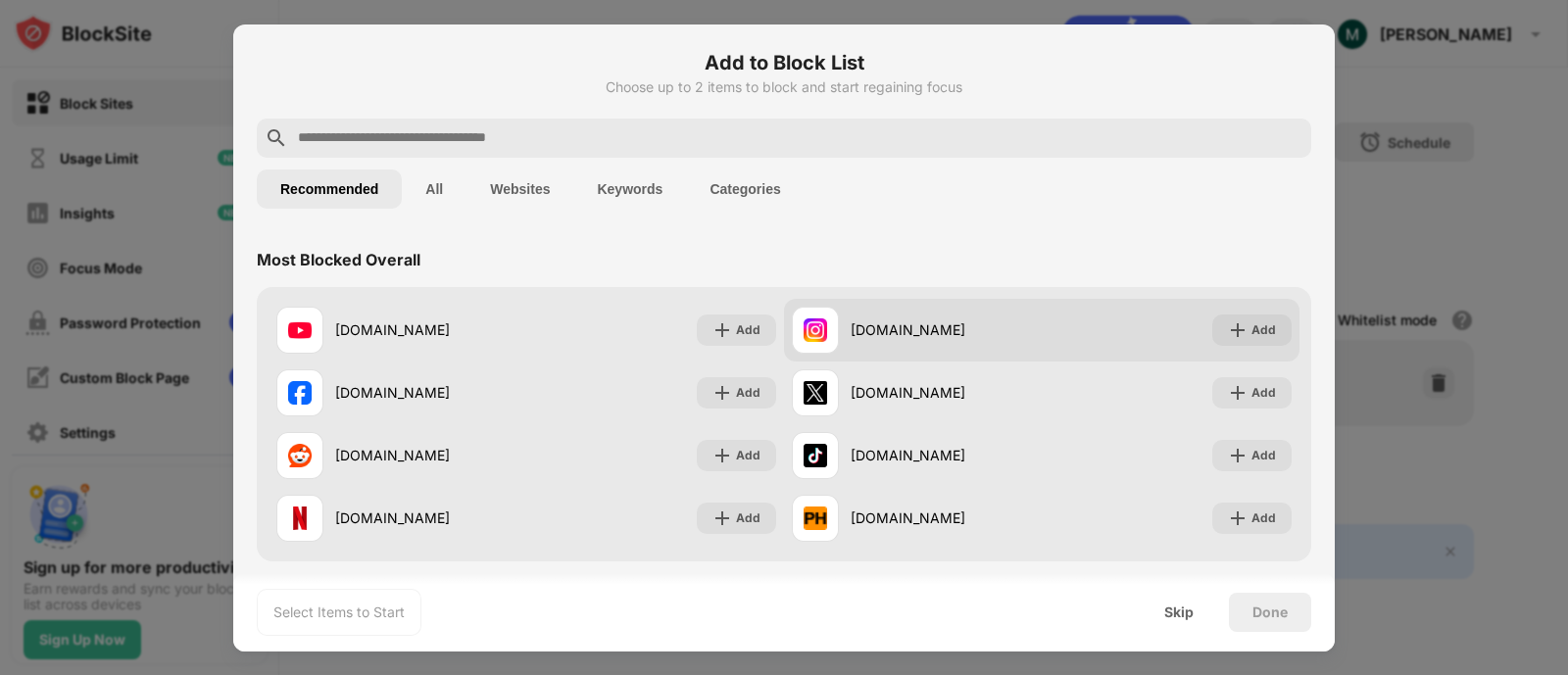 click on "[DOMAIN_NAME]" at bounding box center (946, 329) 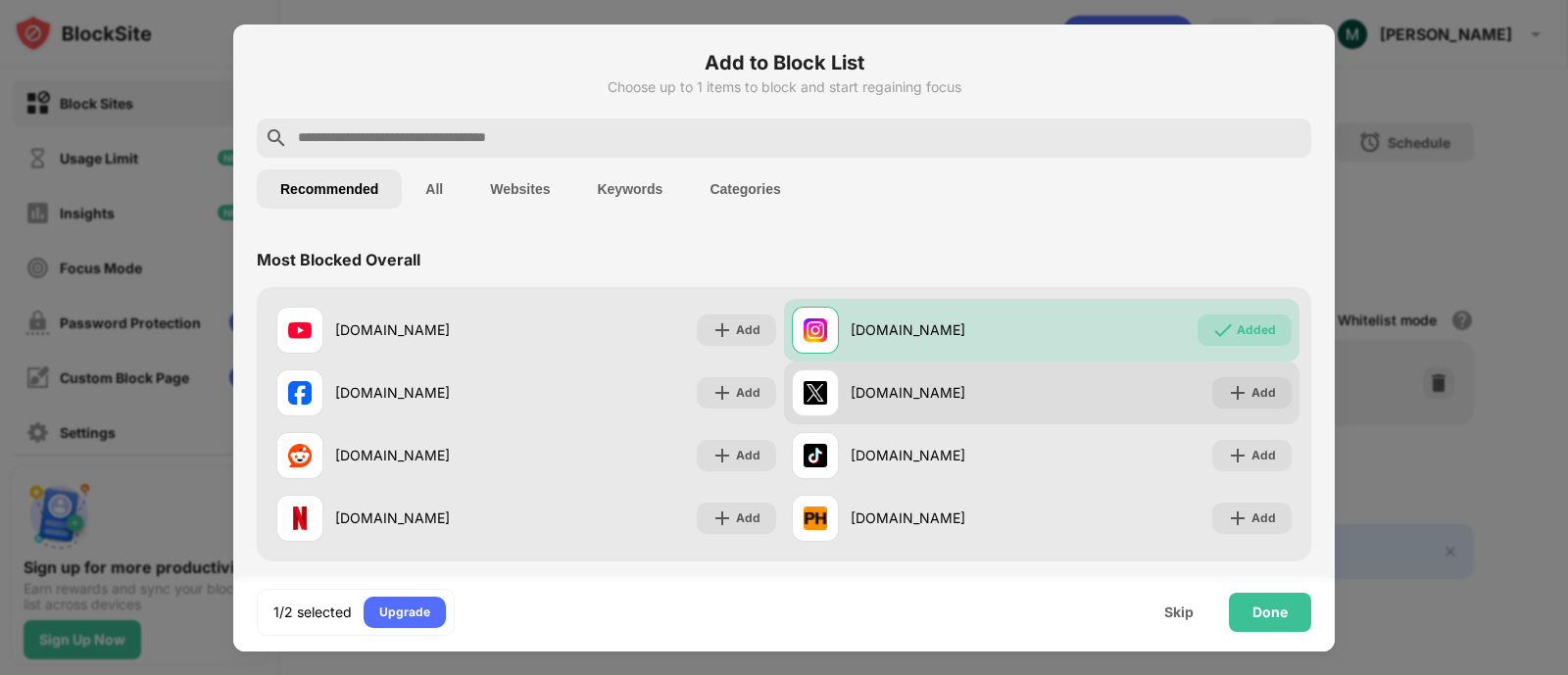 click on "x.com" at bounding box center [946, 392] 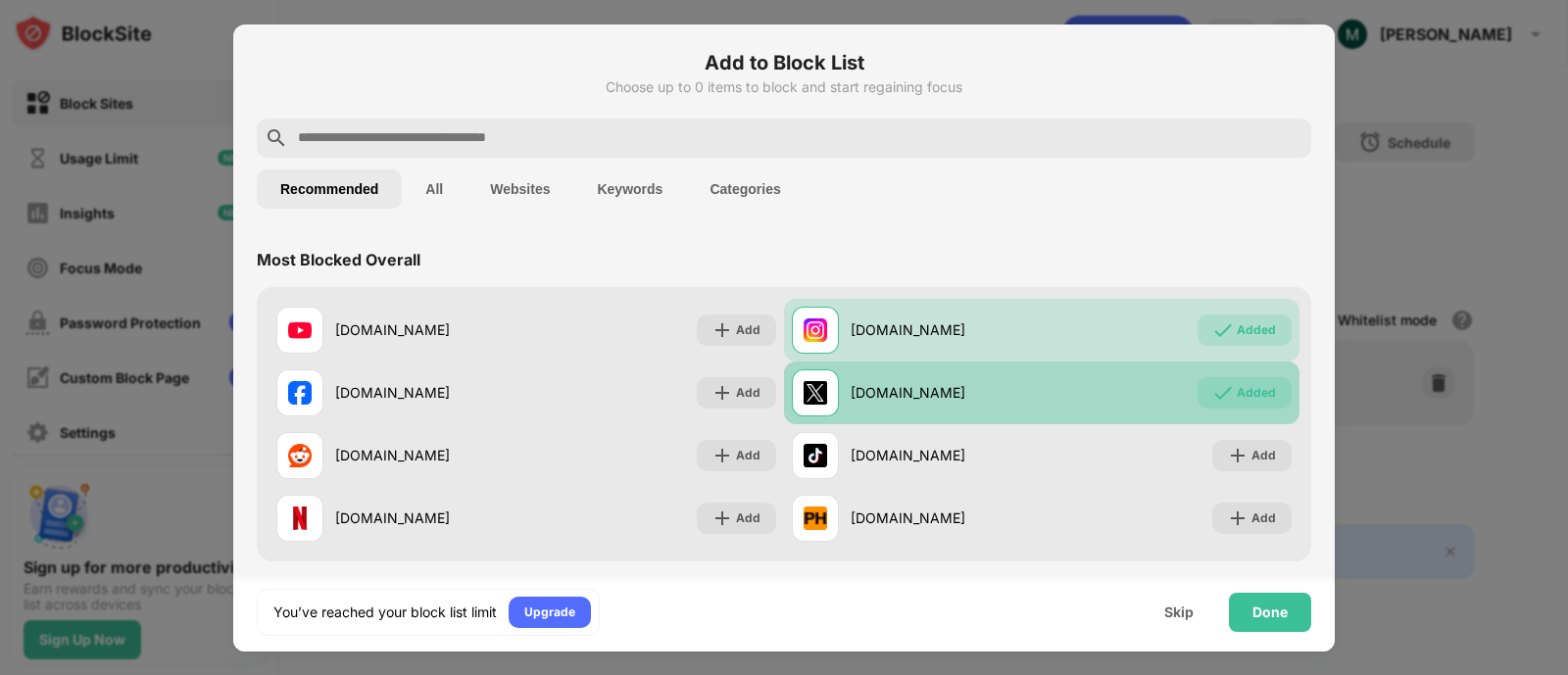 click on "x.com" at bounding box center [946, 392] 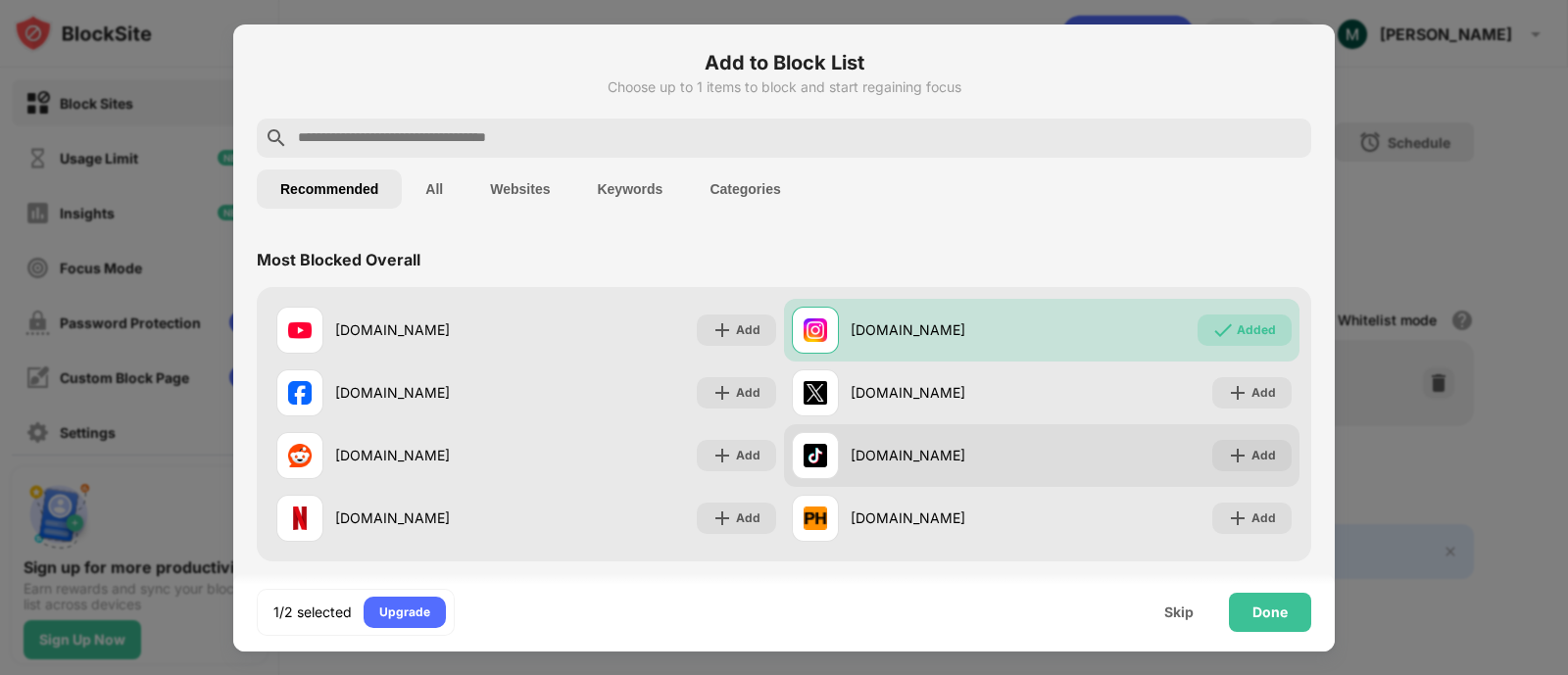 click on "tiktok.com Add" at bounding box center [1042, 456] 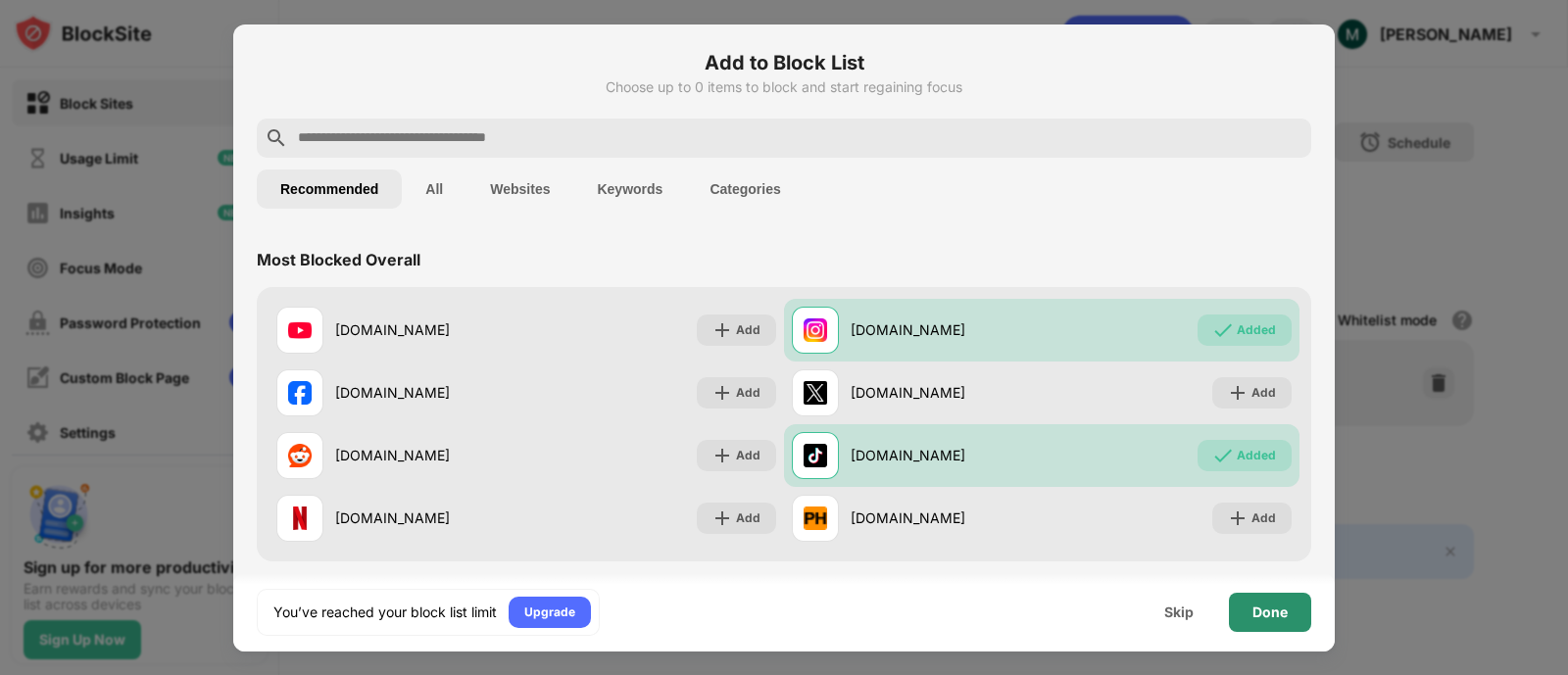 click on "Done" at bounding box center [1270, 612] 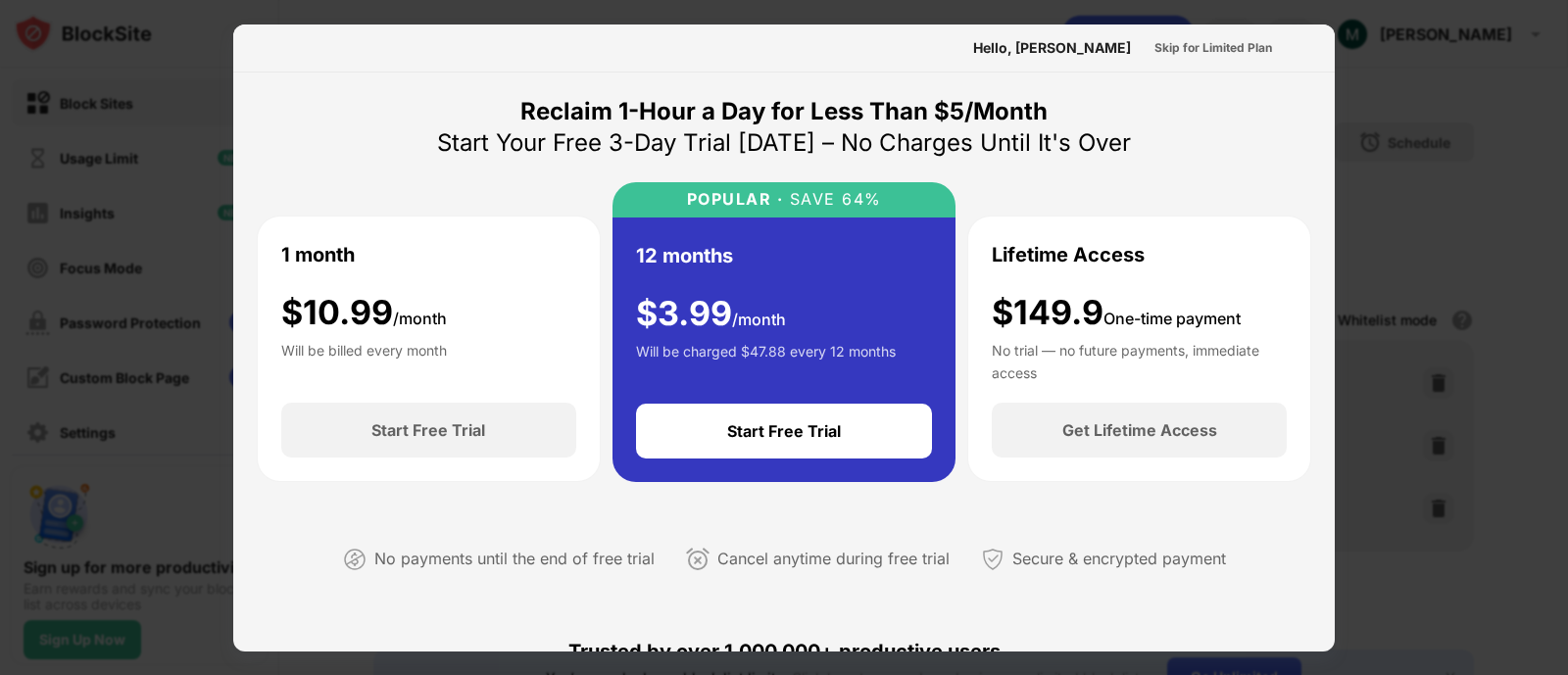 drag, startPoint x: 1315, startPoint y: 239, endPoint x: 1292, endPoint y: 413, distance: 175.51353 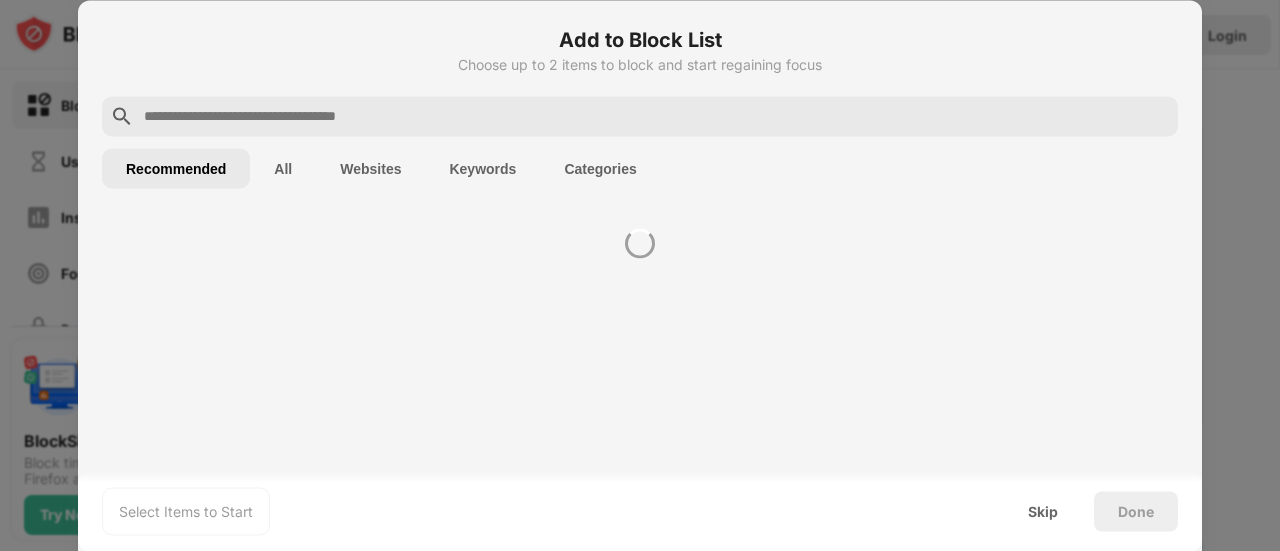scroll, scrollTop: 0, scrollLeft: 0, axis: both 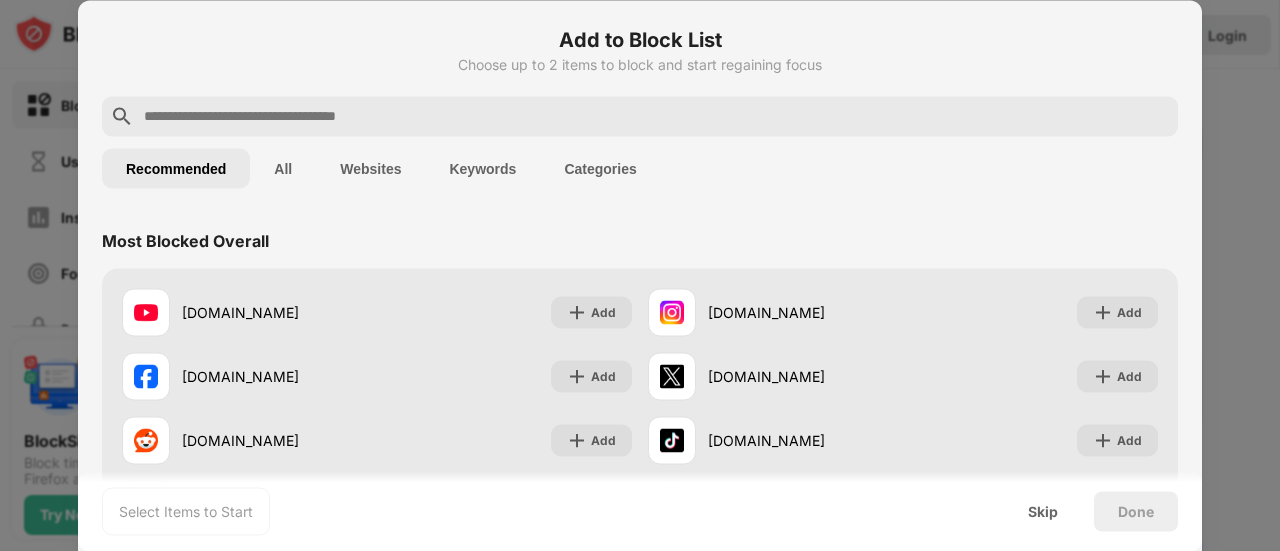 click at bounding box center (656, 116) 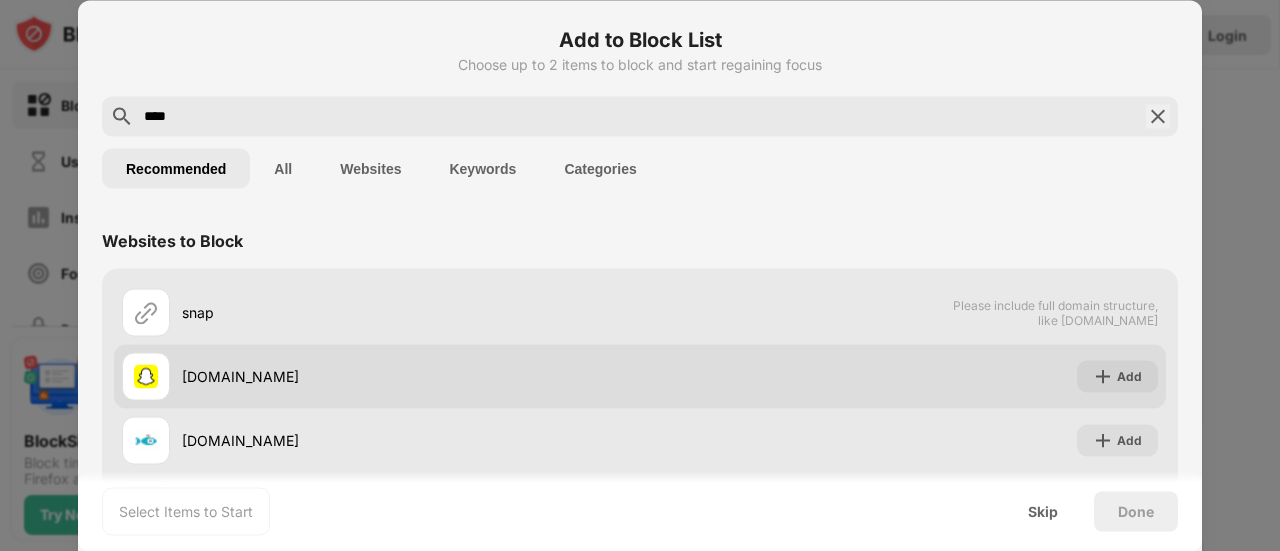 type on "****" 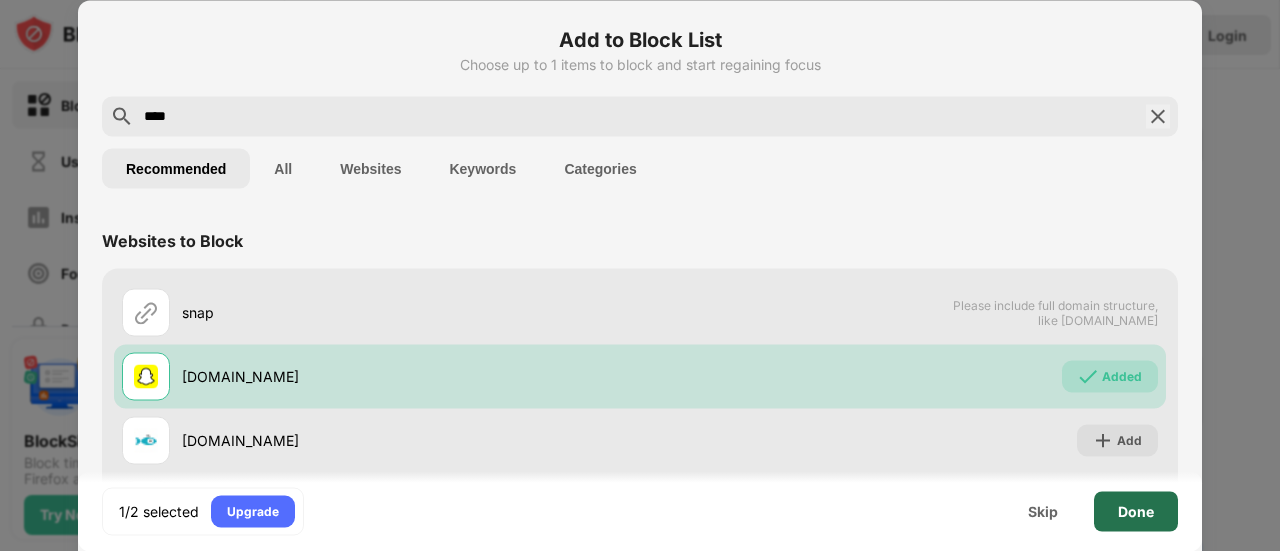 click on "Done" at bounding box center [1136, 511] 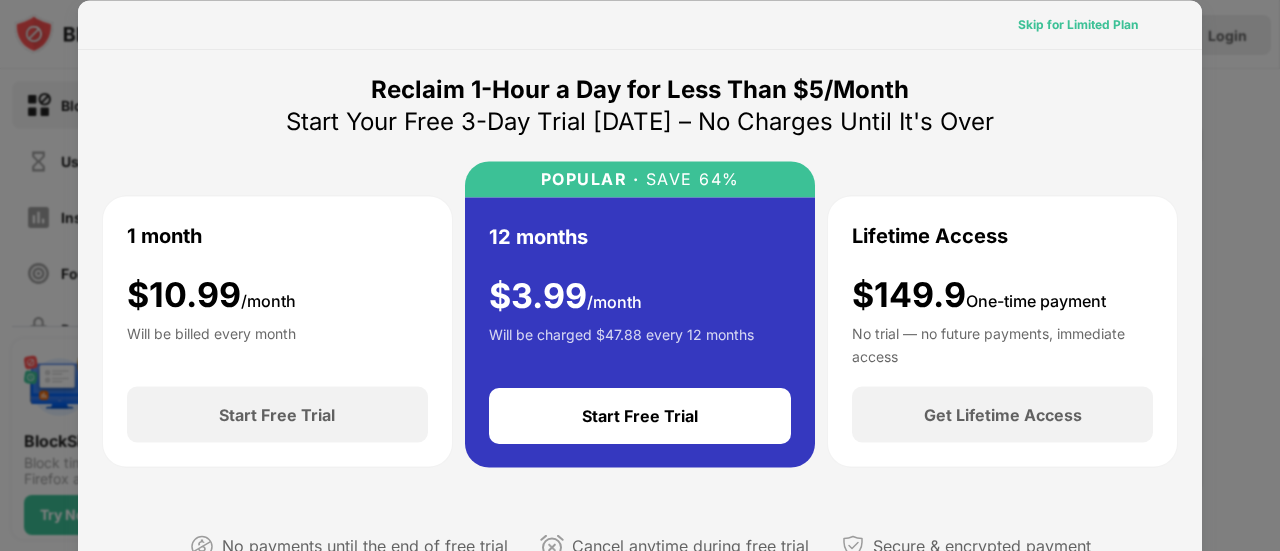 click on "Skip for Limited Plan" at bounding box center [1078, 24] 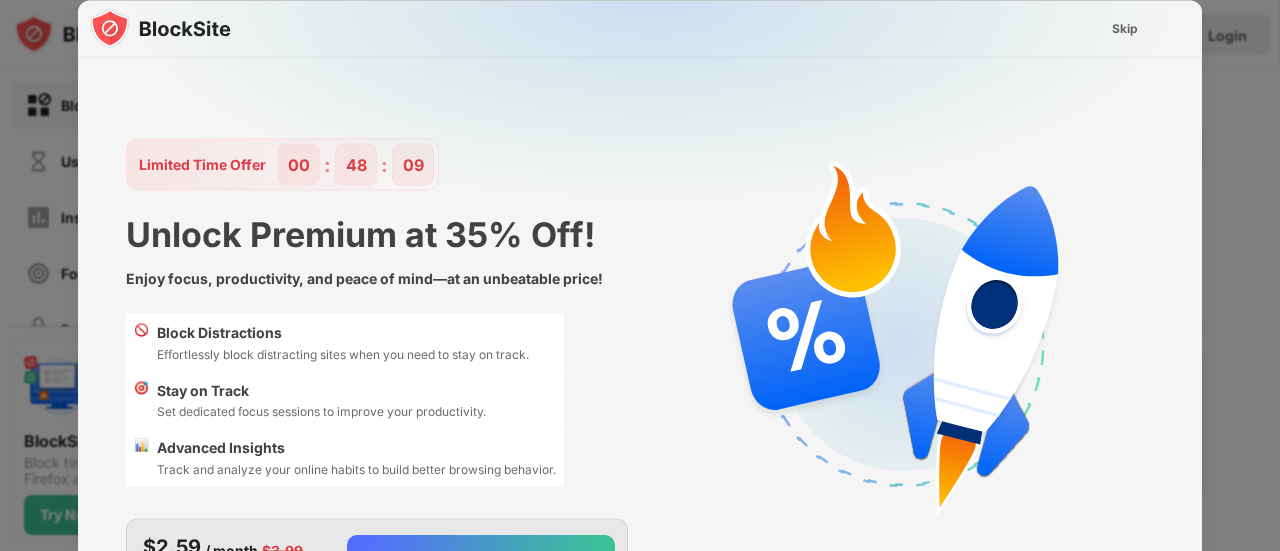 click at bounding box center [652, 198] 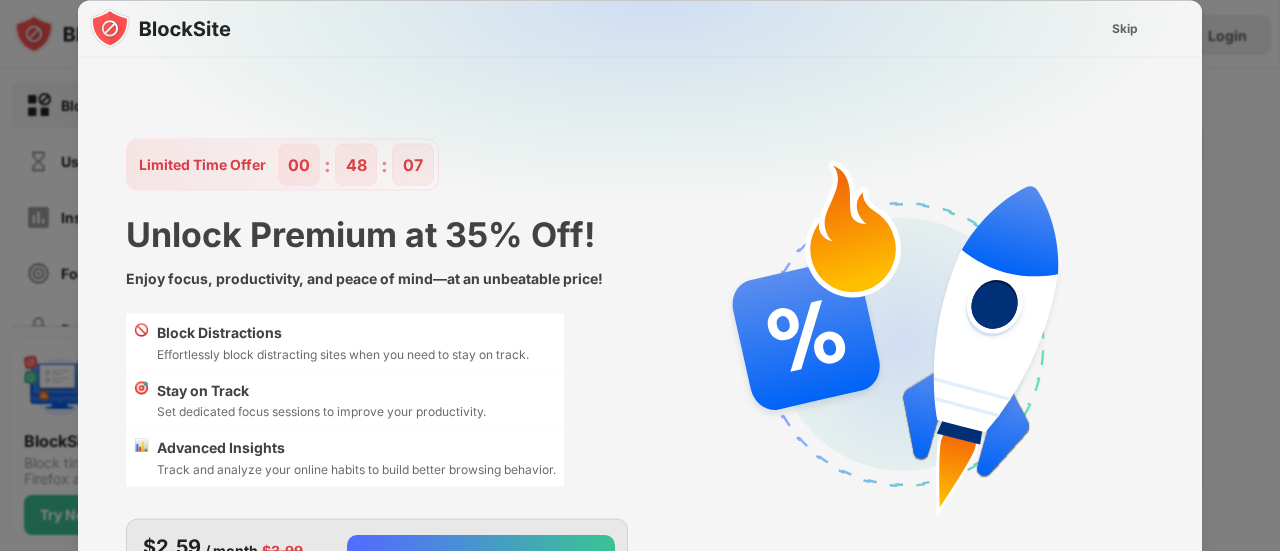 click at bounding box center (652, 198) 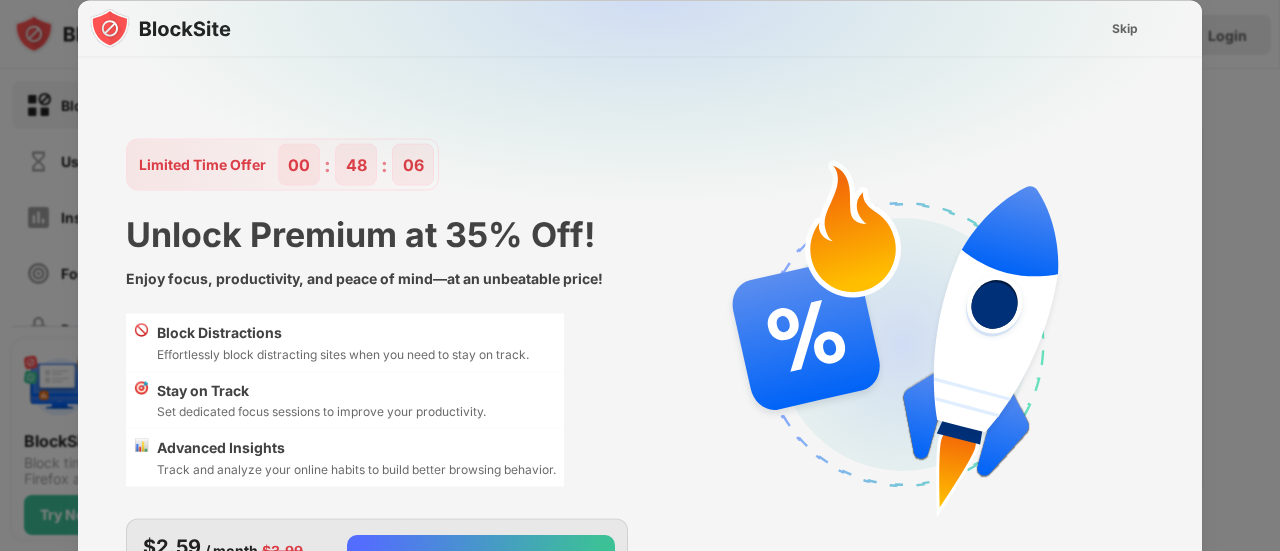 drag, startPoint x: 1190, startPoint y: 95, endPoint x: 1182, endPoint y: 310, distance: 215.14879 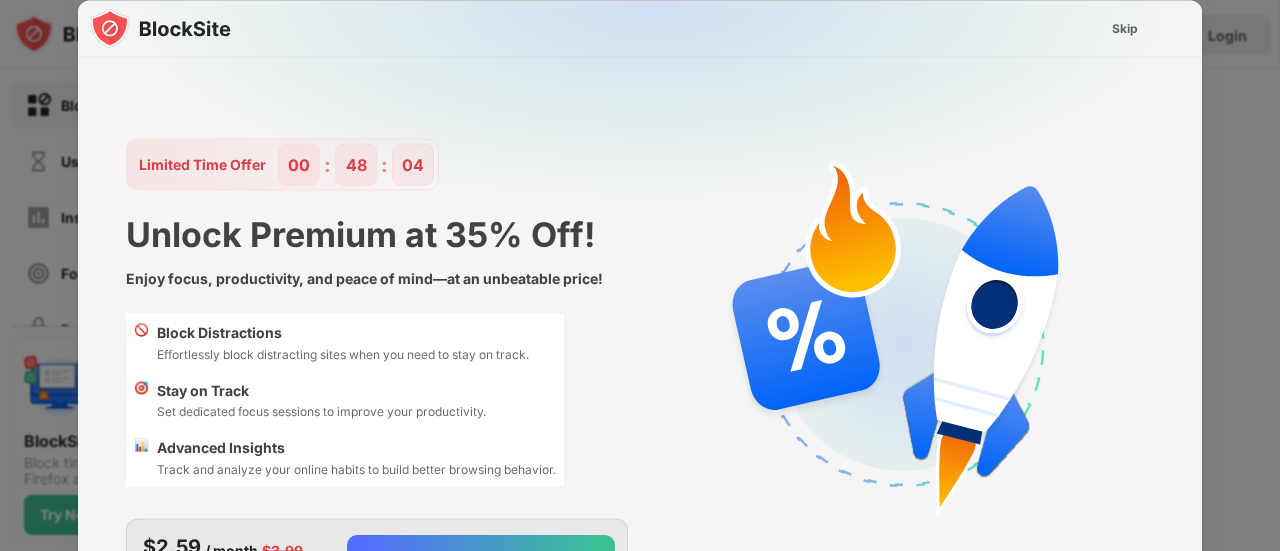 drag, startPoint x: 1279, startPoint y: 220, endPoint x: 1279, endPoint y: 348, distance: 128 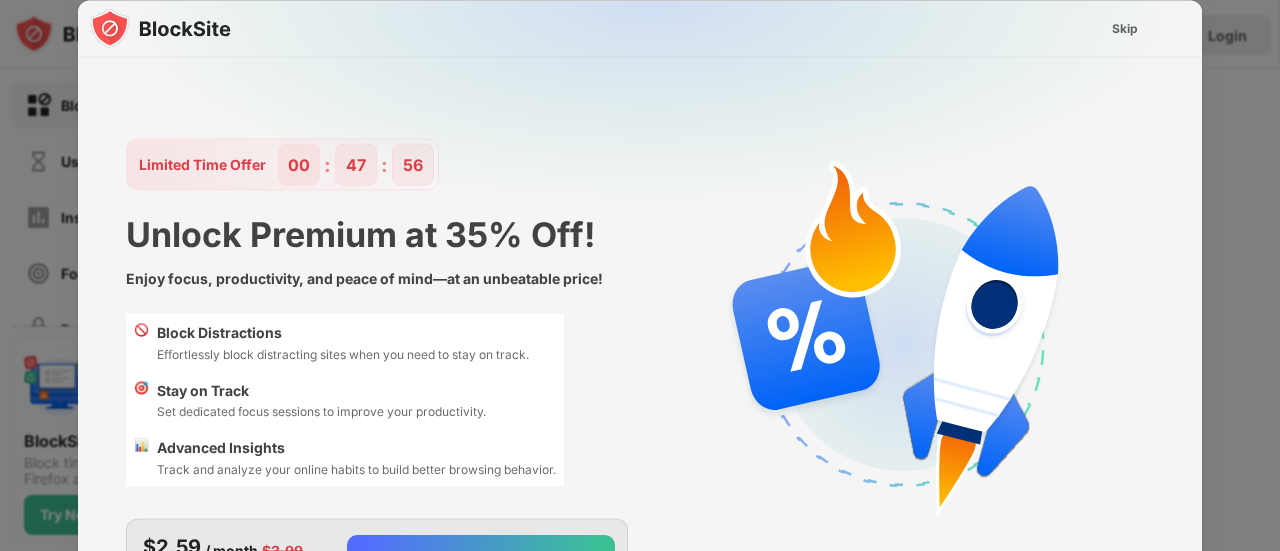 click at bounding box center (652, 198) 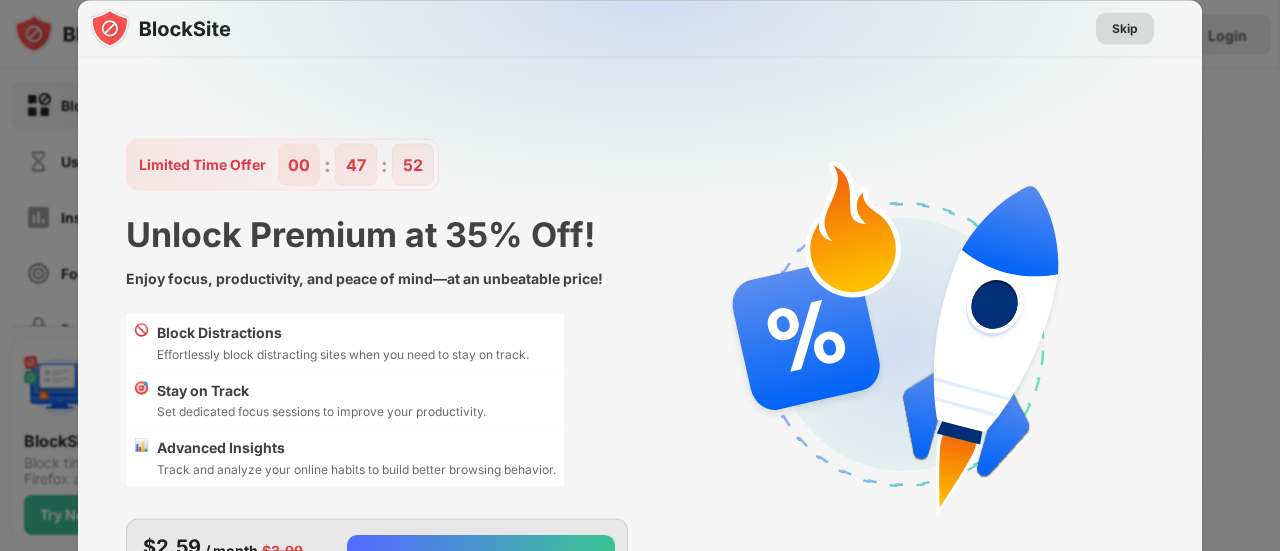 click on "Skip" at bounding box center [1125, 28] 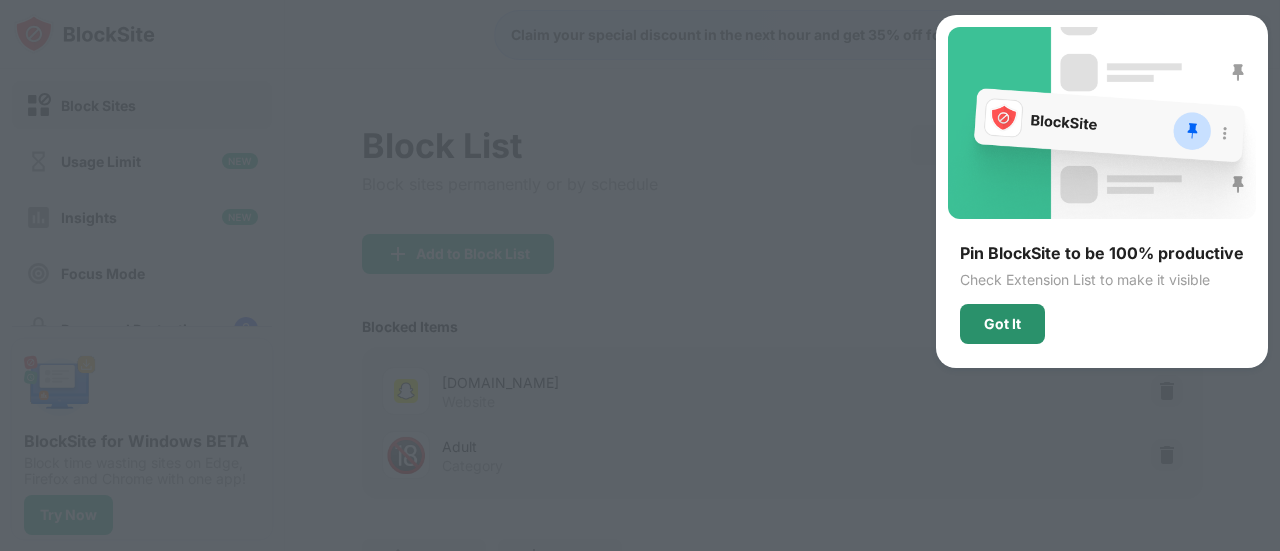 click on "Got It" at bounding box center (1002, 324) 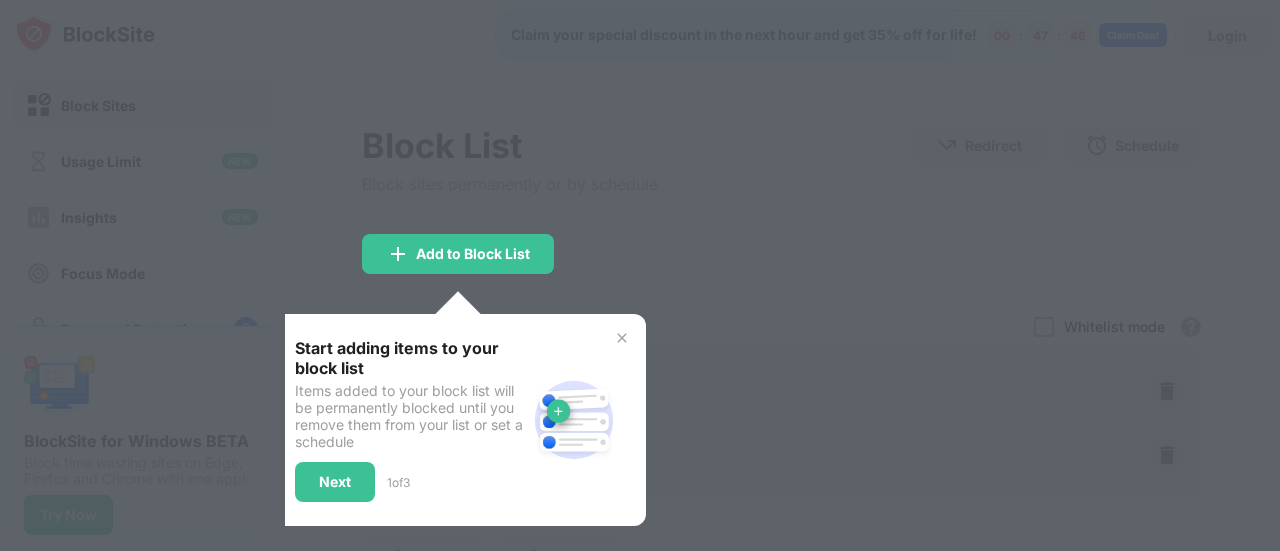 click at bounding box center [640, 275] 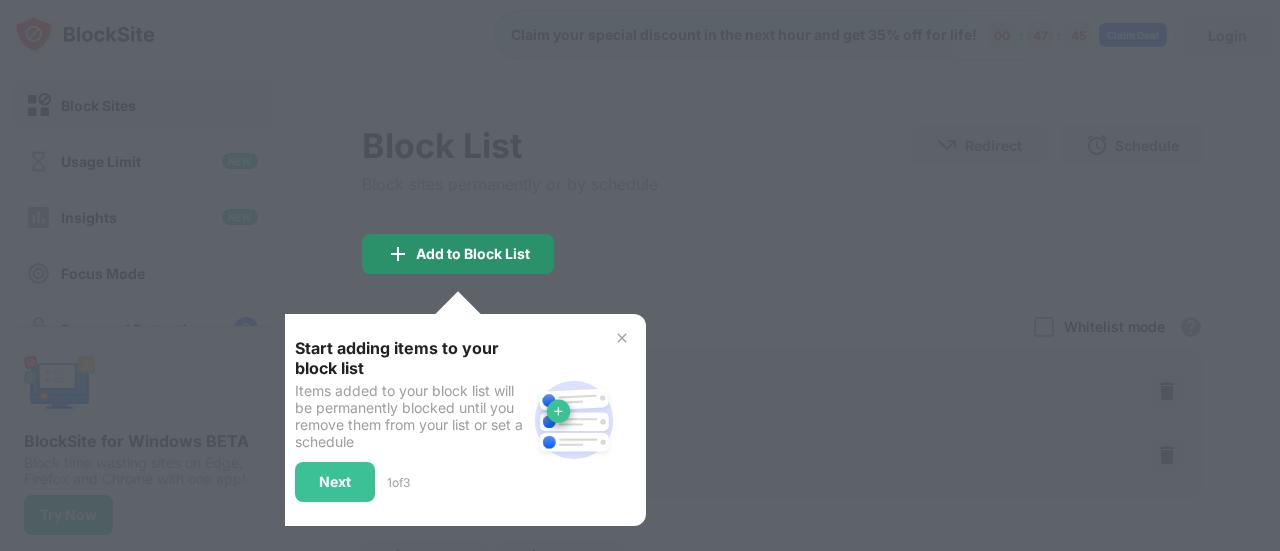 click on "Add to Block List" at bounding box center (473, 254) 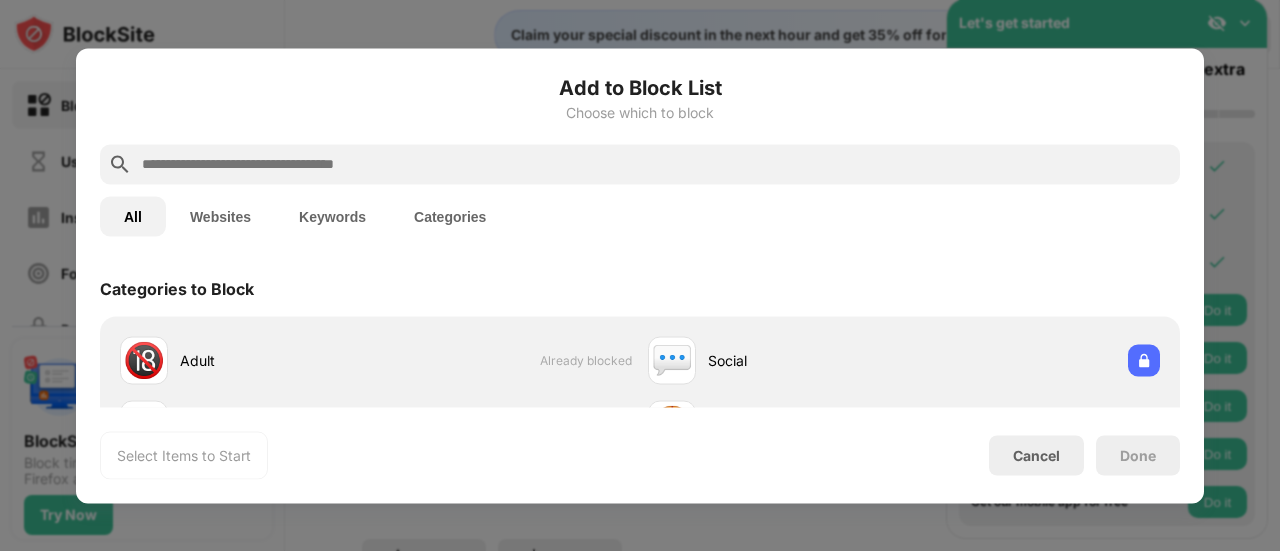 click at bounding box center [640, 164] 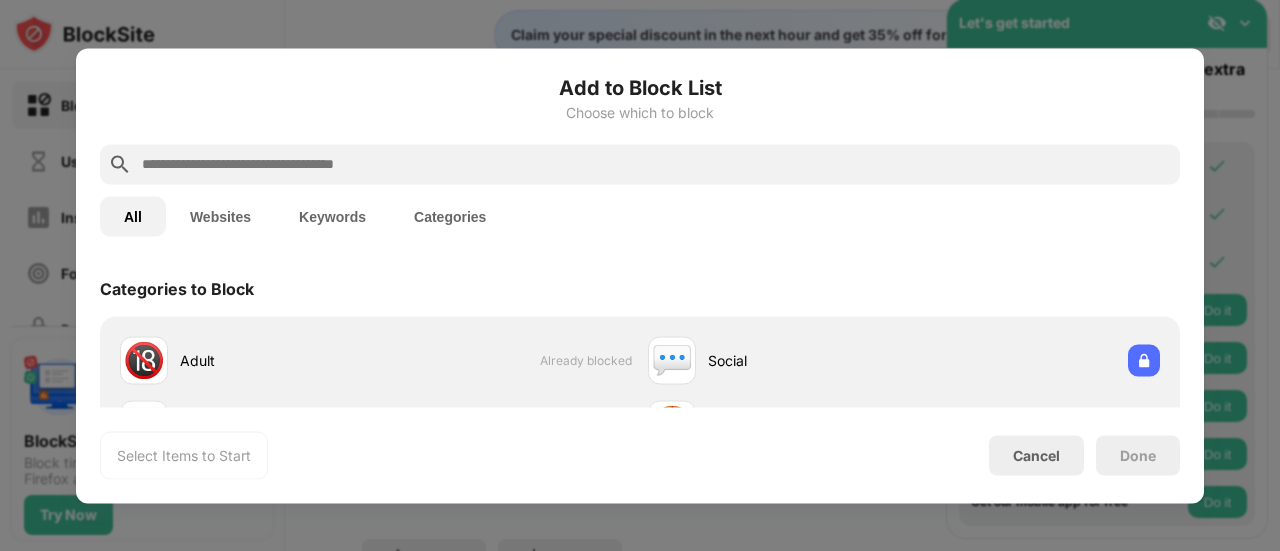 click at bounding box center [656, 164] 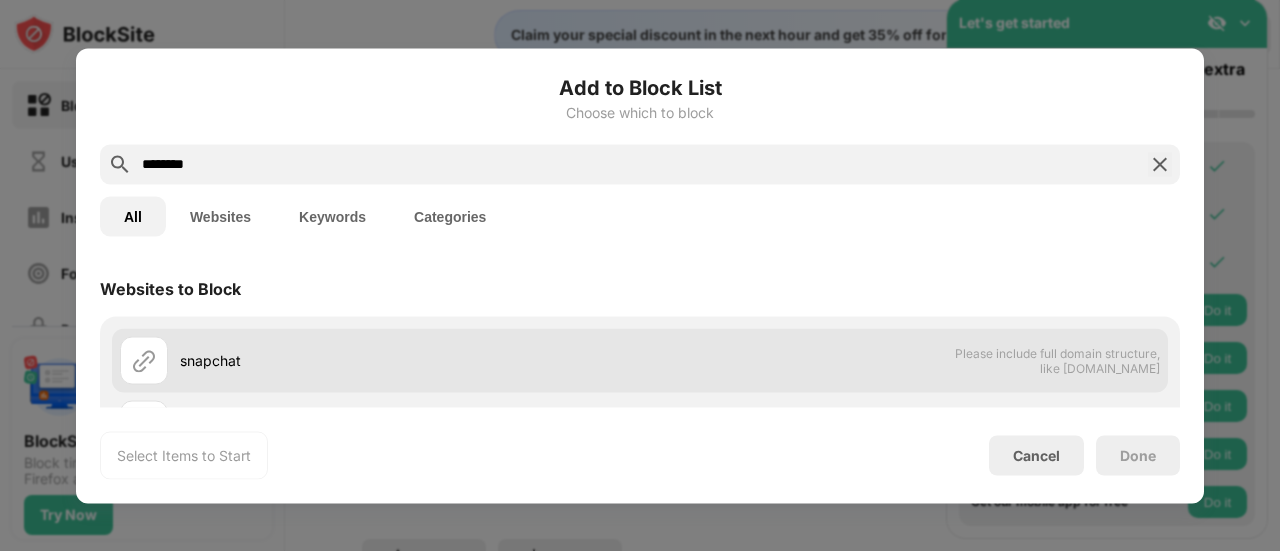 type on "********" 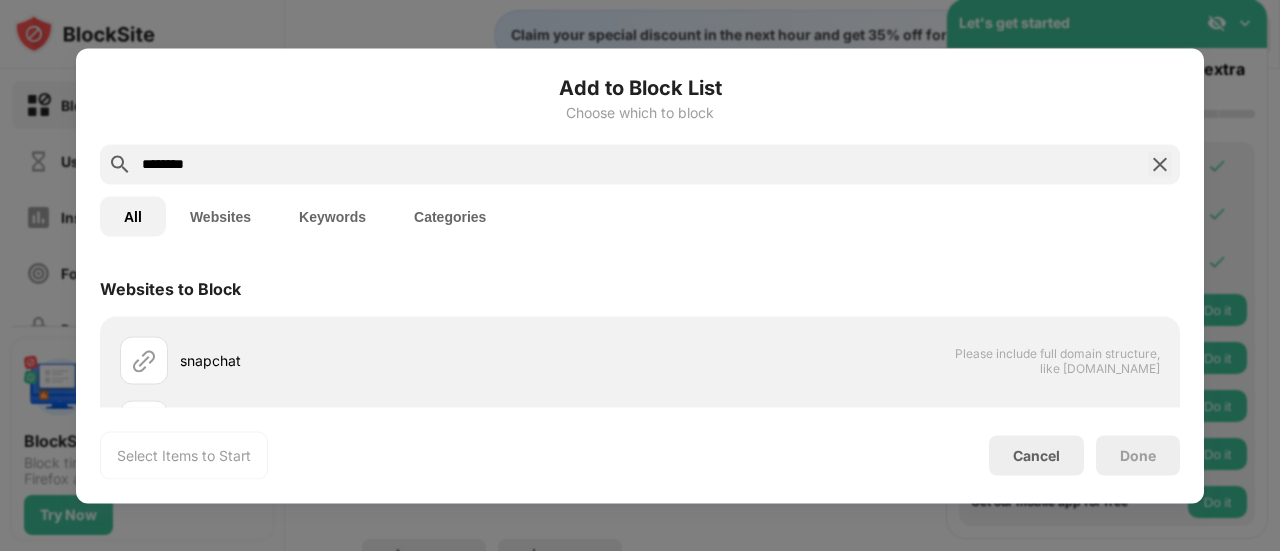 drag, startPoint x: 287, startPoint y: 159, endPoint x: 73, endPoint y: 147, distance: 214.33618 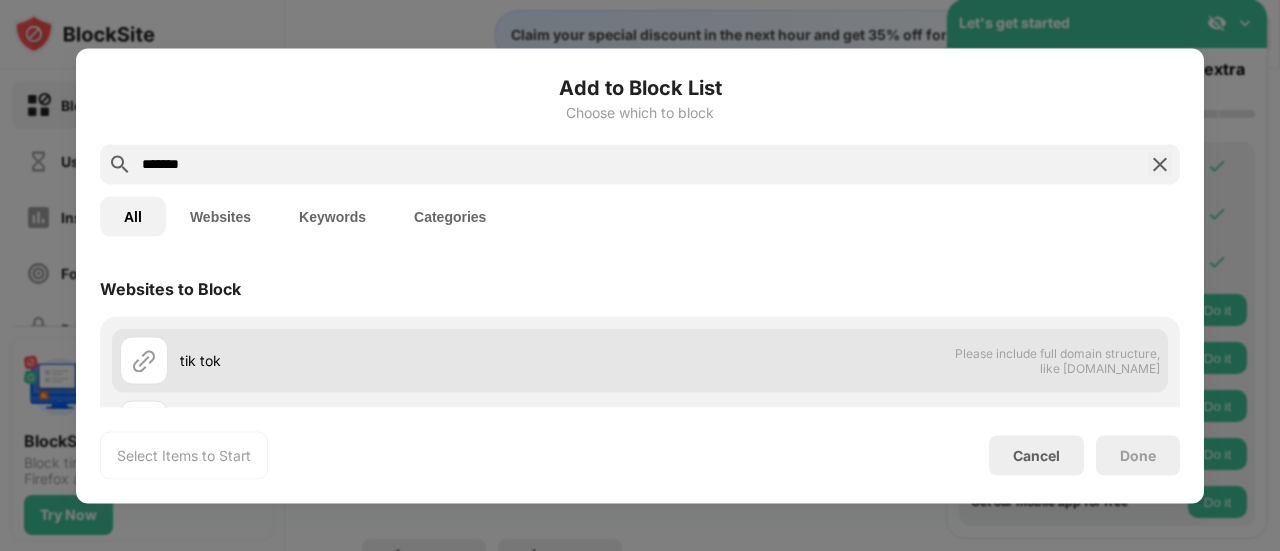 type on "*******" 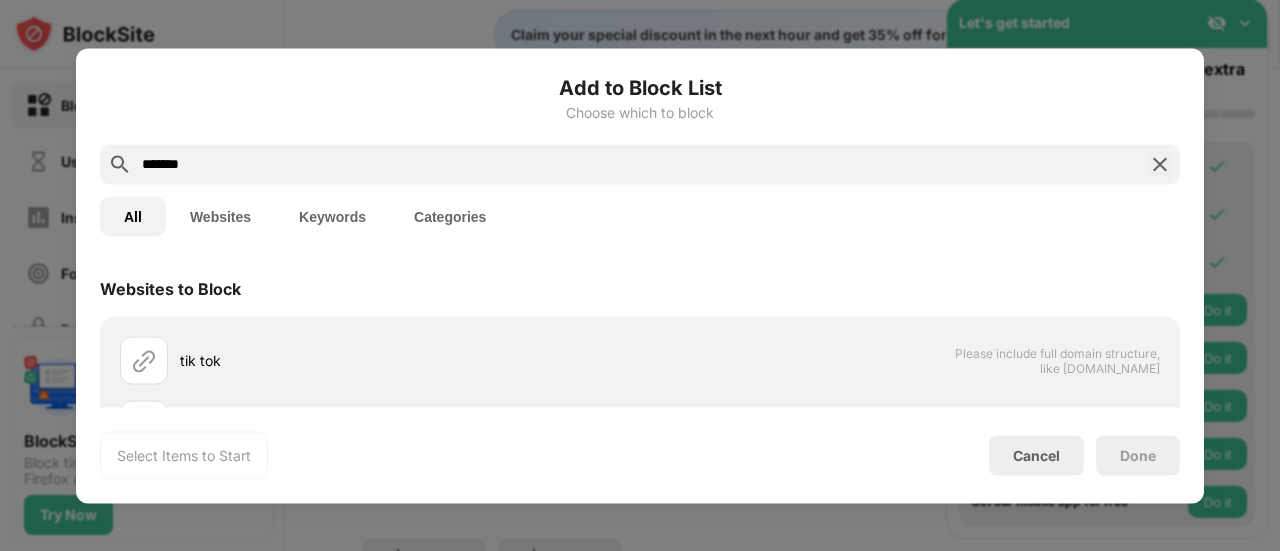 click at bounding box center (1160, 164) 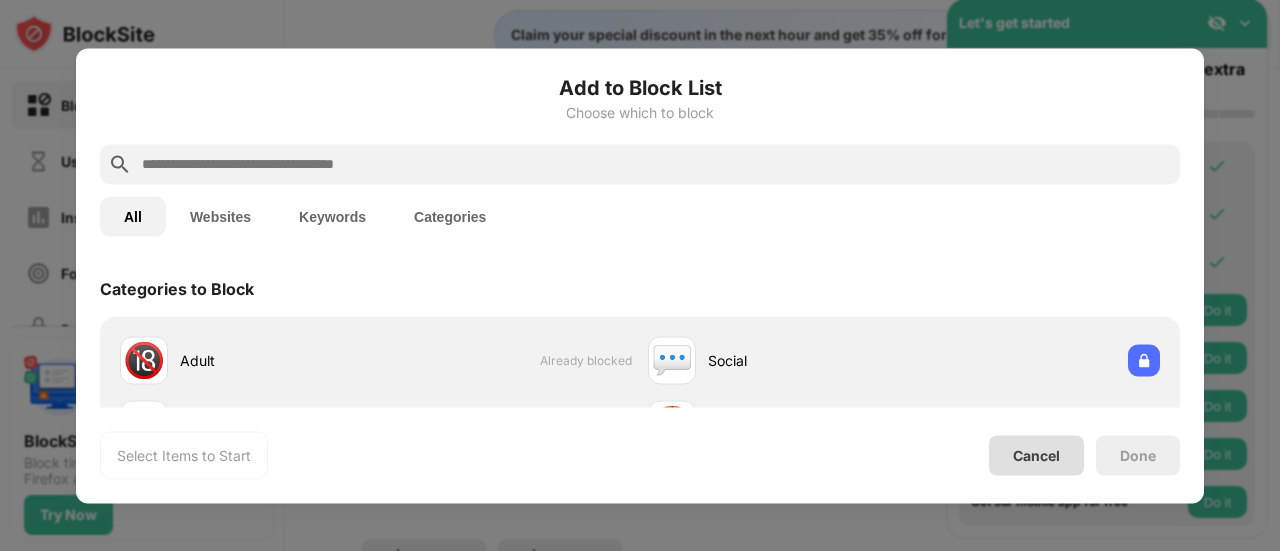 click on "Cancel" at bounding box center (1036, 455) 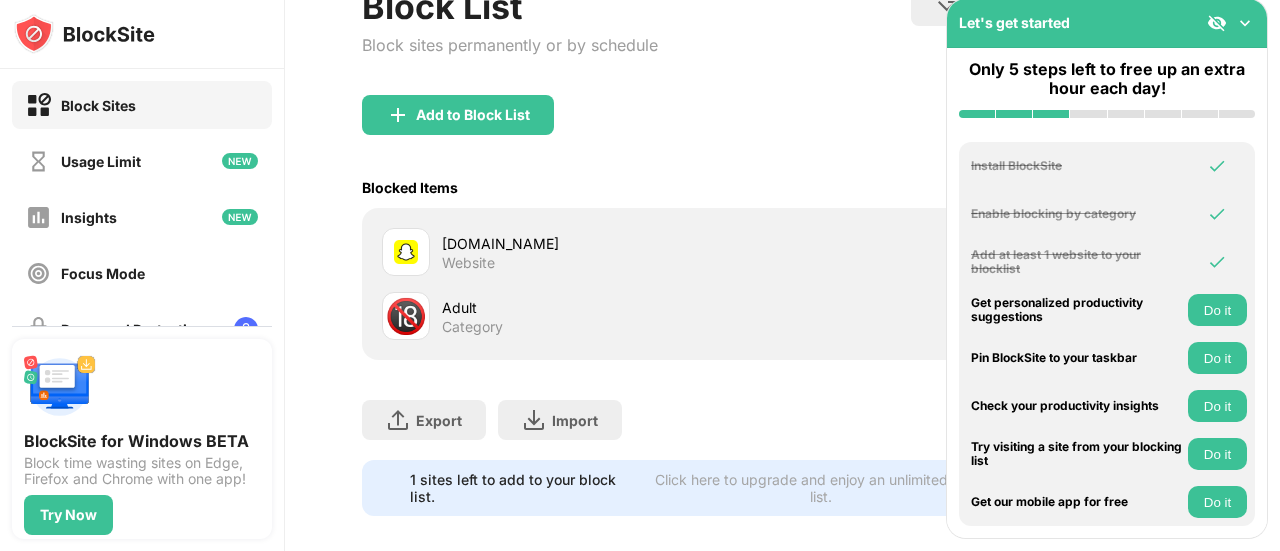 scroll, scrollTop: 174, scrollLeft: 0, axis: vertical 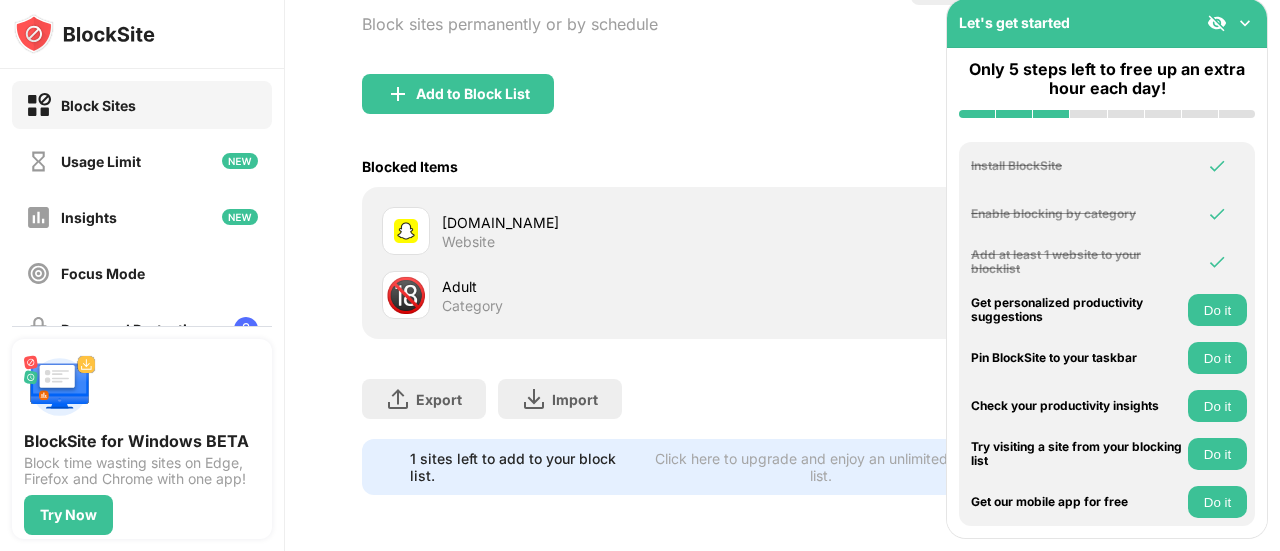 click at bounding box center [1245, 23] 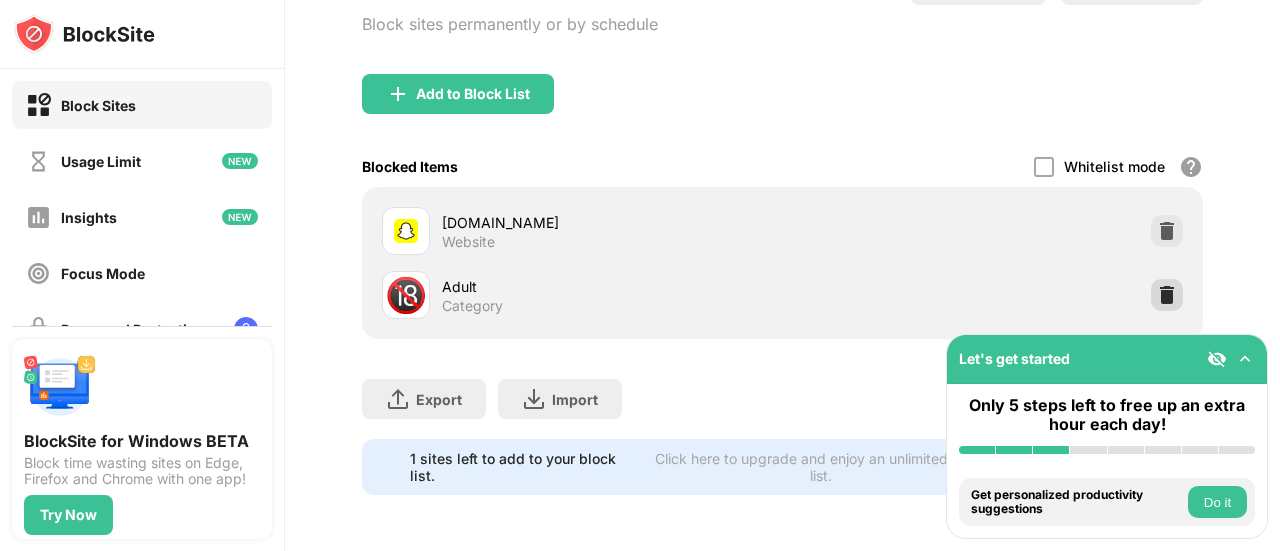 click at bounding box center (1167, 295) 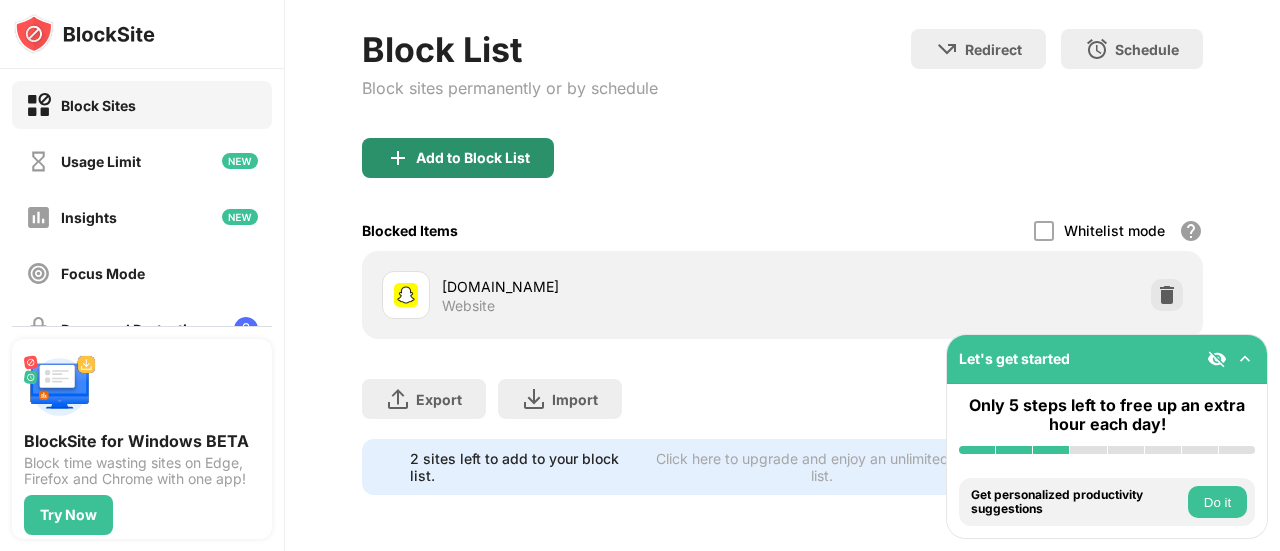 click on "Add to Block List" at bounding box center [458, 158] 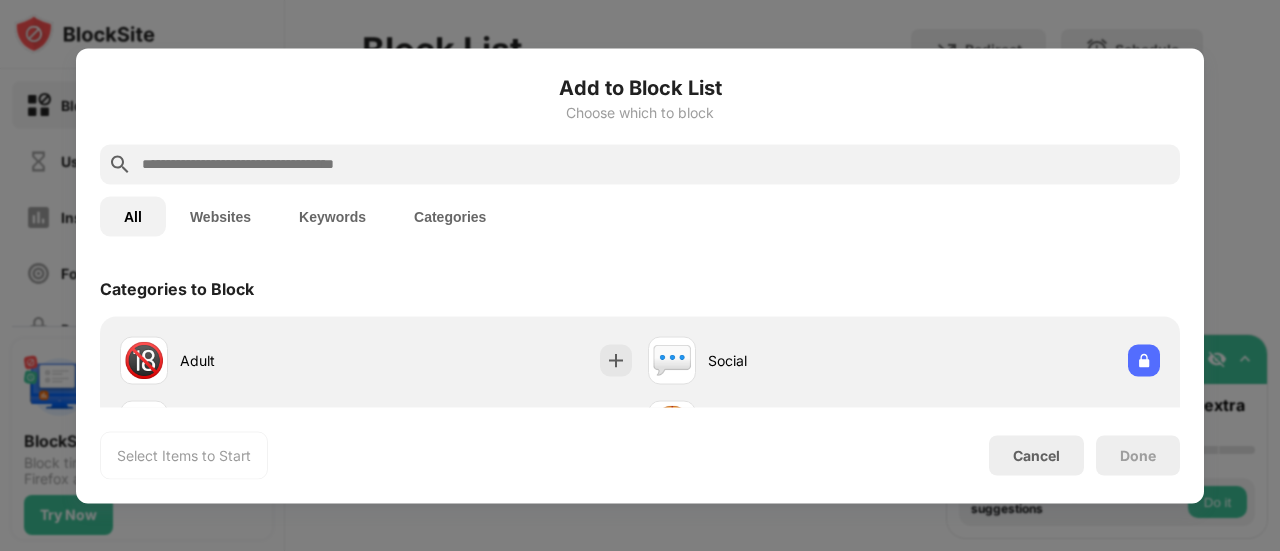 click at bounding box center [656, 164] 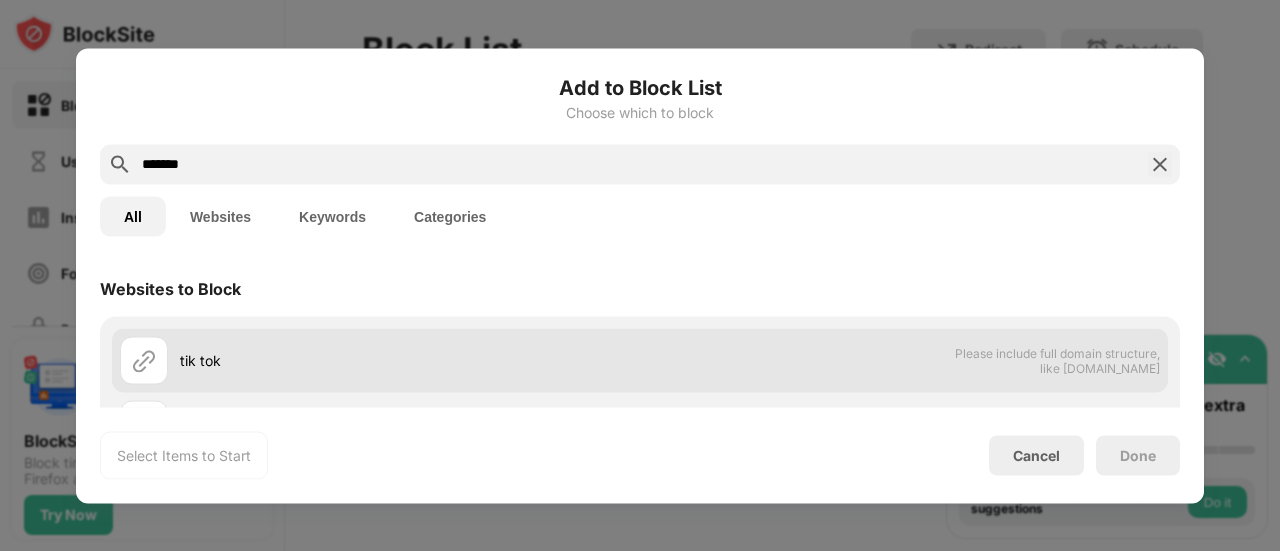type on "*******" 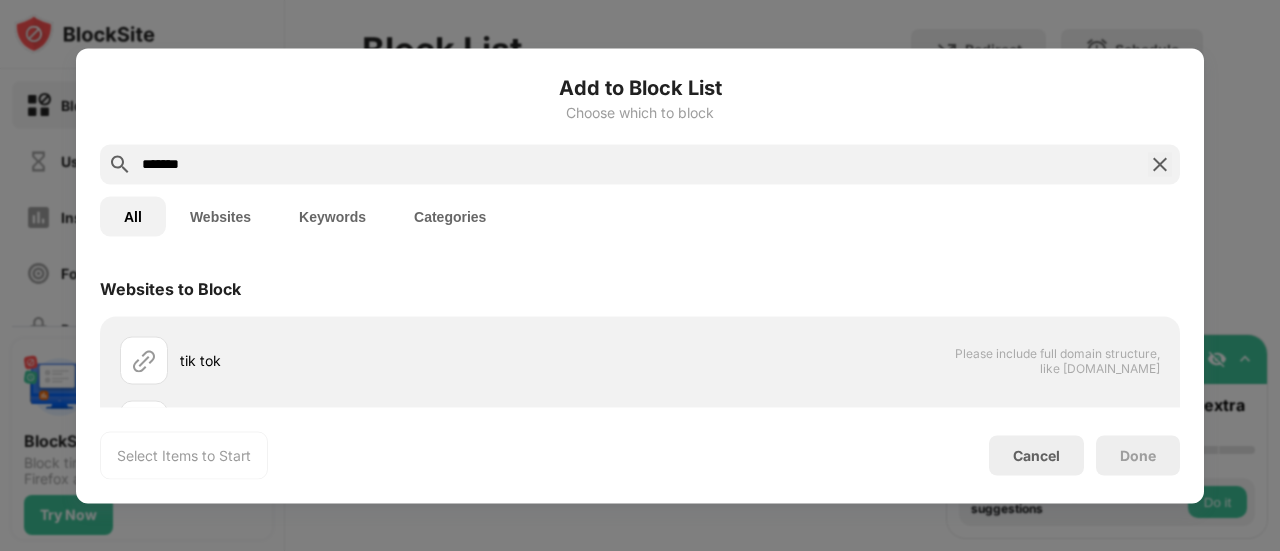 click at bounding box center (1160, 164) 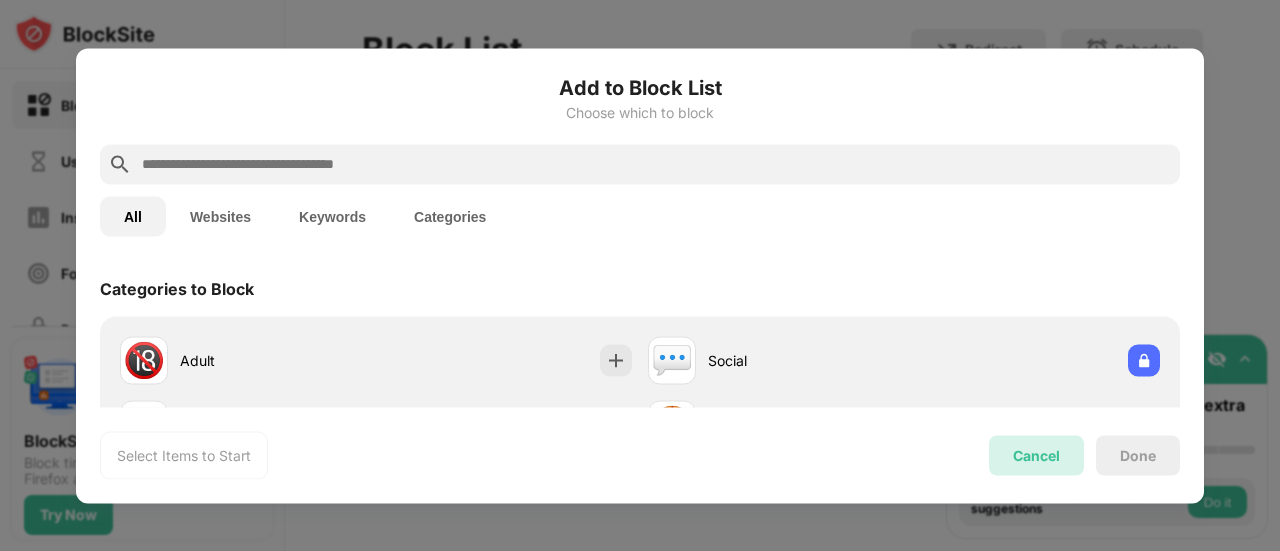 click on "Cancel" at bounding box center [1036, 455] 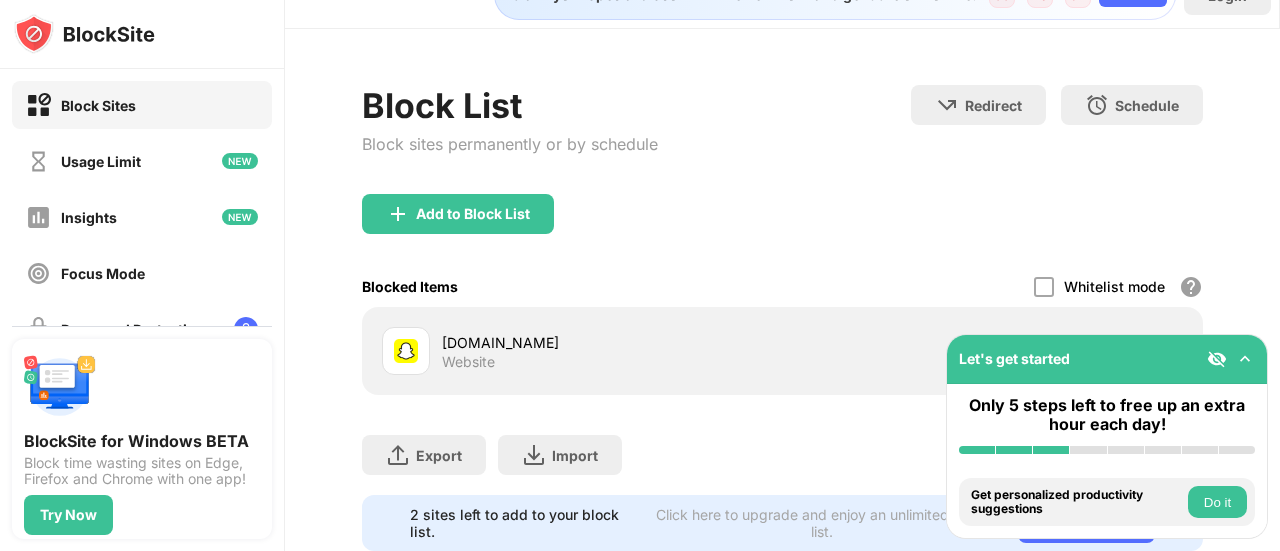 scroll, scrollTop: 0, scrollLeft: 0, axis: both 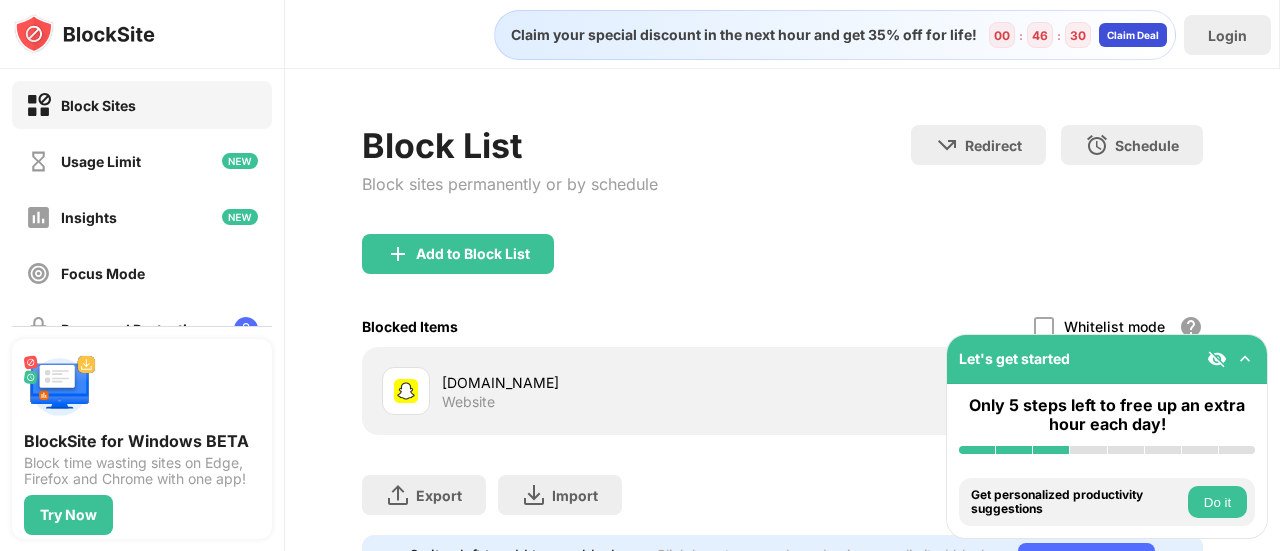 click on "Claim Deal" at bounding box center [1133, 35] 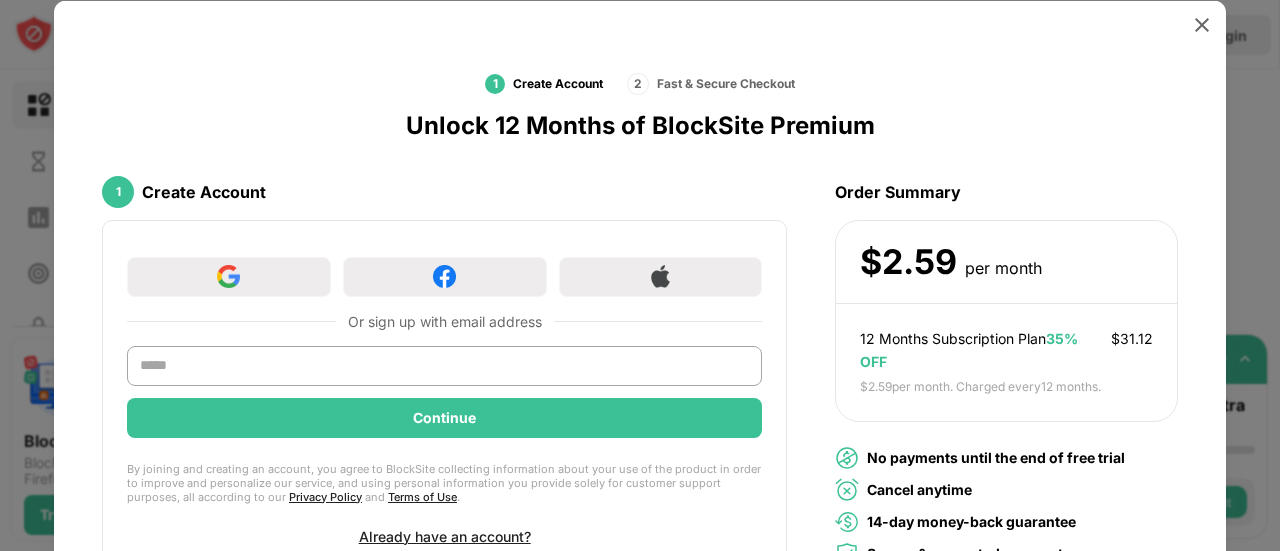 drag, startPoint x: 1216, startPoint y: 117, endPoint x: 1214, endPoint y: 209, distance: 92.021736 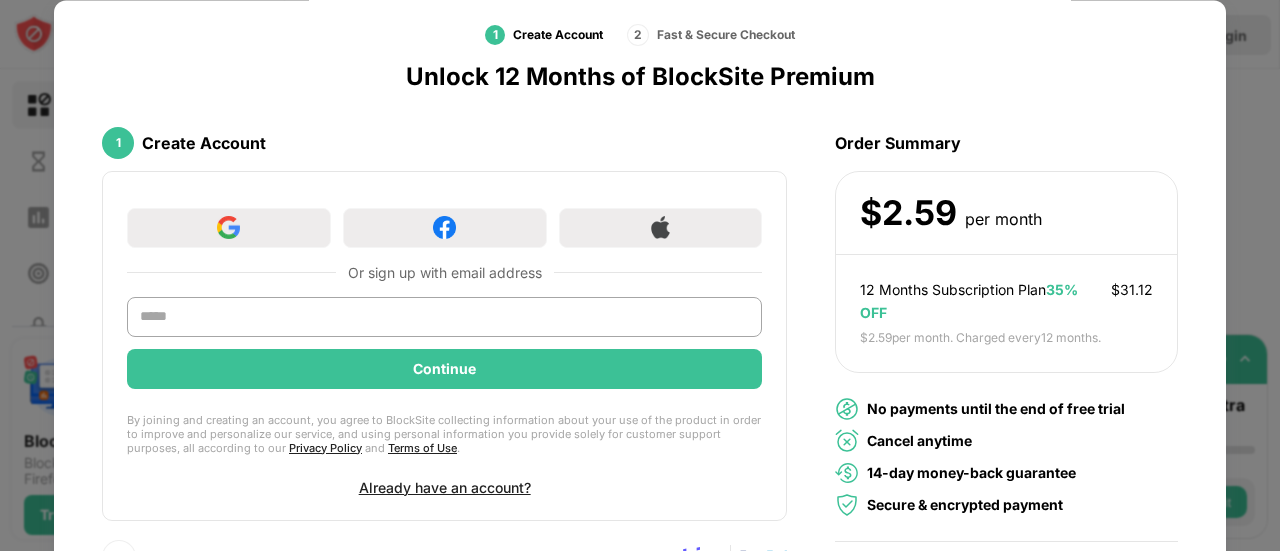 scroll, scrollTop: 68, scrollLeft: 0, axis: vertical 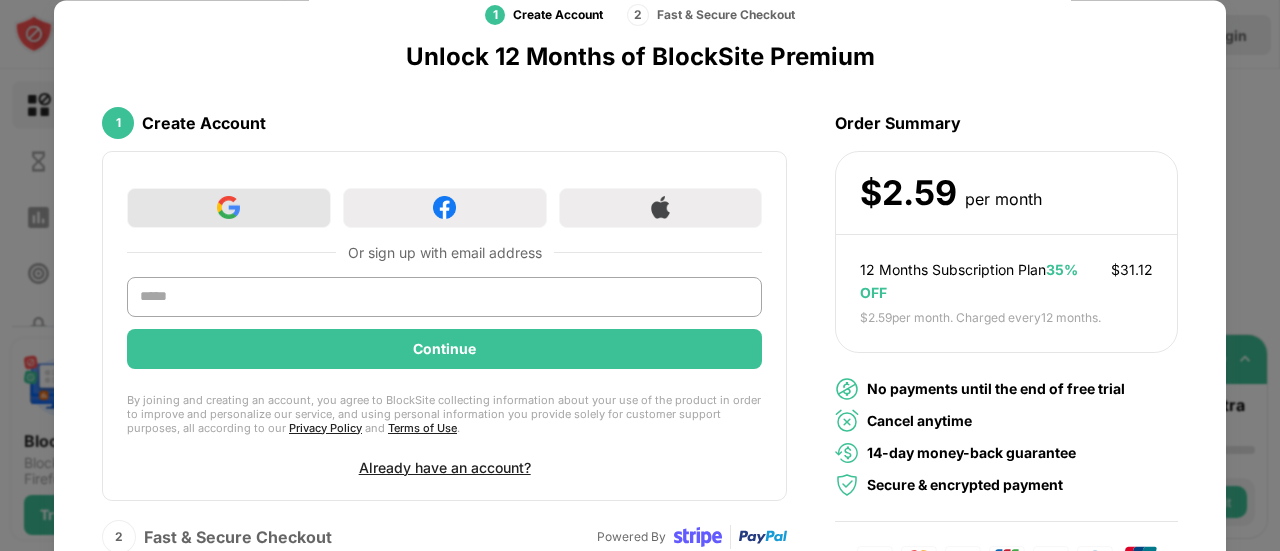 click at bounding box center [228, 208] 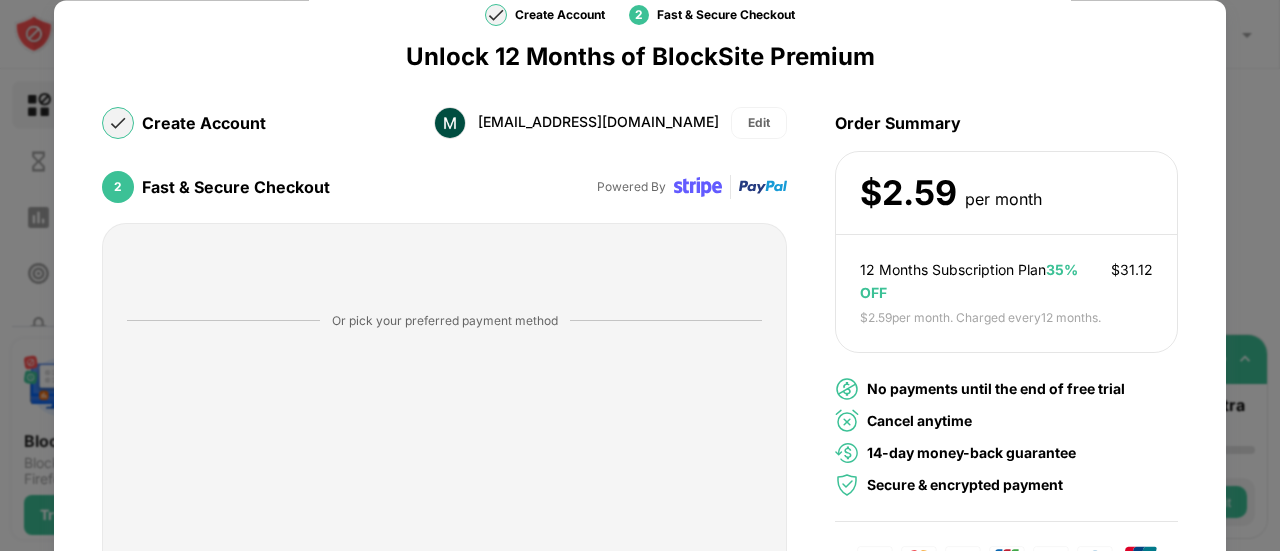 drag, startPoint x: 1272, startPoint y: 118, endPoint x: 1269, endPoint y: 210, distance: 92.0489 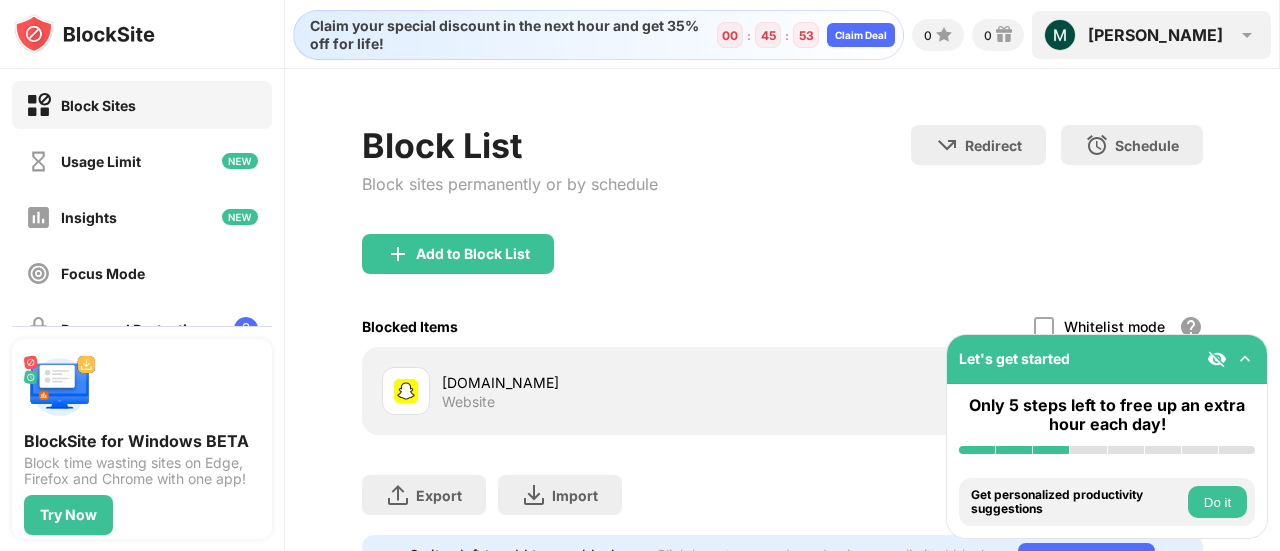 click on "[PERSON_NAME]" at bounding box center (1155, 35) 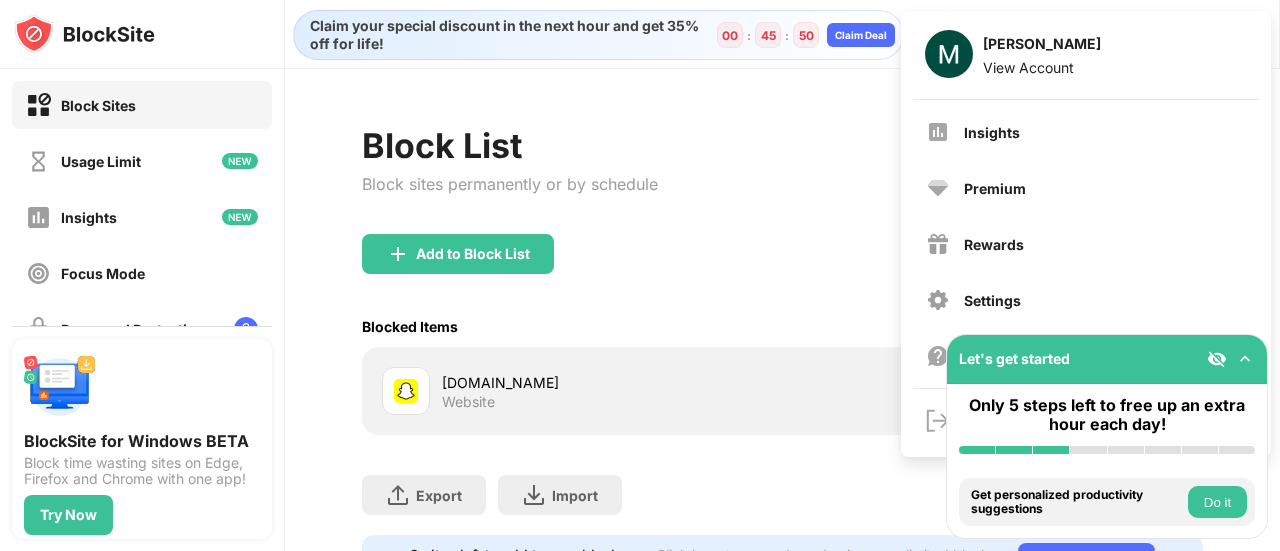 click on "Block List Block sites permanently or by schedule Redirect Choose a site to be redirected to when blocking is active Schedule Select which days and timeframes the block list will be active." at bounding box center [782, 179] 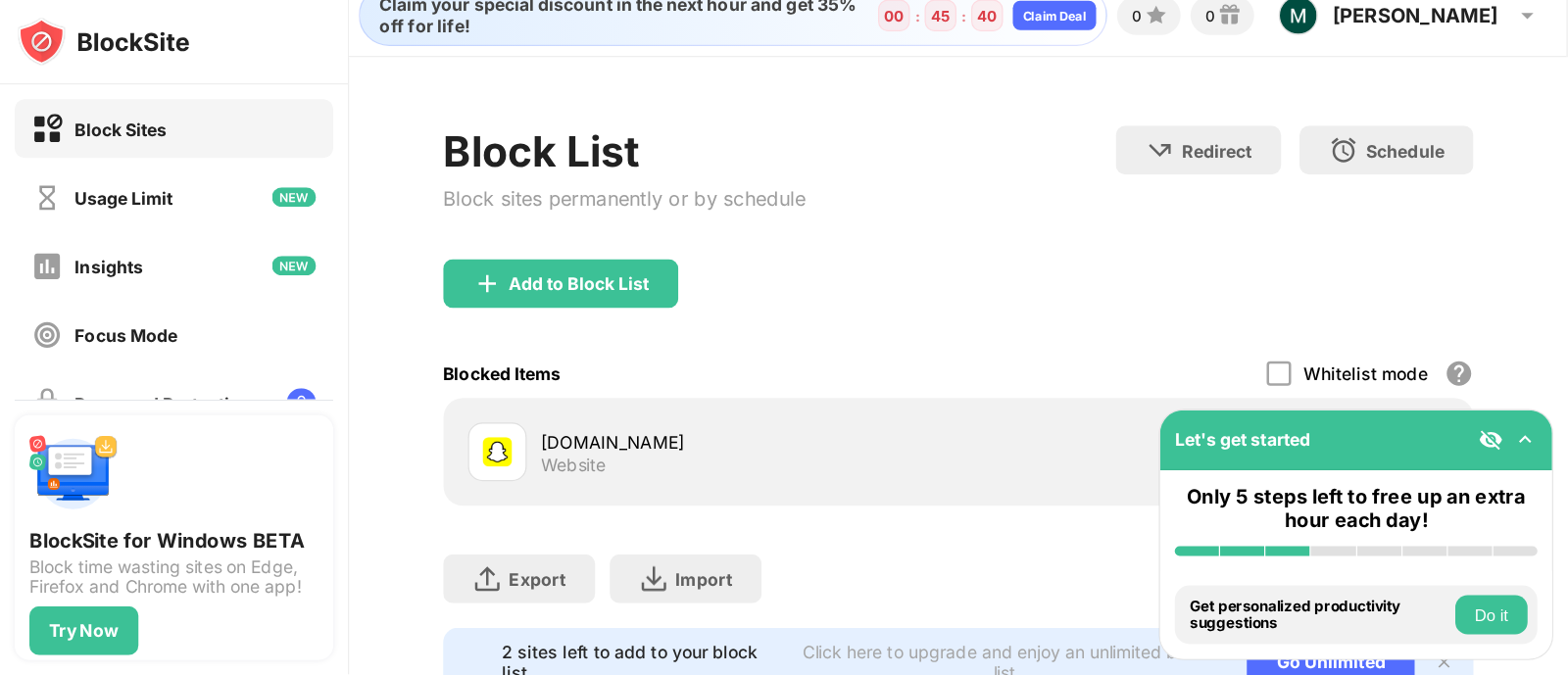 scroll, scrollTop: 0, scrollLeft: 0, axis: both 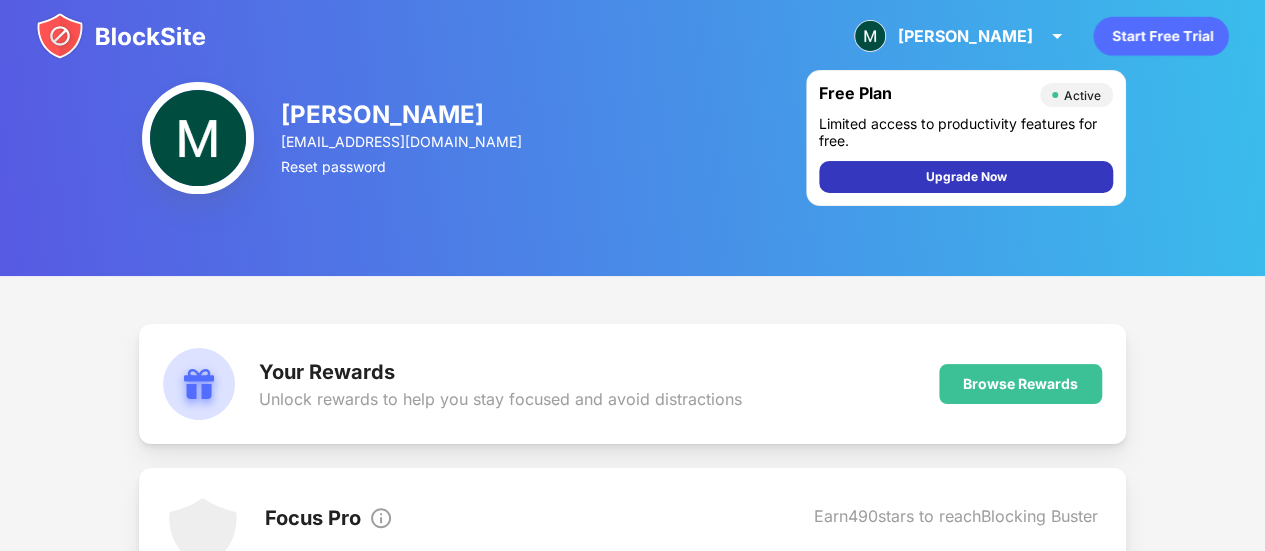 click on "Upgrade Now" at bounding box center [966, 177] 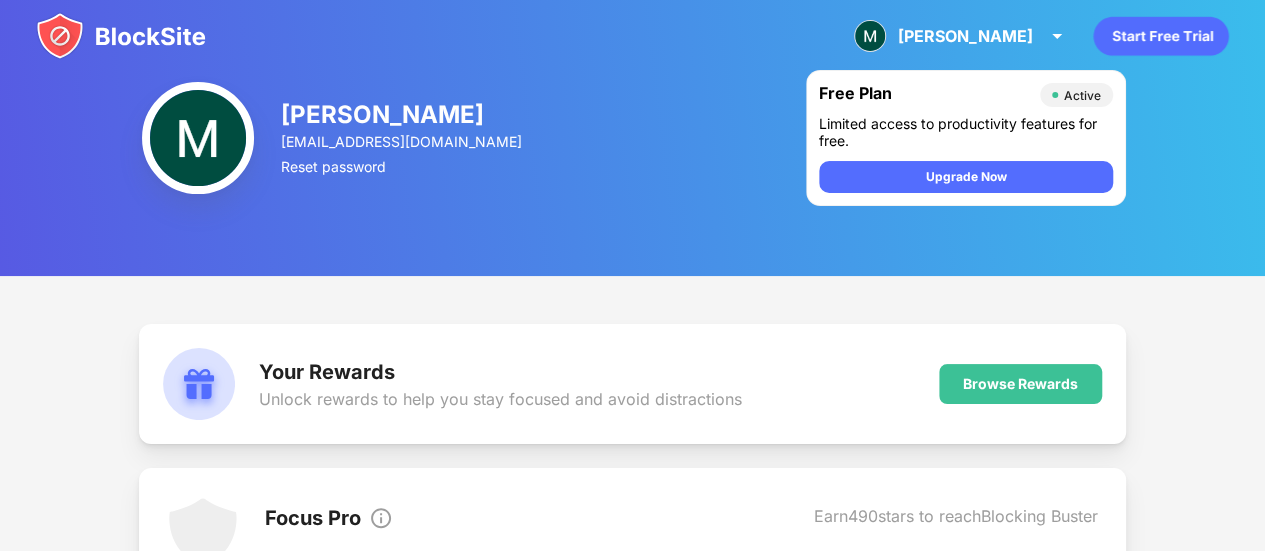 click 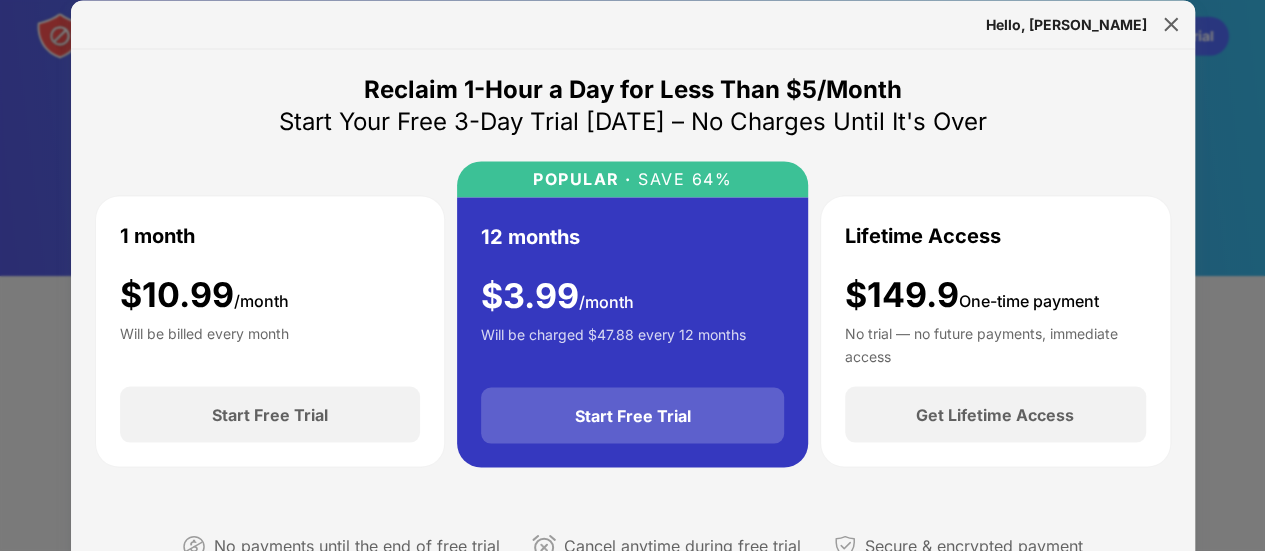 click on "Start Free Trial" at bounding box center [632, 416] 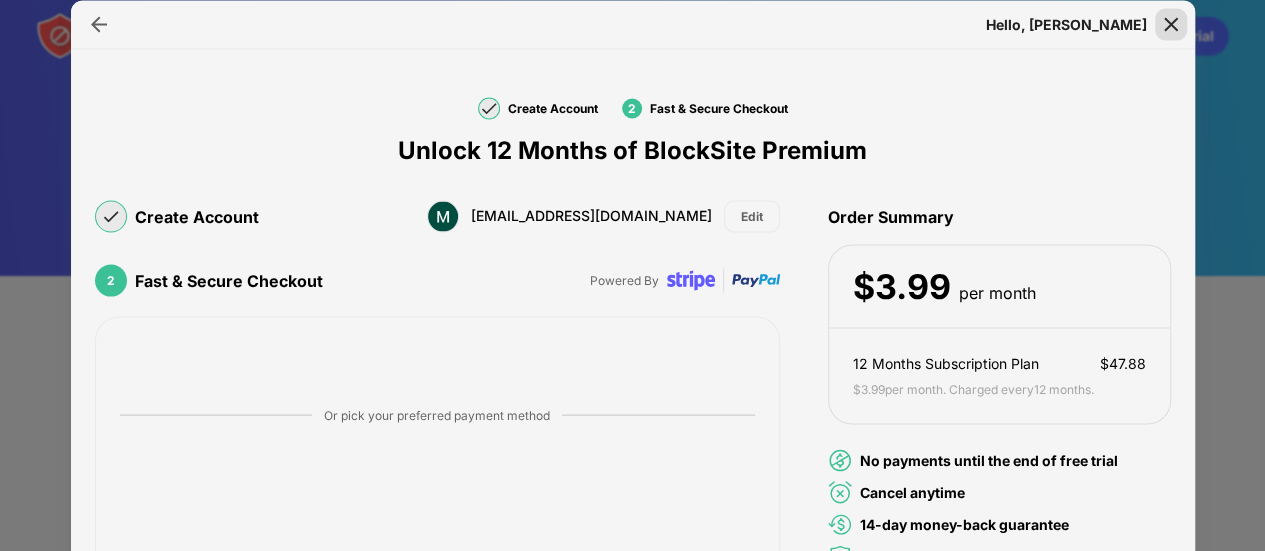 click at bounding box center [1171, 24] 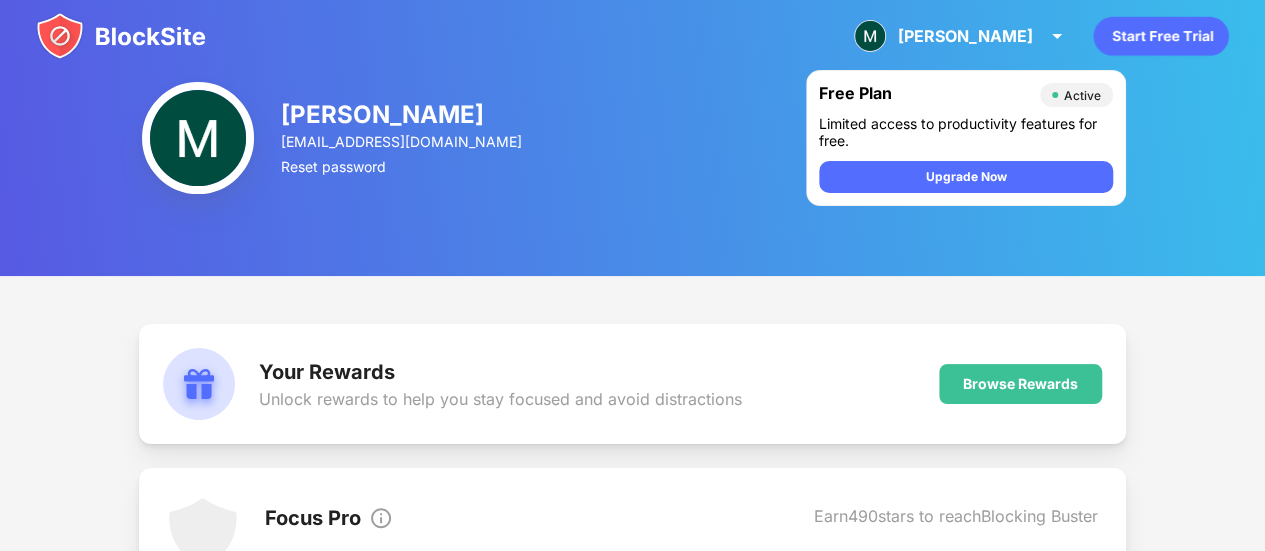 click 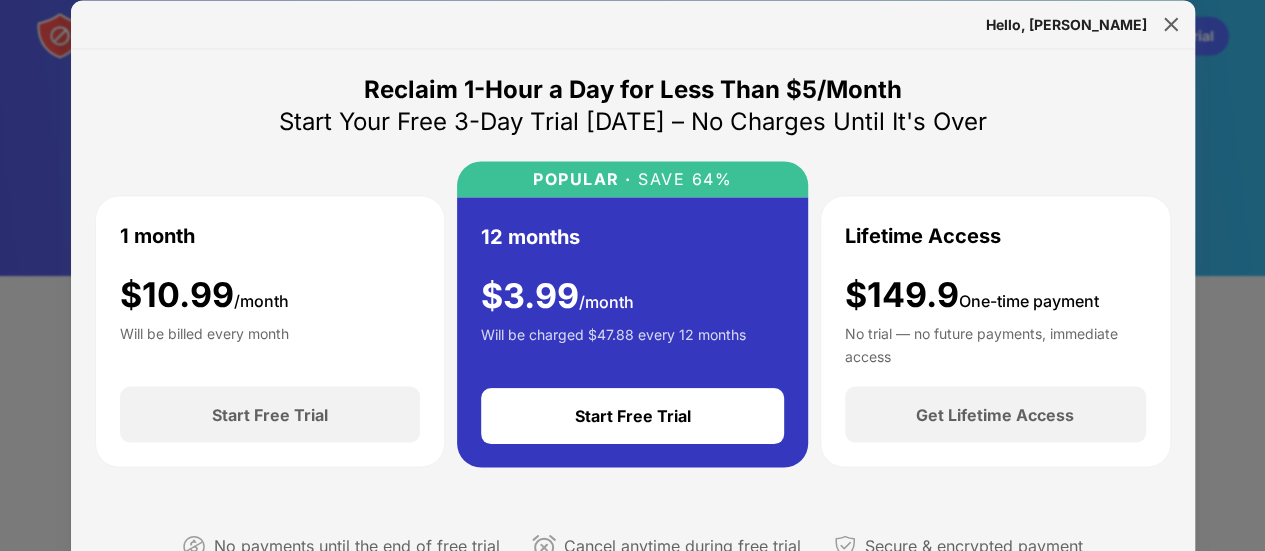 click on "1 month $ 10.99  /month Will be billed every month" at bounding box center (270, 291) 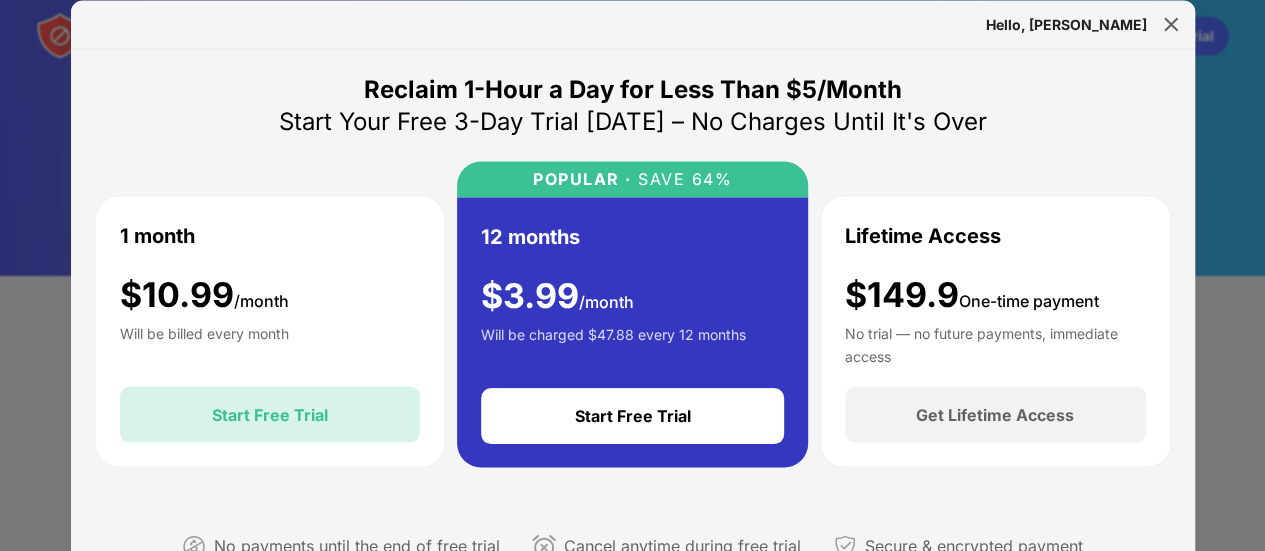 click on "Start Free Trial" at bounding box center [270, 415] 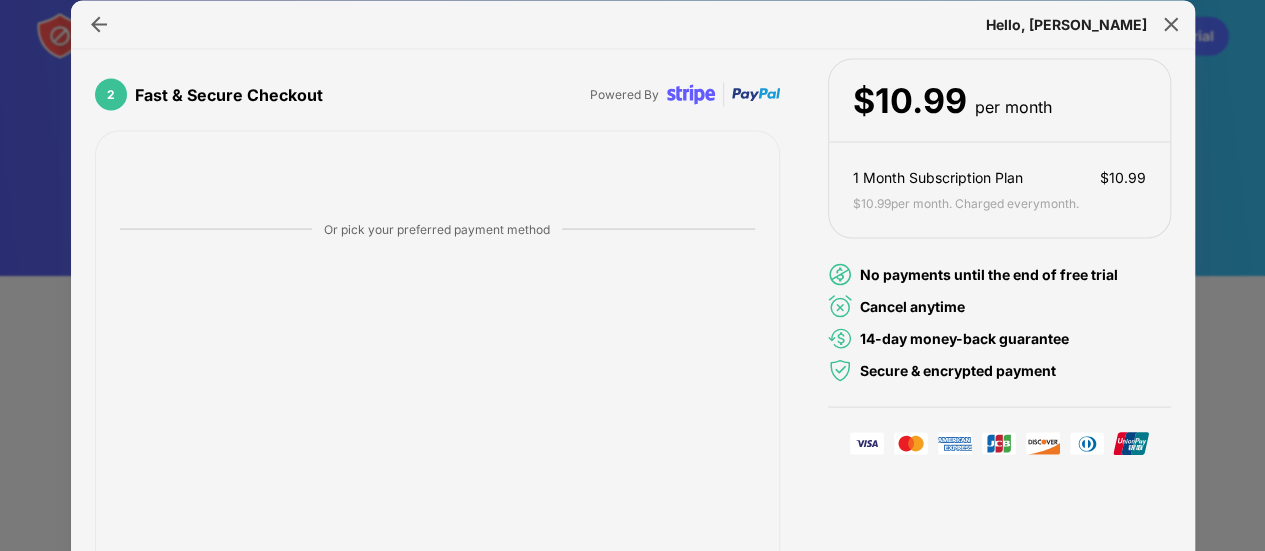 scroll, scrollTop: 0, scrollLeft: 0, axis: both 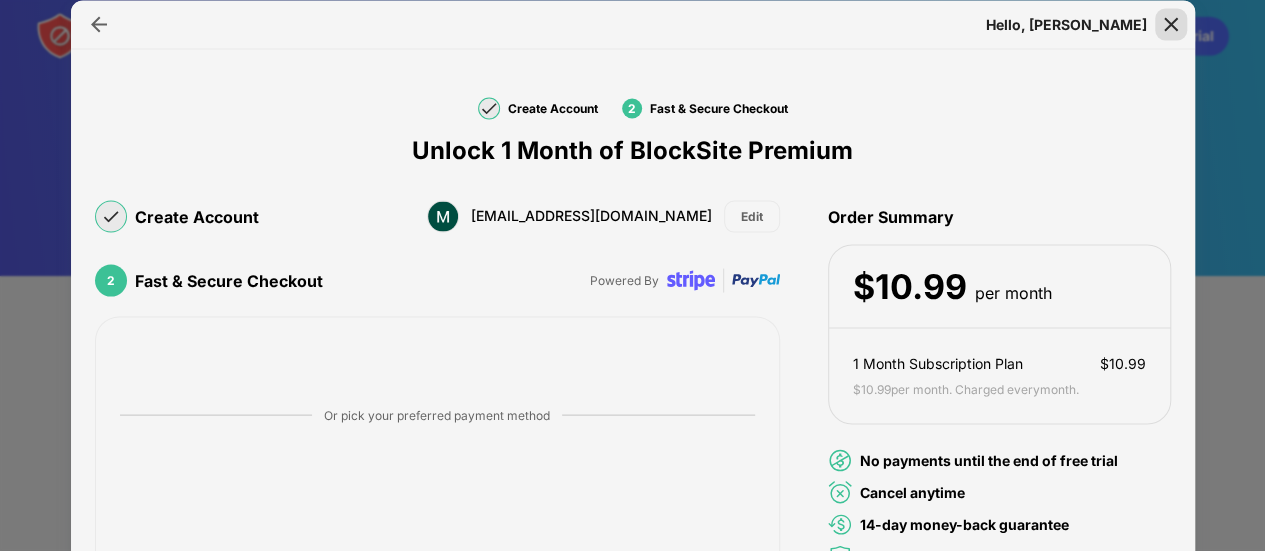 click at bounding box center (1171, 24) 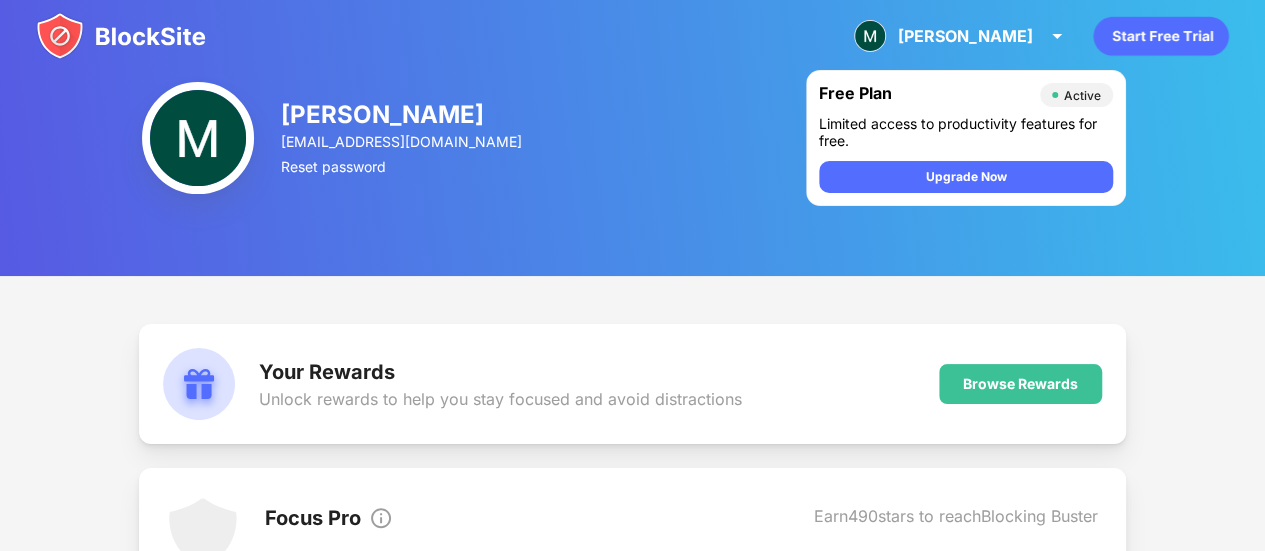 click 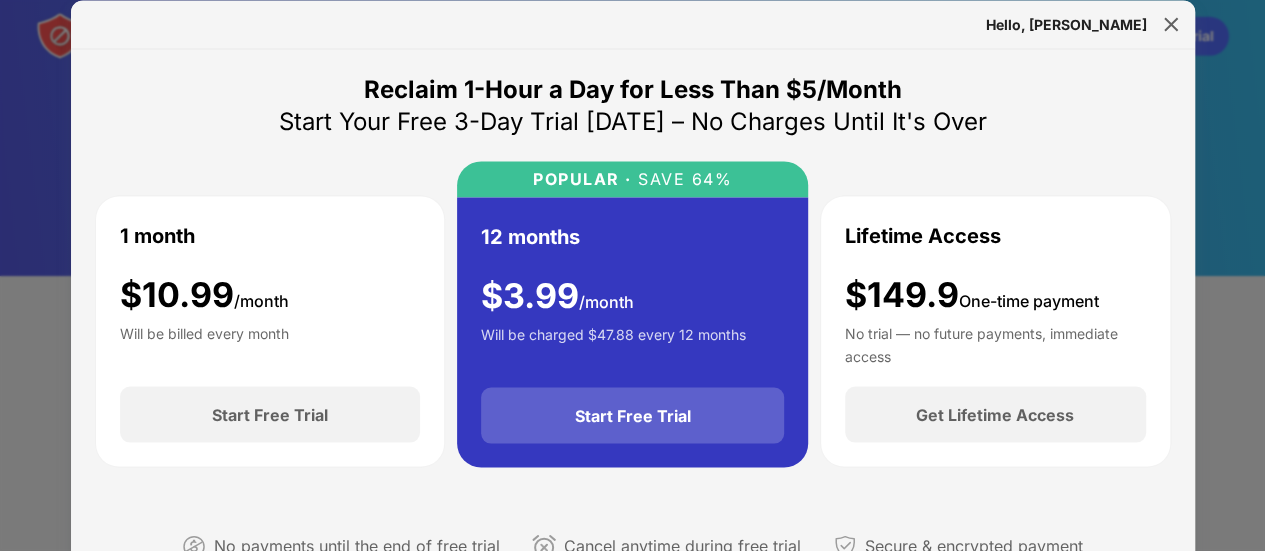 click on "Start Free Trial" at bounding box center (633, 416) 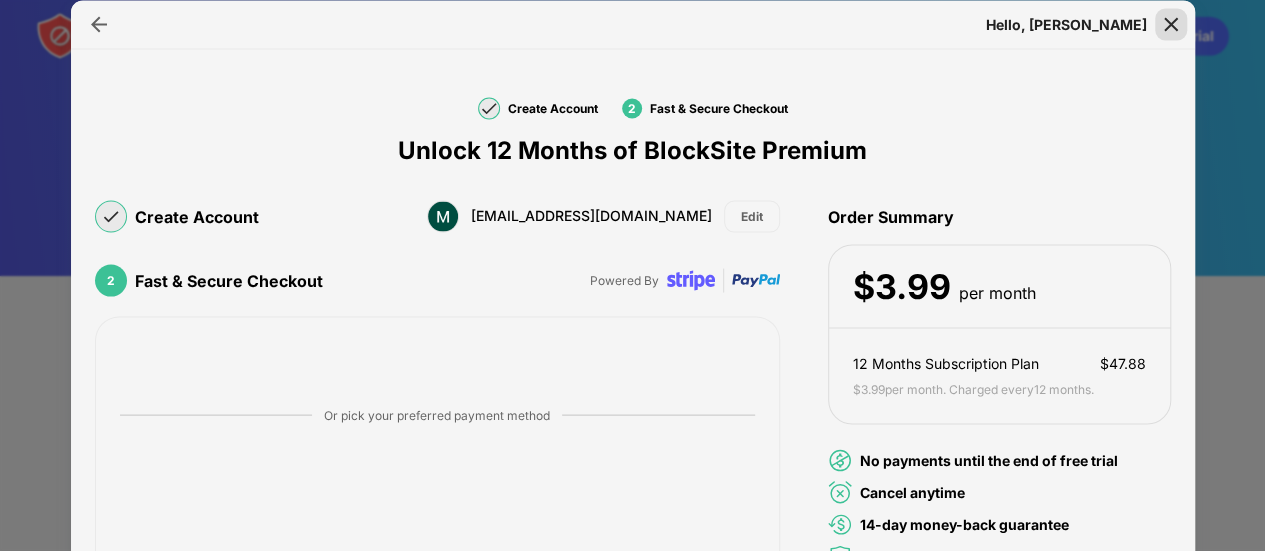 click at bounding box center [1171, 24] 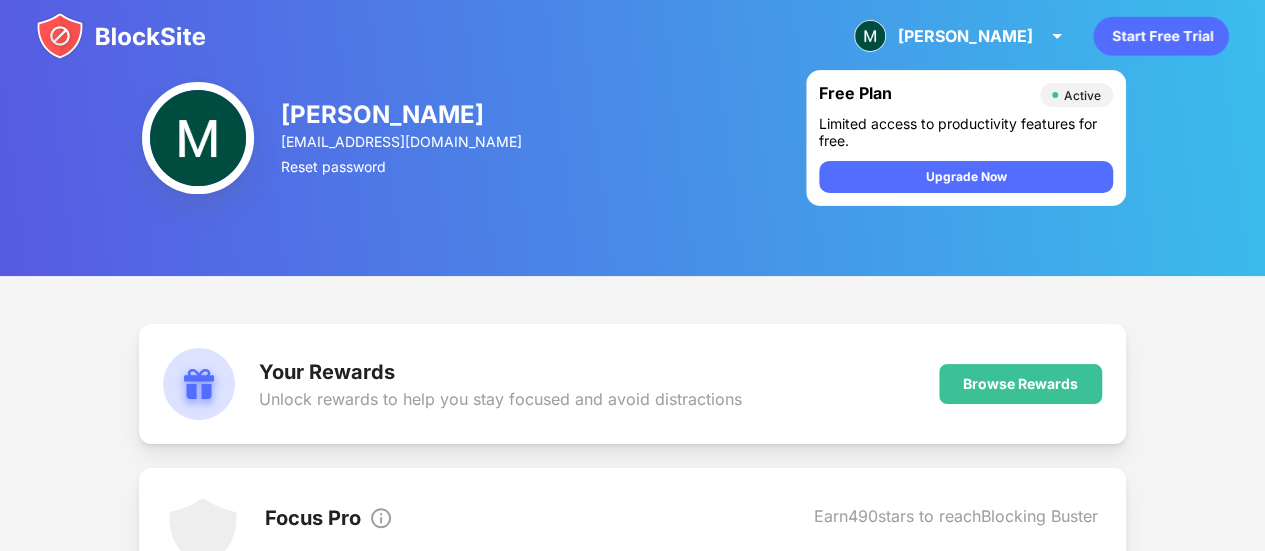 click 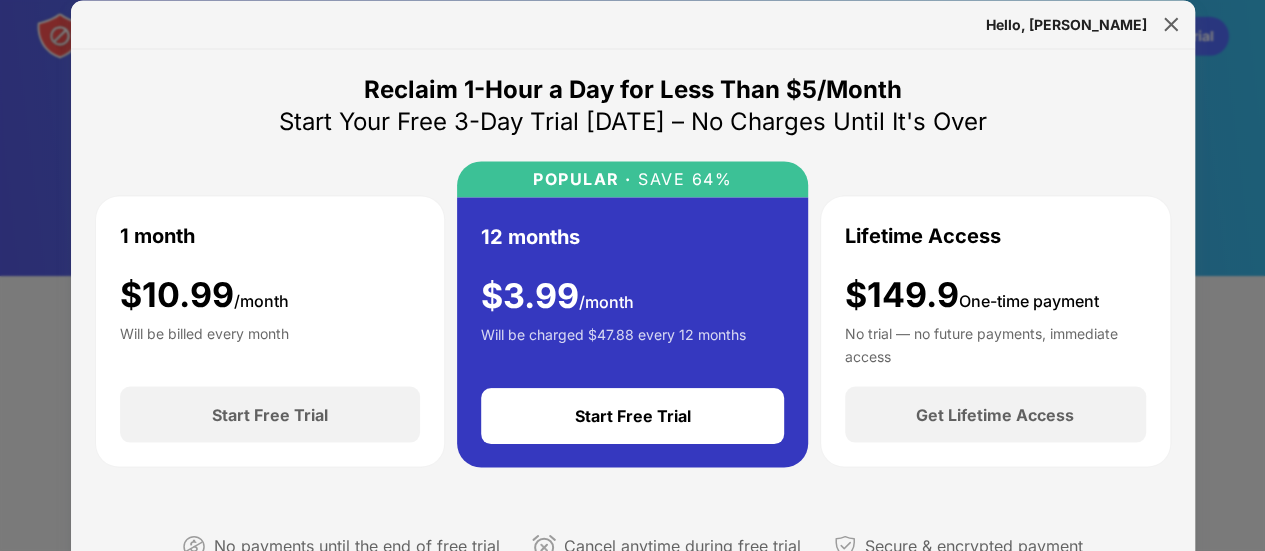 click on "1 month $ 10.99  /month Will be billed every month" at bounding box center [270, 291] 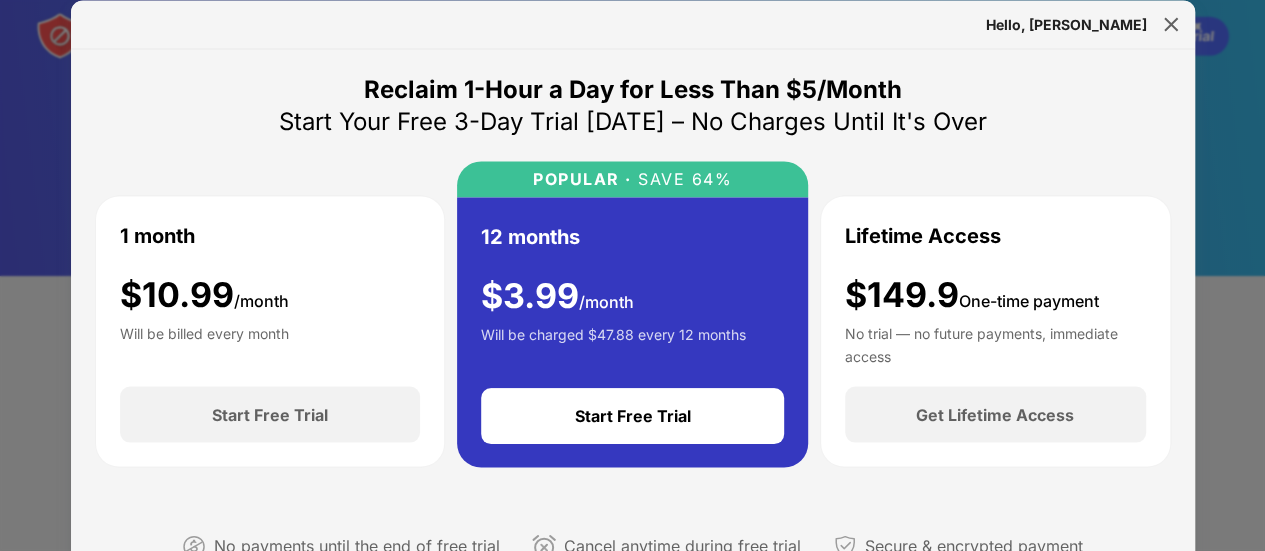 click on "1 month $ 10.99  /month Will be billed every month Start Free Trial" at bounding box center [270, 331] 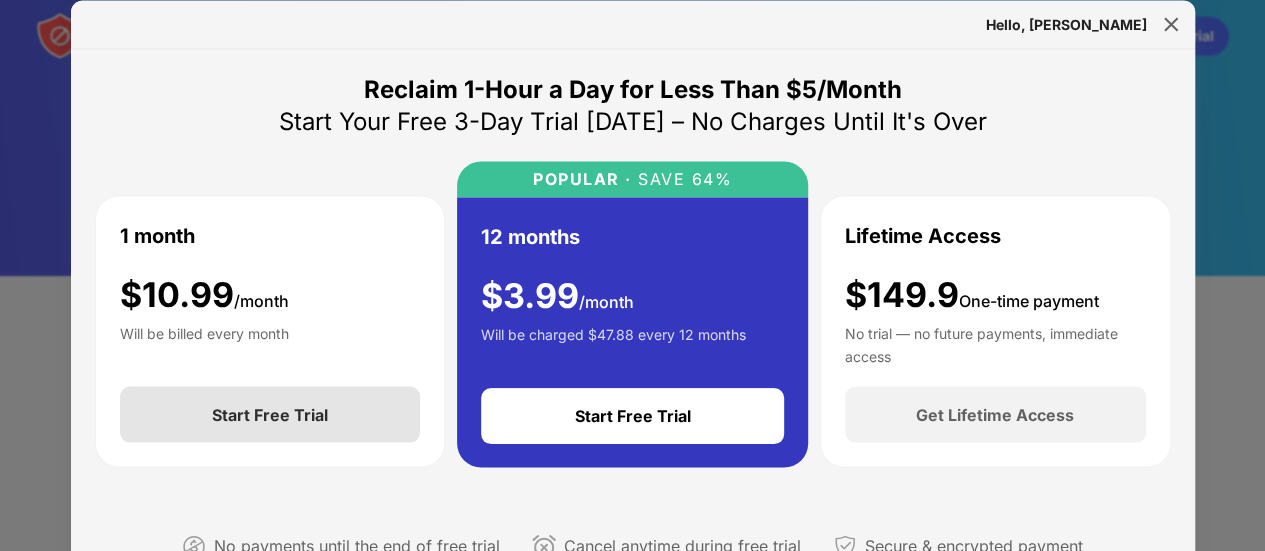 click on "Start Free Trial" at bounding box center (270, 415) 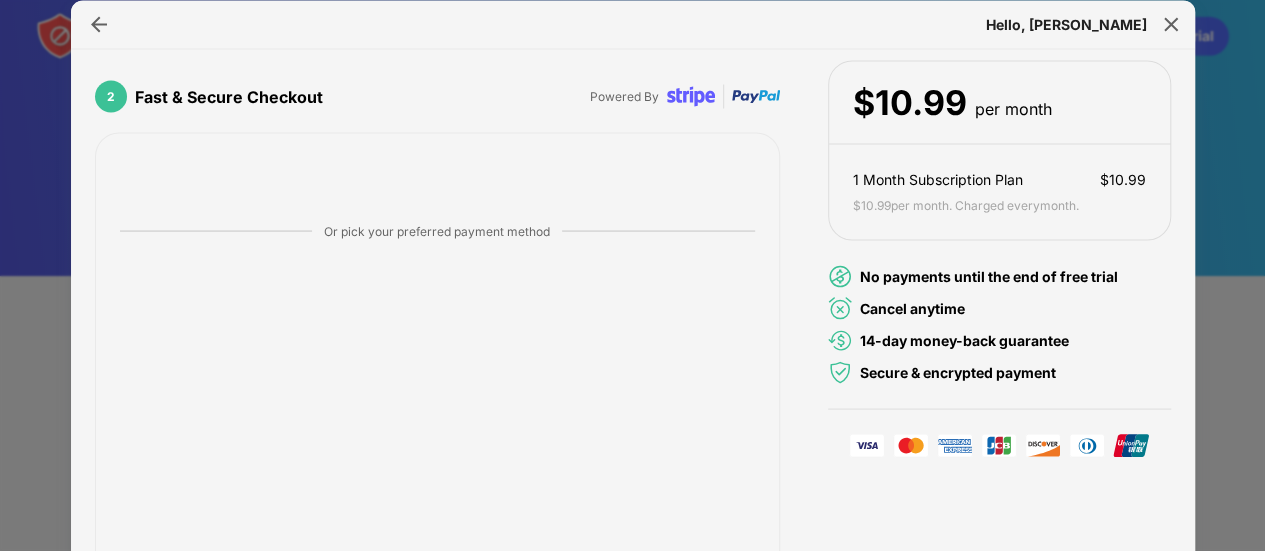 scroll, scrollTop: 186, scrollLeft: 0, axis: vertical 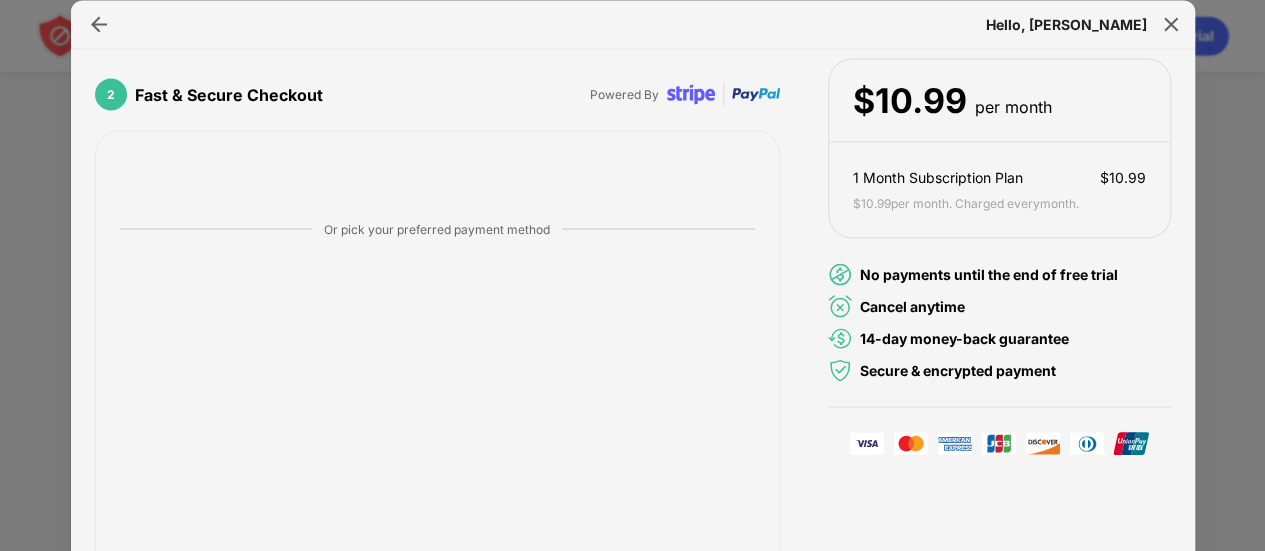 click on "Create Account bairdmels@gmail.com Edit 2 Fast & Secure Checkout Powered By Or pick your preferred payment method Confirm Payment Order Summary $ 10.99 per month 1 Month Subscription Plan $ 10.99 $ 10.99  per month. Charged every  month . No payments until the end of free trial Cancel anytime 14-day money-back guarantee Secure & encrypted payment" at bounding box center (633, 322) 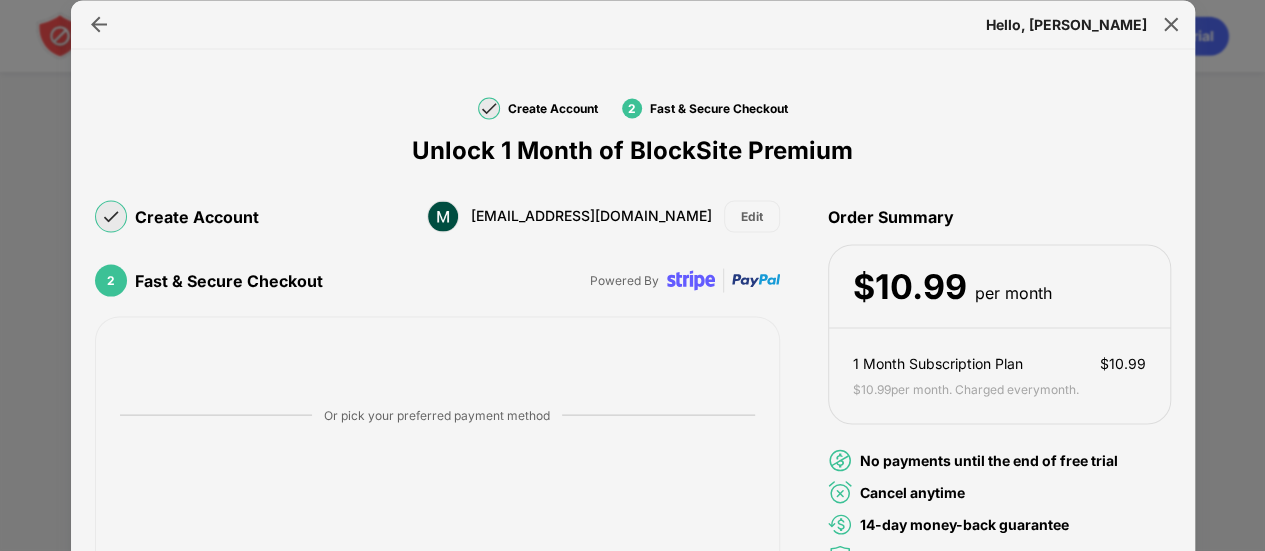 scroll, scrollTop: 186, scrollLeft: 0, axis: vertical 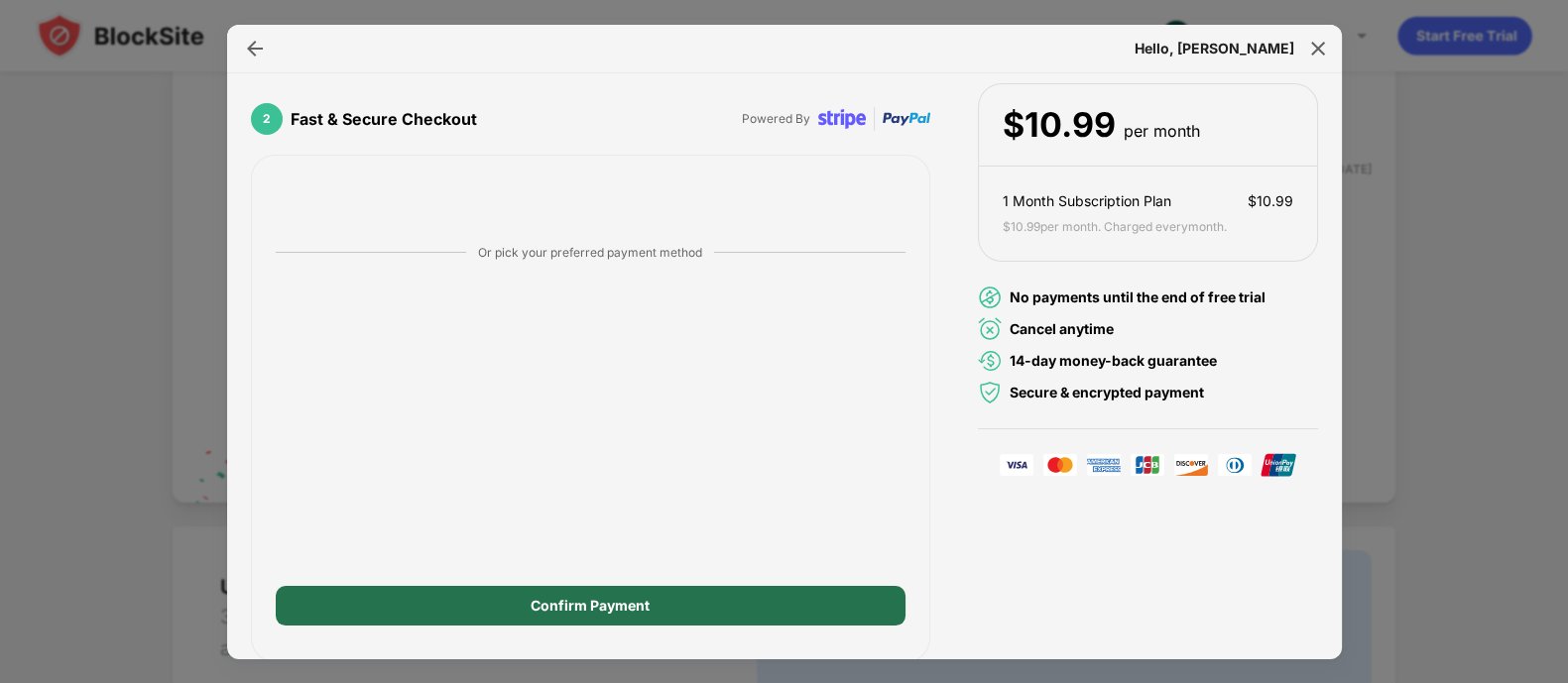 drag, startPoint x: 1206, startPoint y: 2, endPoint x: 529, endPoint y: 591, distance: 897.3572 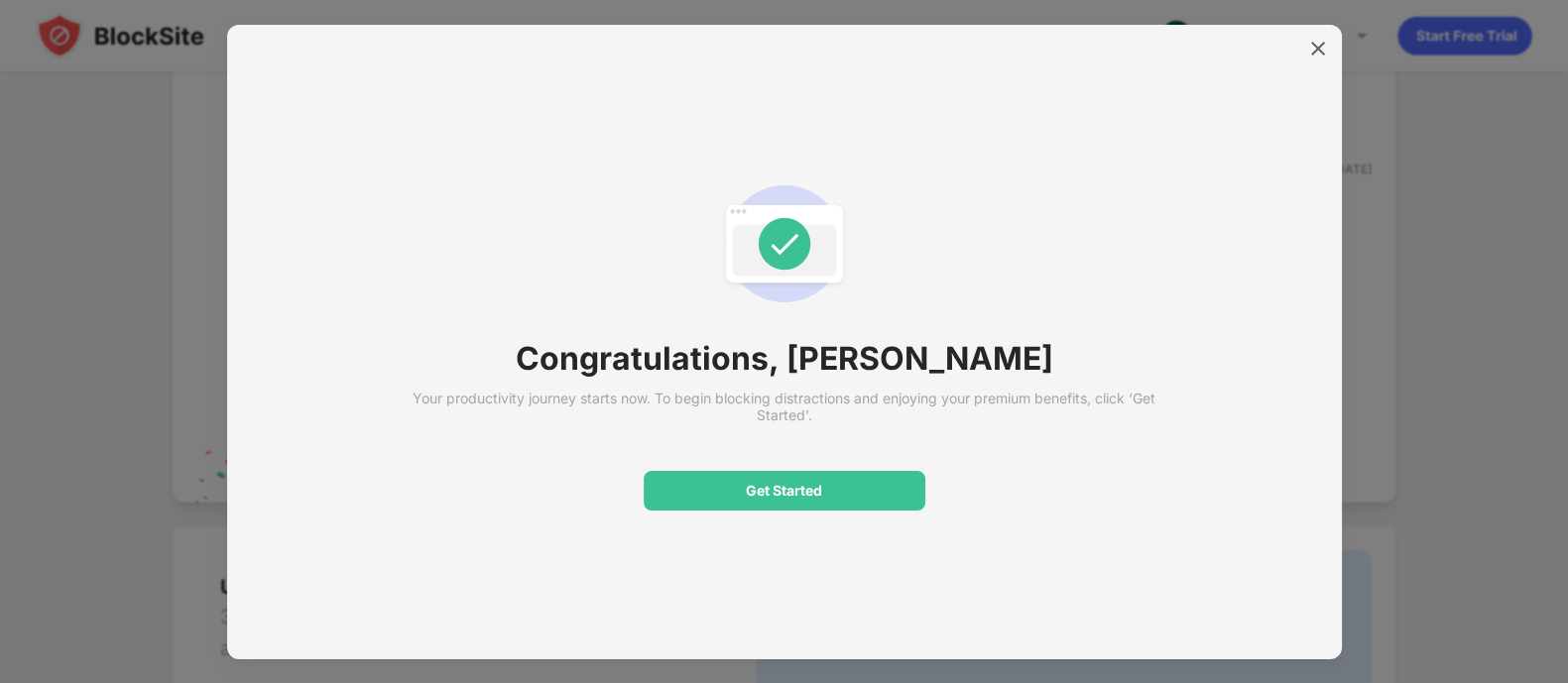 scroll, scrollTop: 0, scrollLeft: 0, axis: both 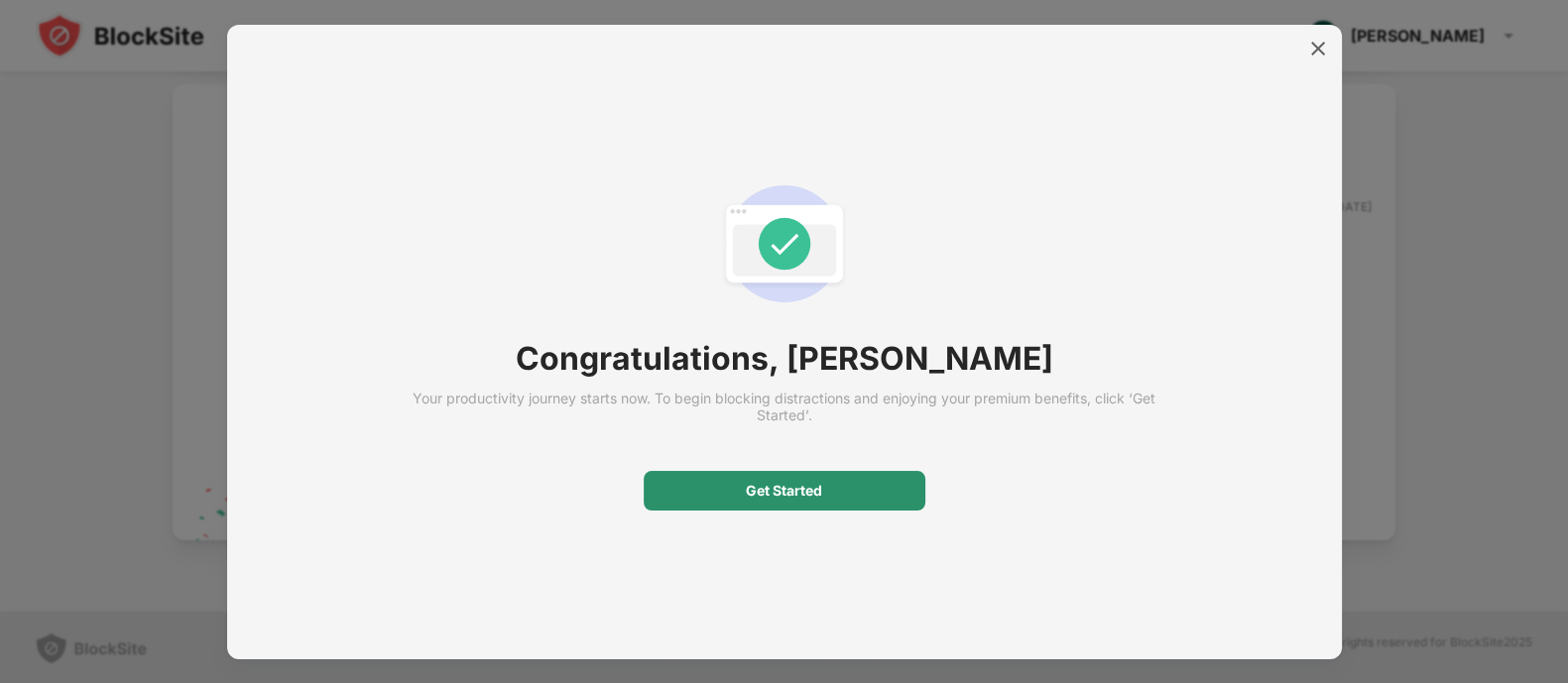 click on "Get Started" at bounding box center [784, 491] 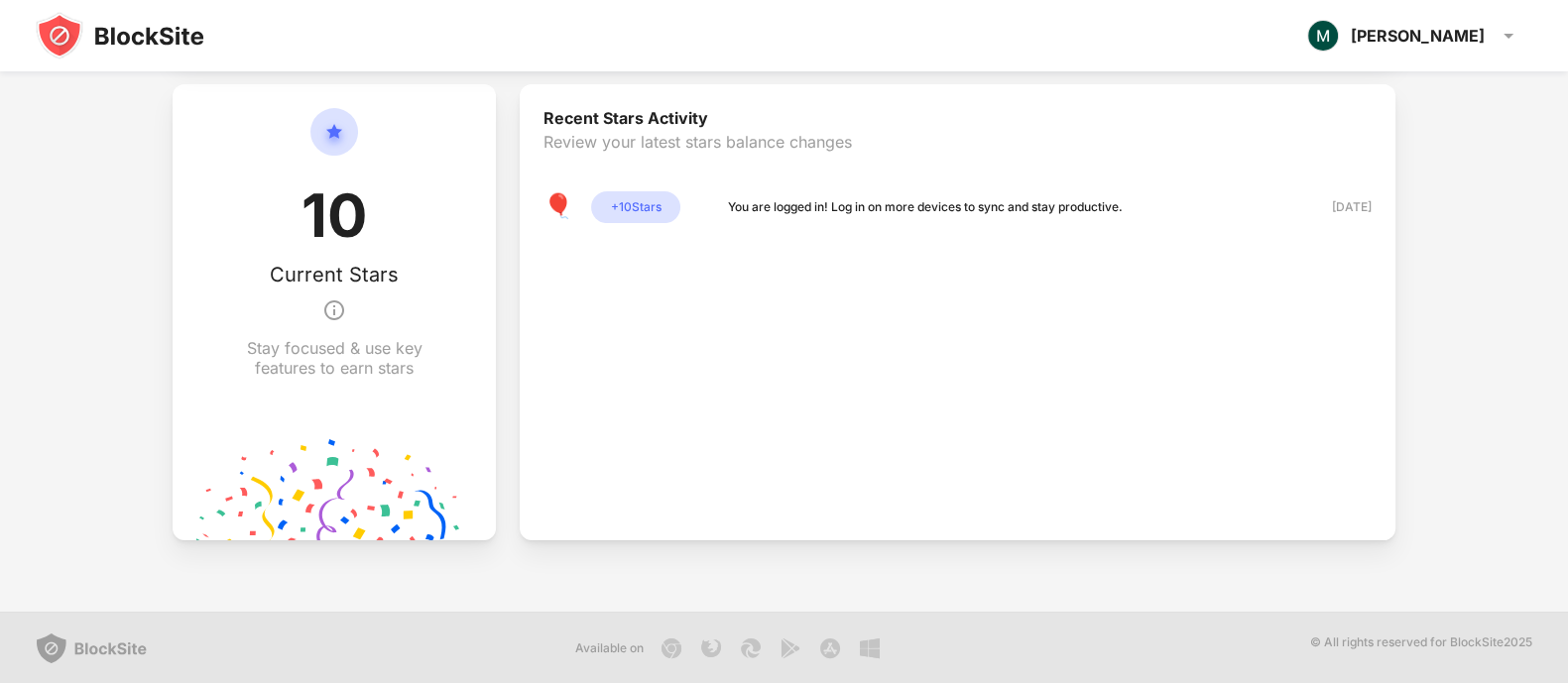 click on "Recent Stars Activity Review your latest stars balance changes 🎈 + 10  Stars You are logged in! Log in on more devices to sync and stay productive. 11 Jul 2025" at bounding box center [957, 312] 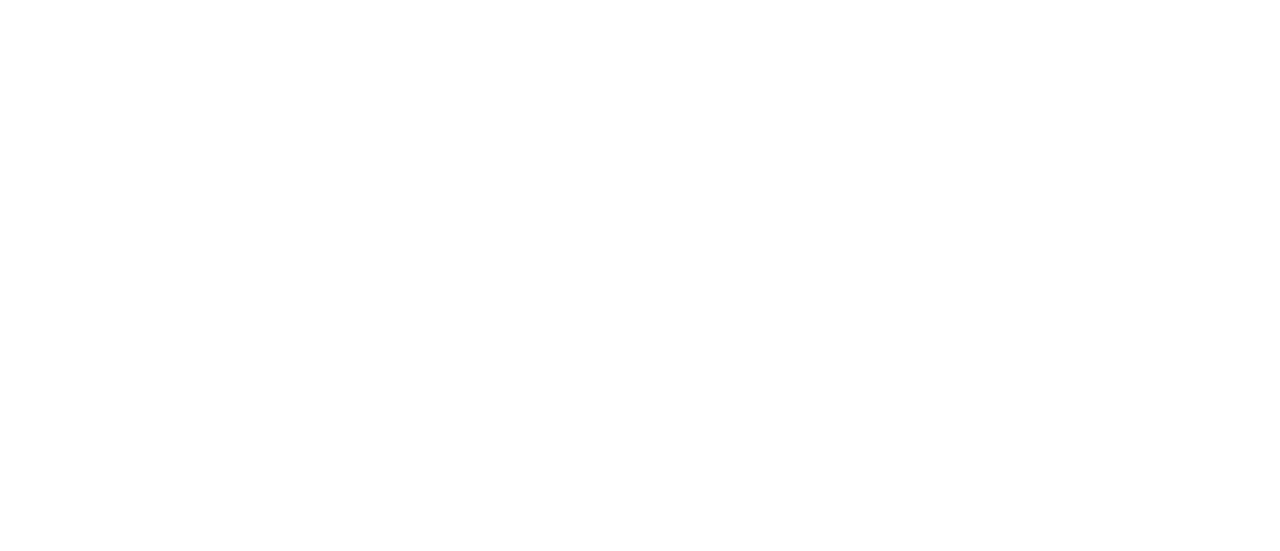 scroll, scrollTop: 0, scrollLeft: 0, axis: both 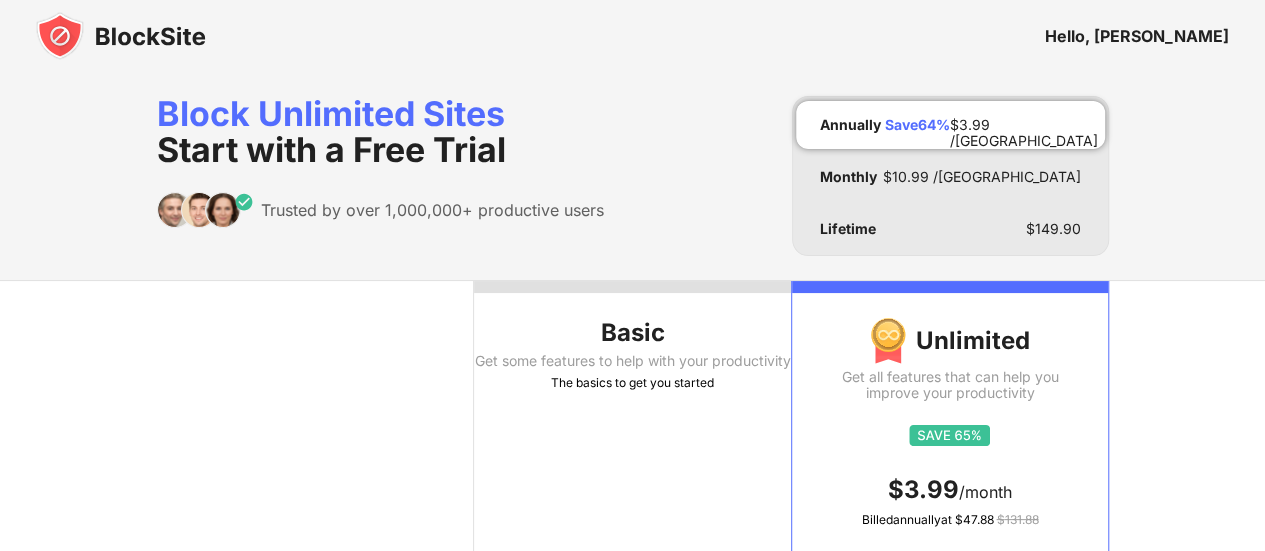 click on "The basics to get you started" at bounding box center (632, 383) 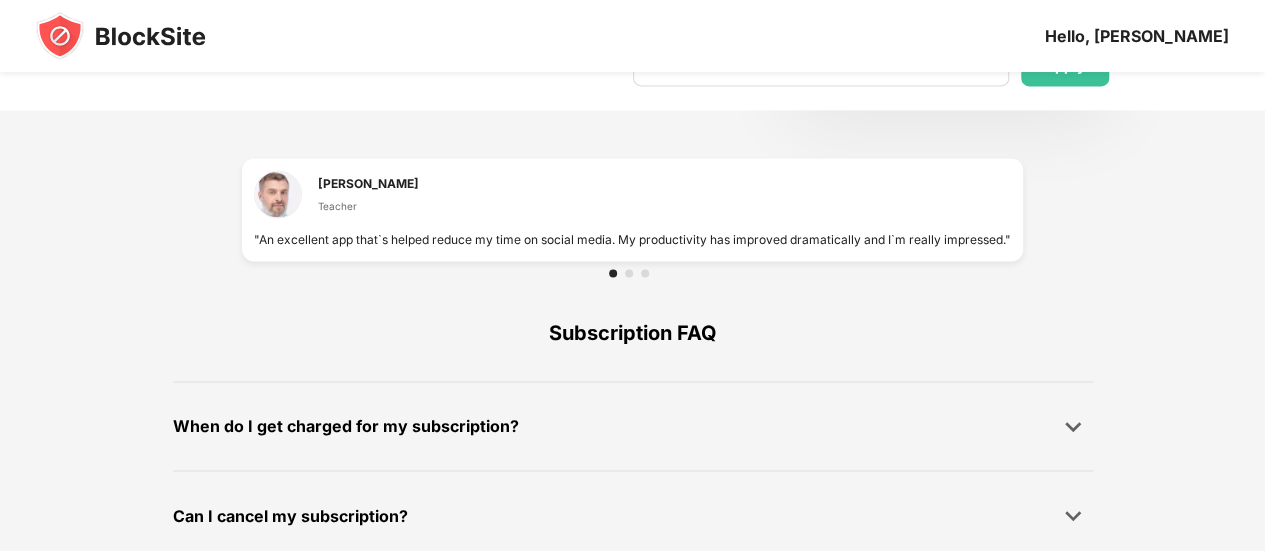 scroll, scrollTop: 1496, scrollLeft: 0, axis: vertical 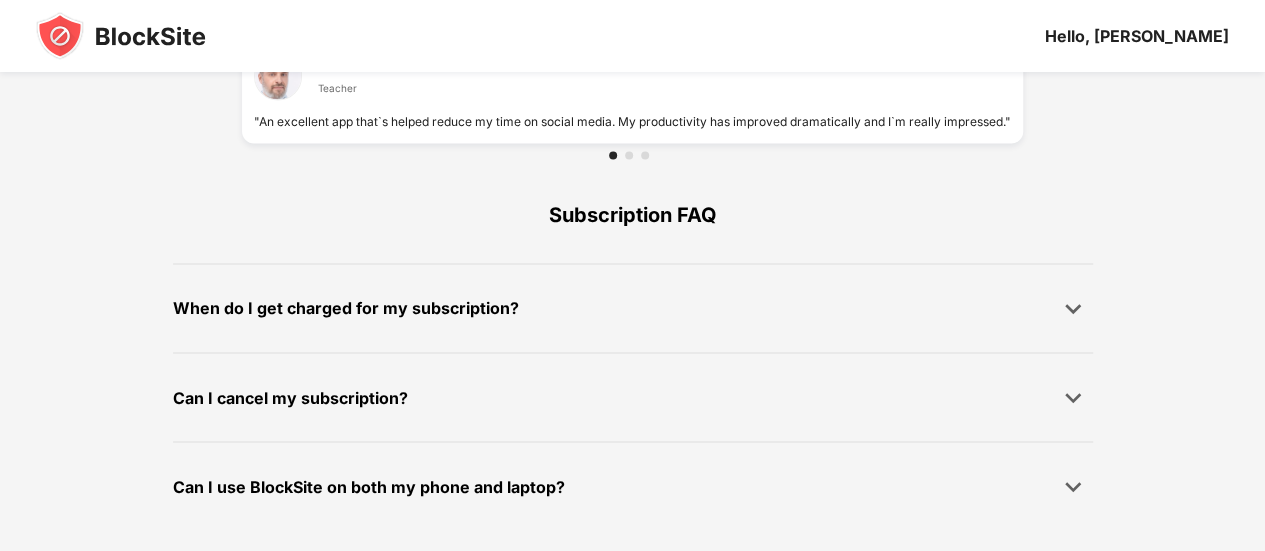 click on "Can I cancel my subscription?" at bounding box center [633, 397] 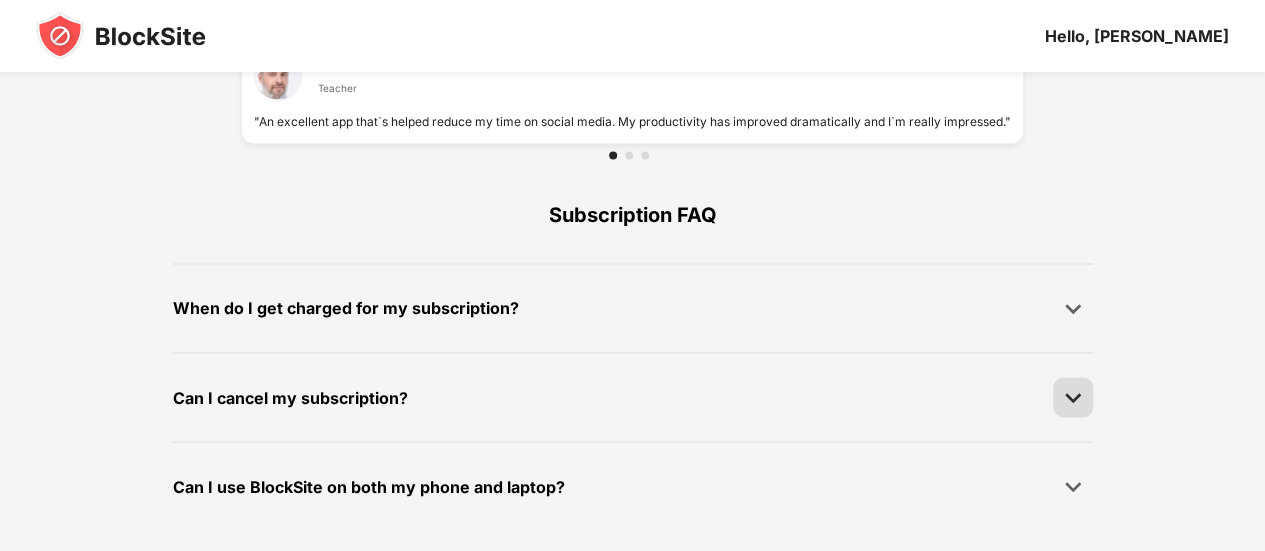 click at bounding box center [1073, 397] 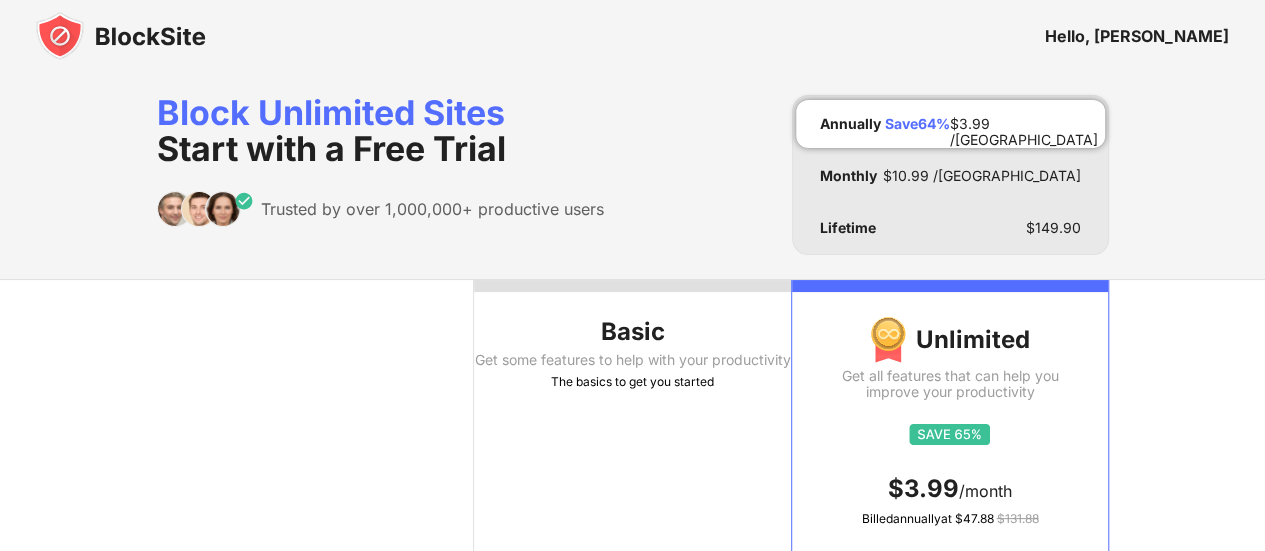 scroll, scrollTop: 0, scrollLeft: 0, axis: both 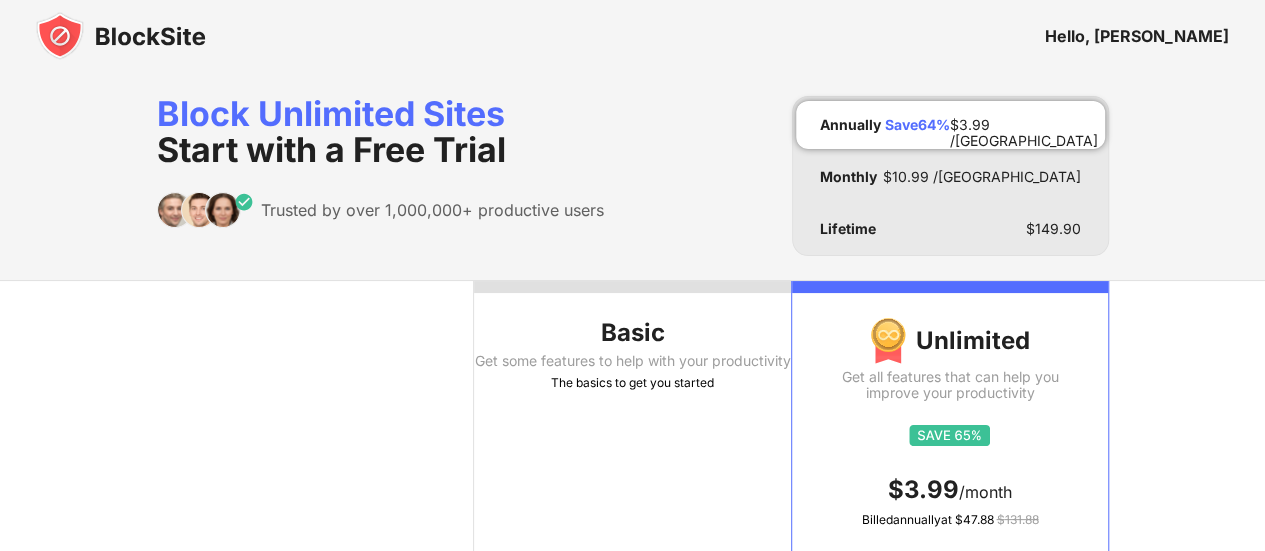 click on "Hello, [PERSON_NAME]" at bounding box center (1137, 36) 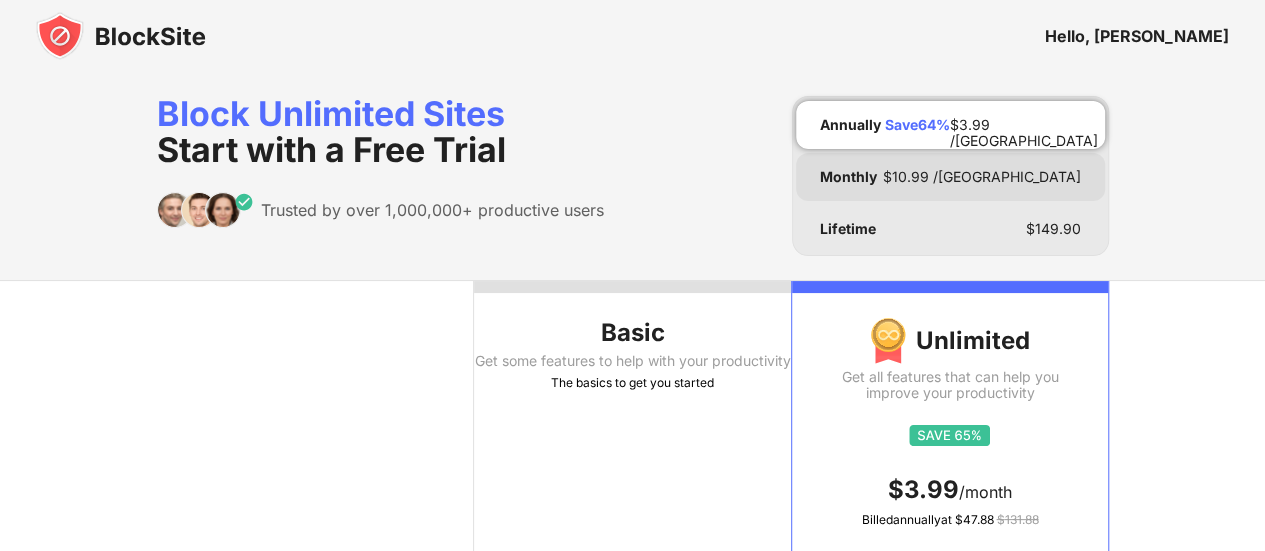 click on "Monthly $ 10.99 /[GEOGRAPHIC_DATA]" at bounding box center [950, 177] 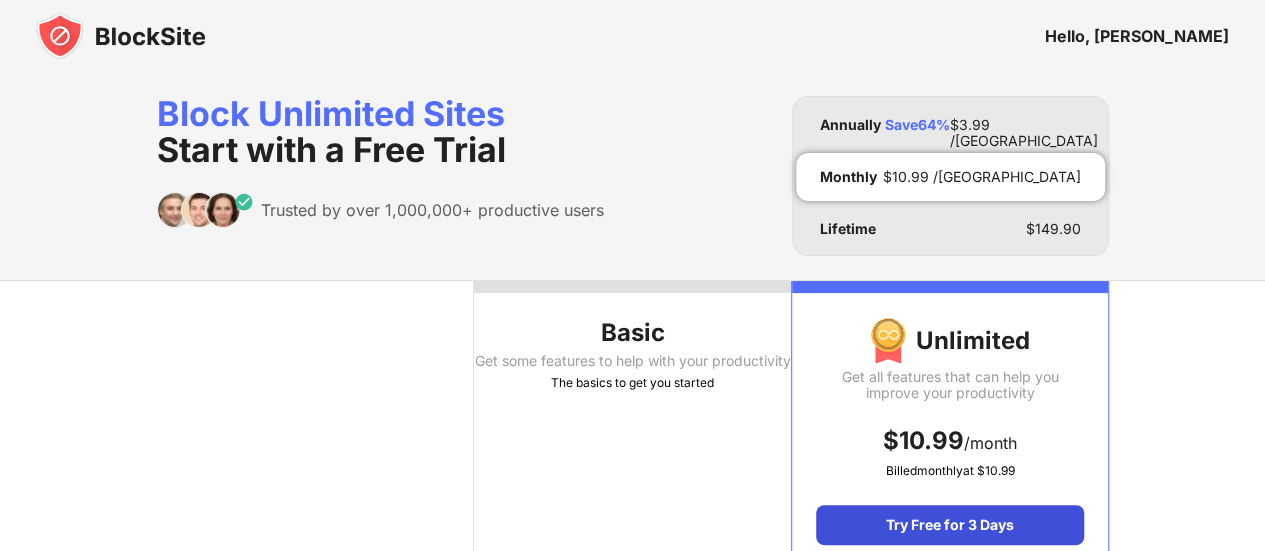 click on "Try Free for 3 Days" at bounding box center (949, 525) 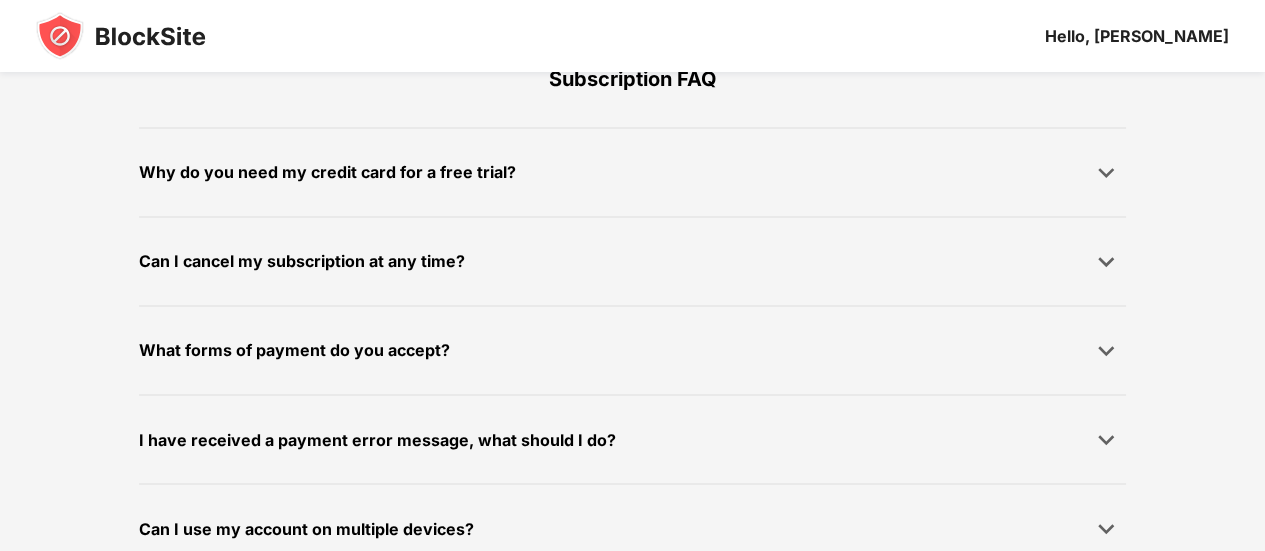 scroll, scrollTop: 1537, scrollLeft: 0, axis: vertical 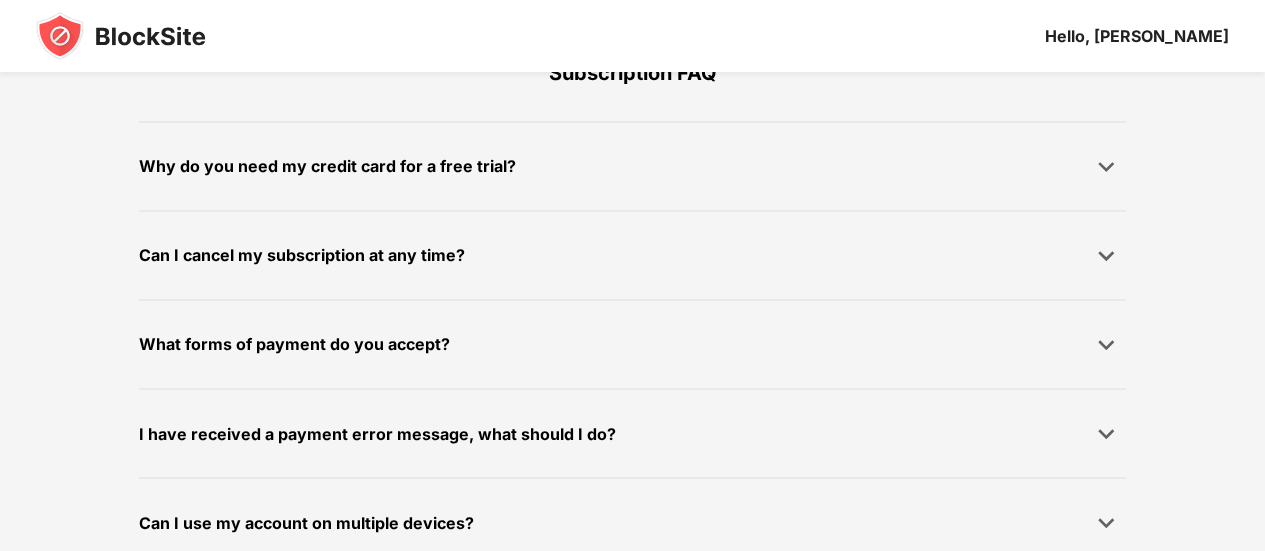 click on "Can I cancel my subscription at any time?" at bounding box center [632, 255] 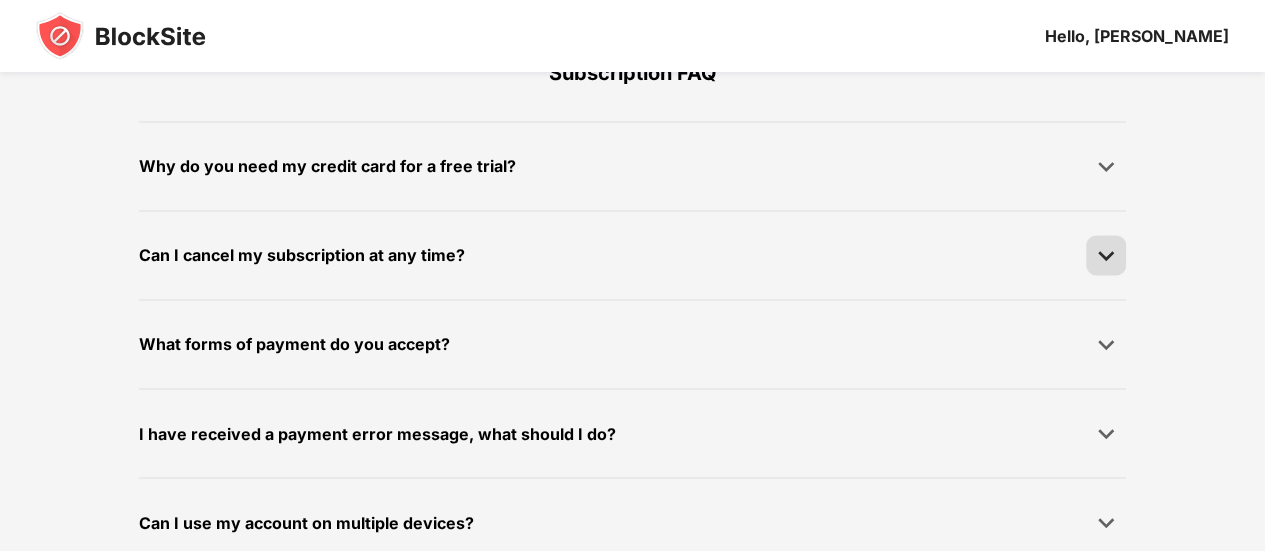 click at bounding box center [1106, 255] 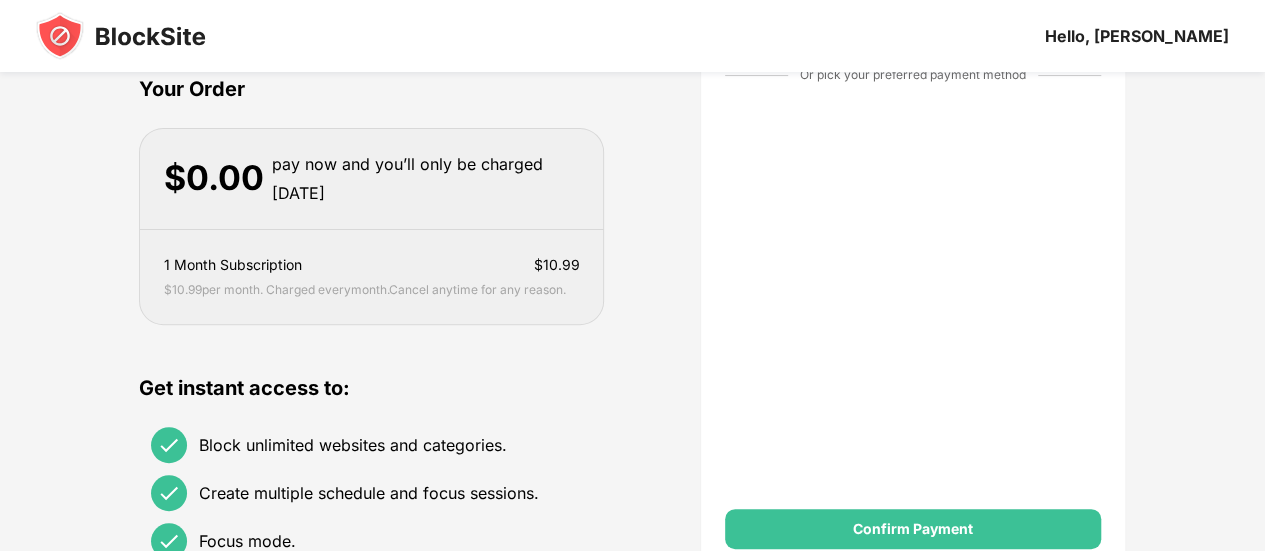 scroll, scrollTop: 166, scrollLeft: 0, axis: vertical 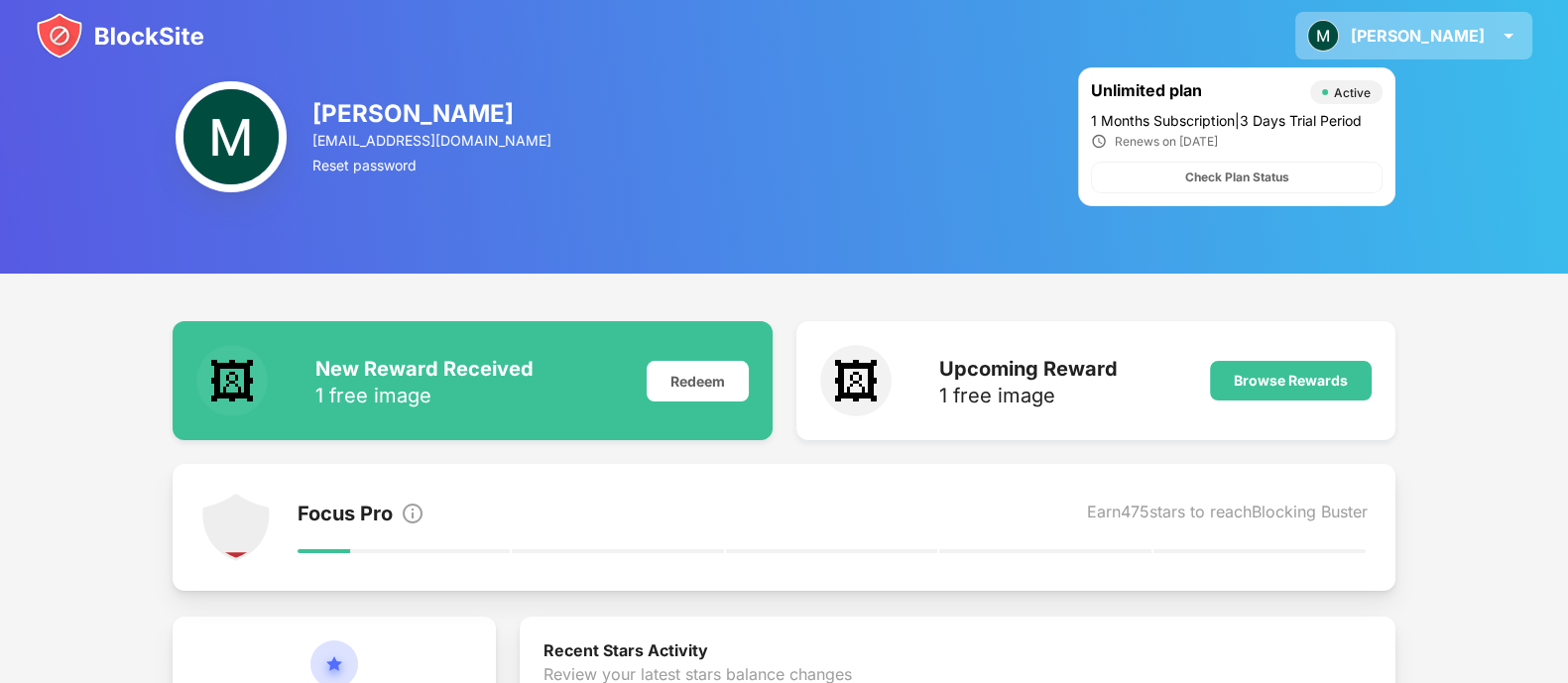 click on "[PERSON_NAME]" at bounding box center [1417, 36] 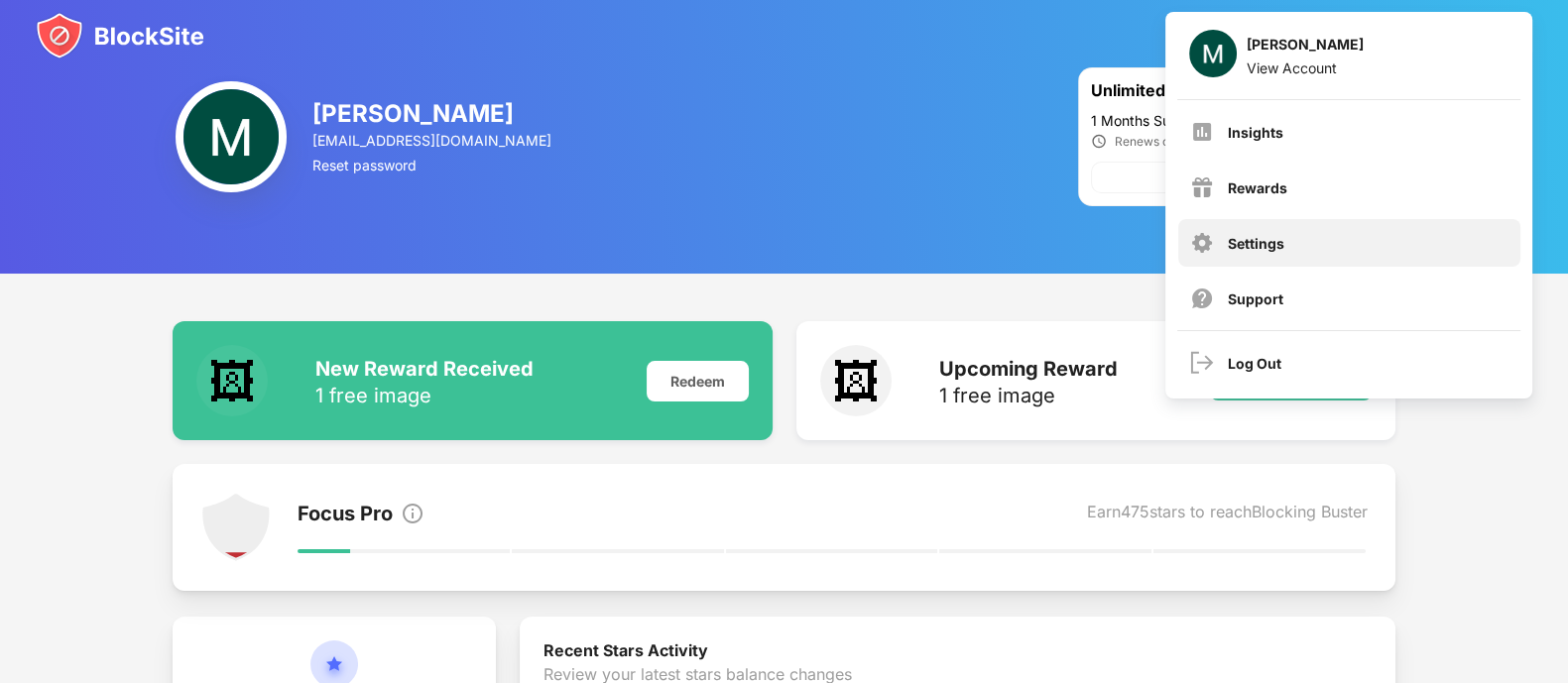 click on "Settings" at bounding box center (1256, 243) 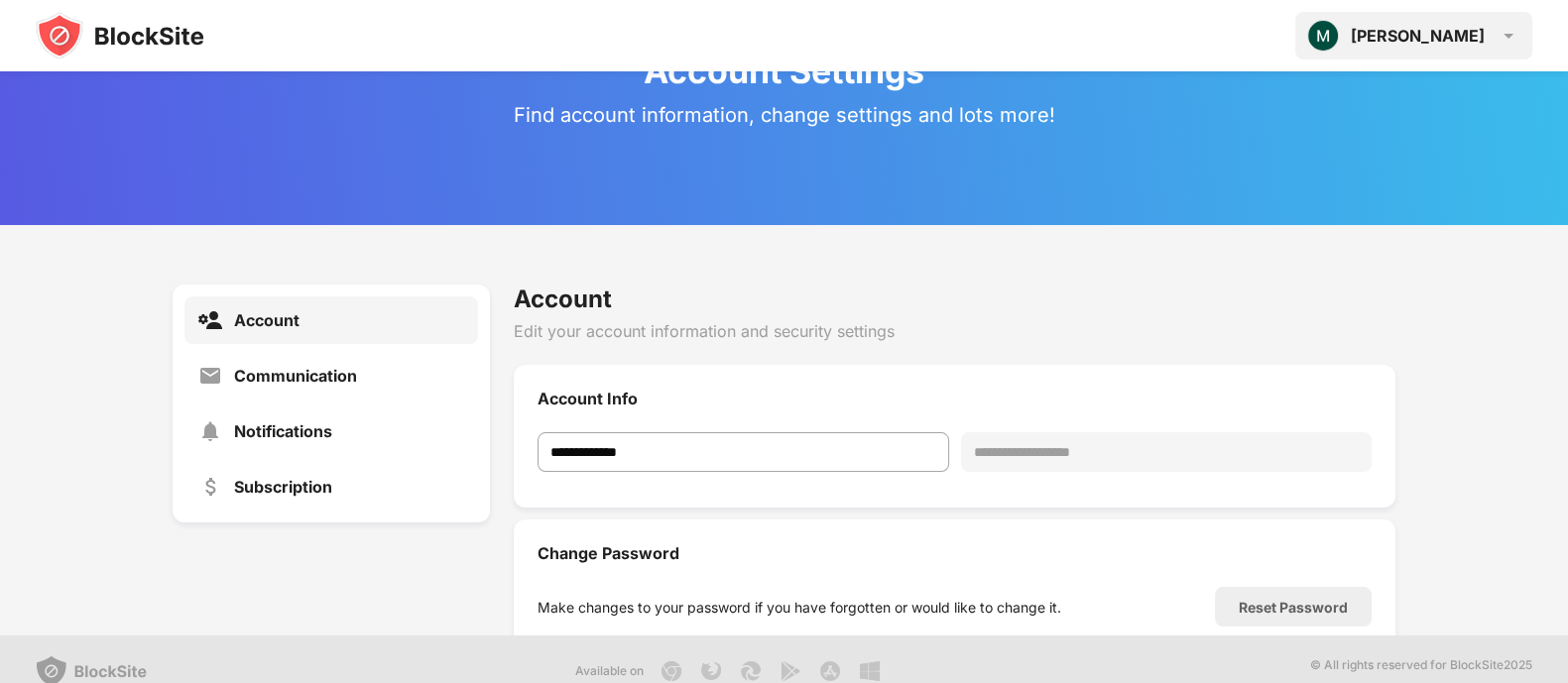 scroll, scrollTop: 71, scrollLeft: 0, axis: vertical 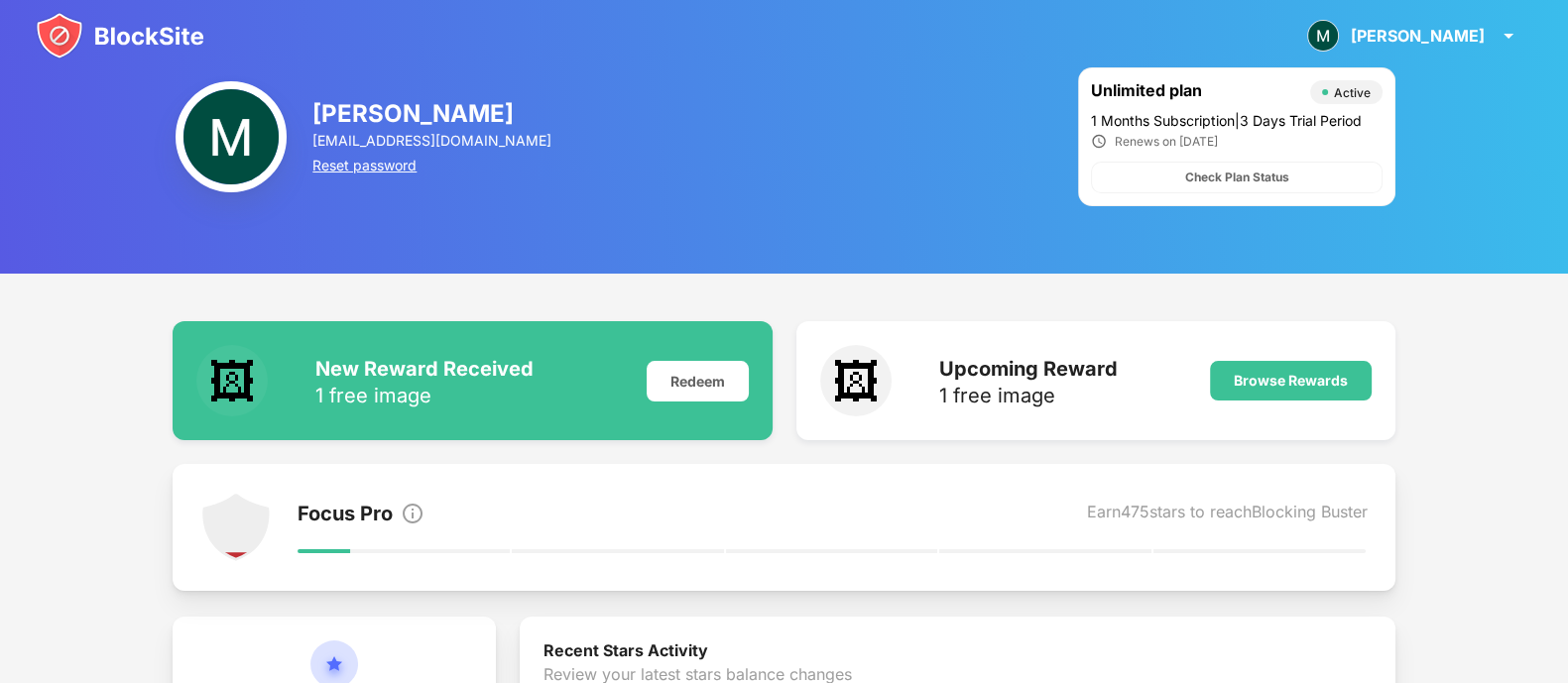 click on "Reset password" at bounding box center (433, 165) 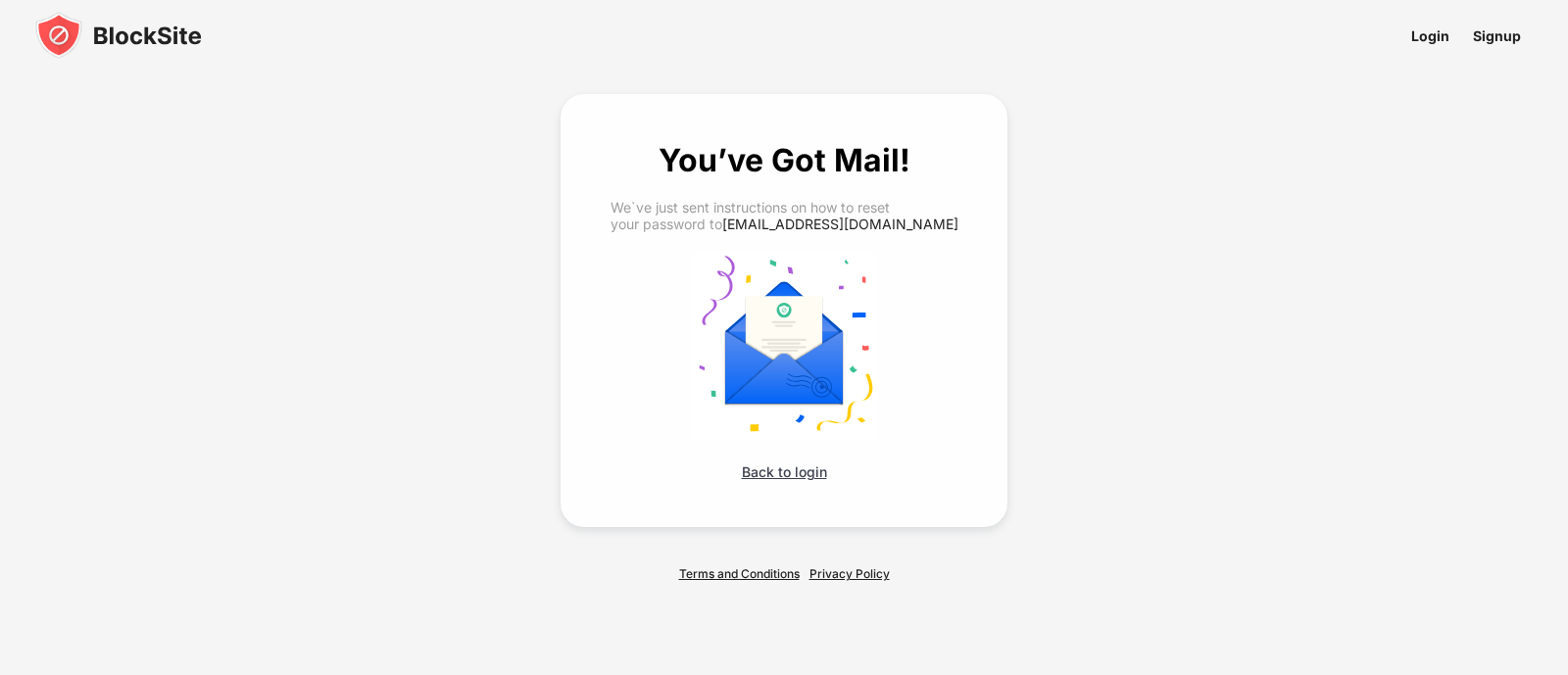 click on "Back to login" at bounding box center [784, 471] 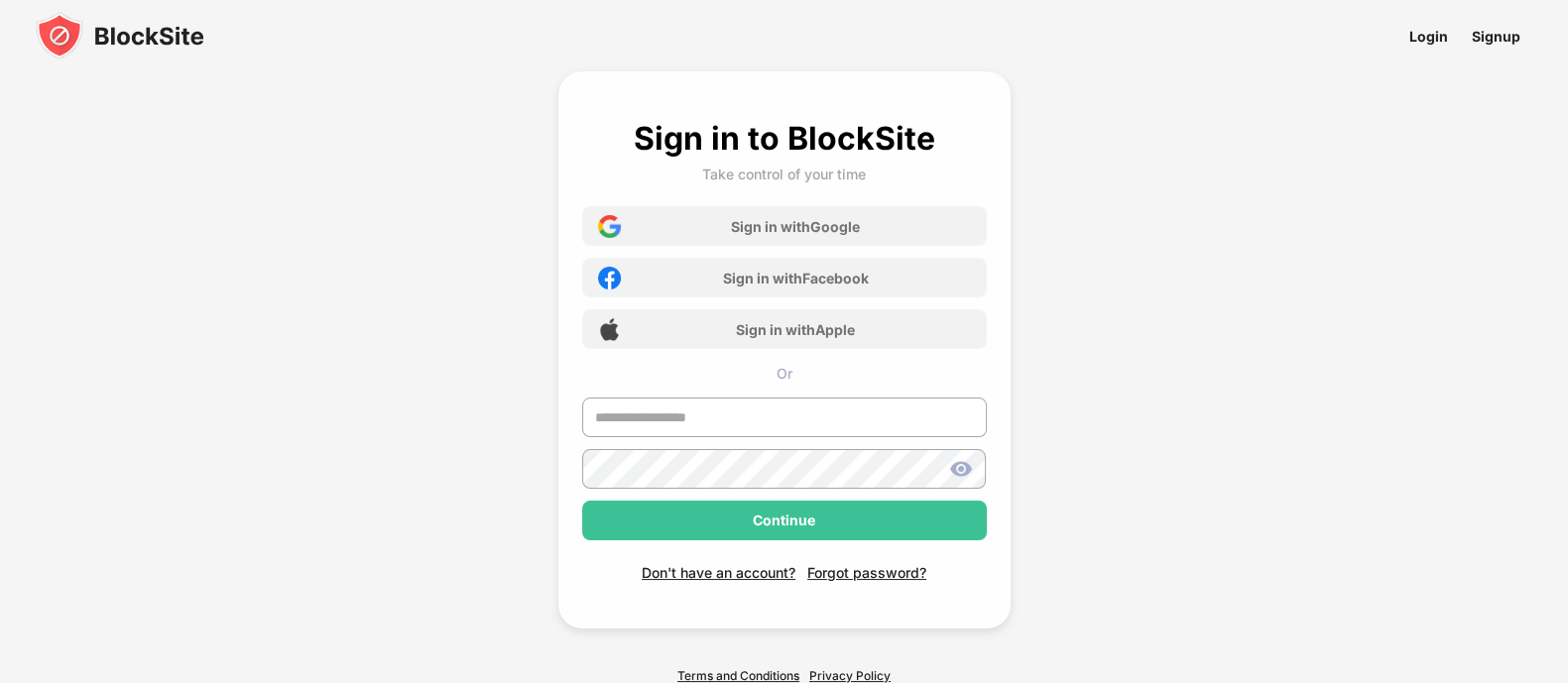 click at bounding box center [784, 423] 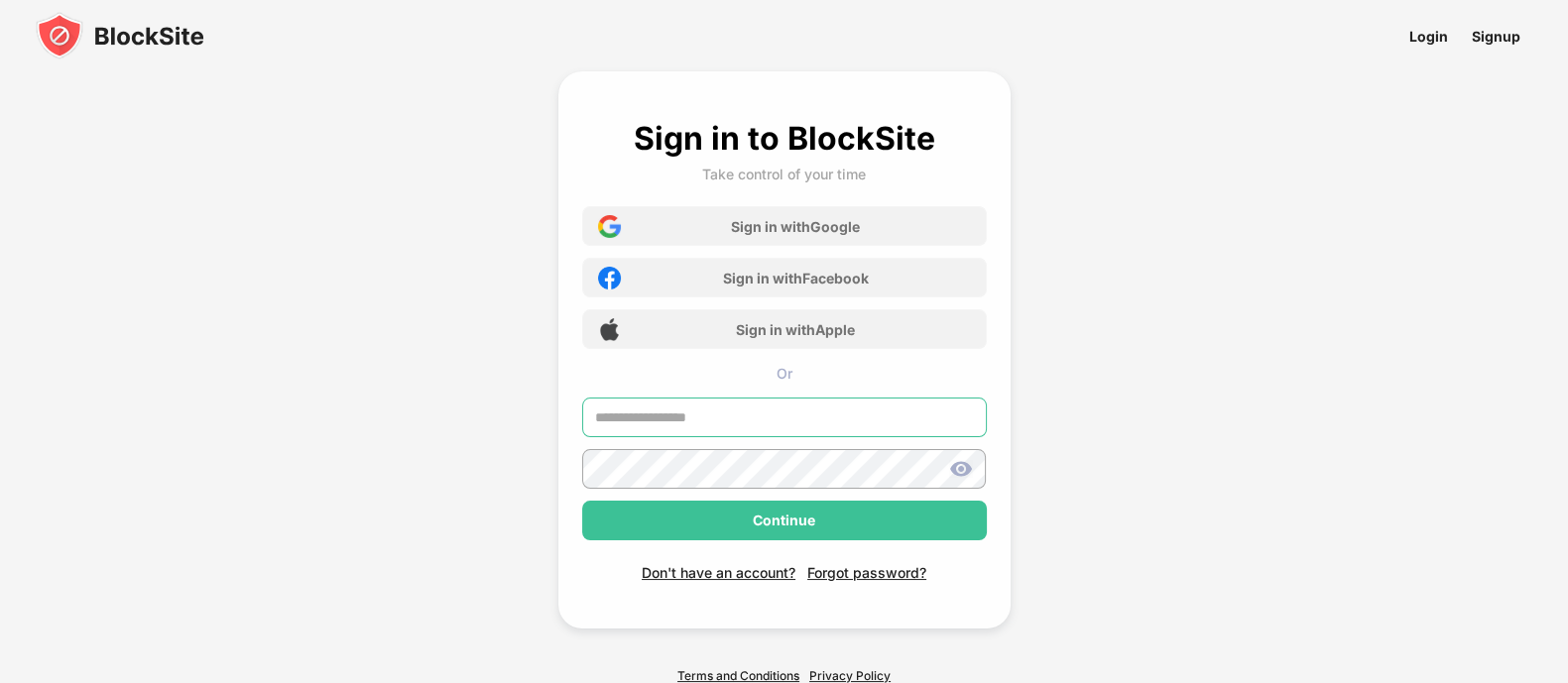 click at bounding box center [784, 417] 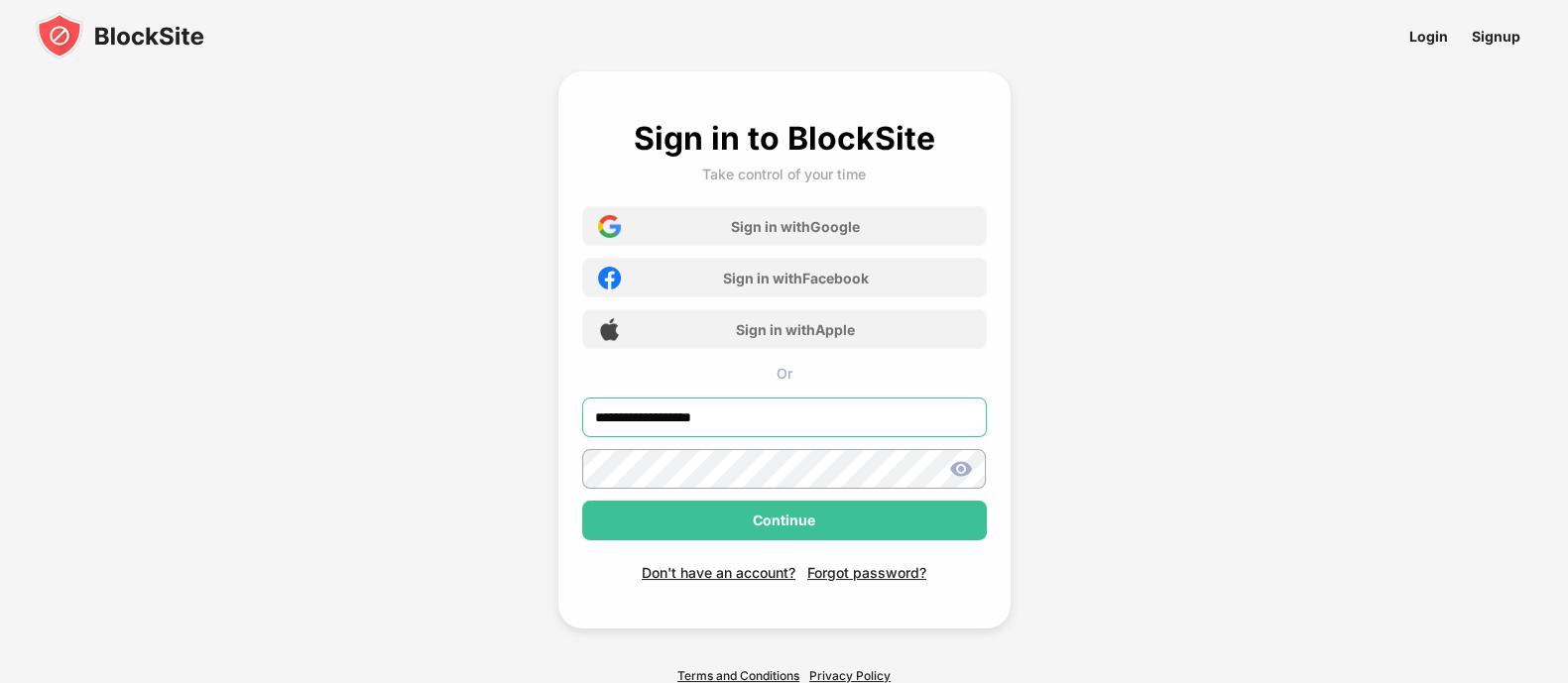 type on "**********" 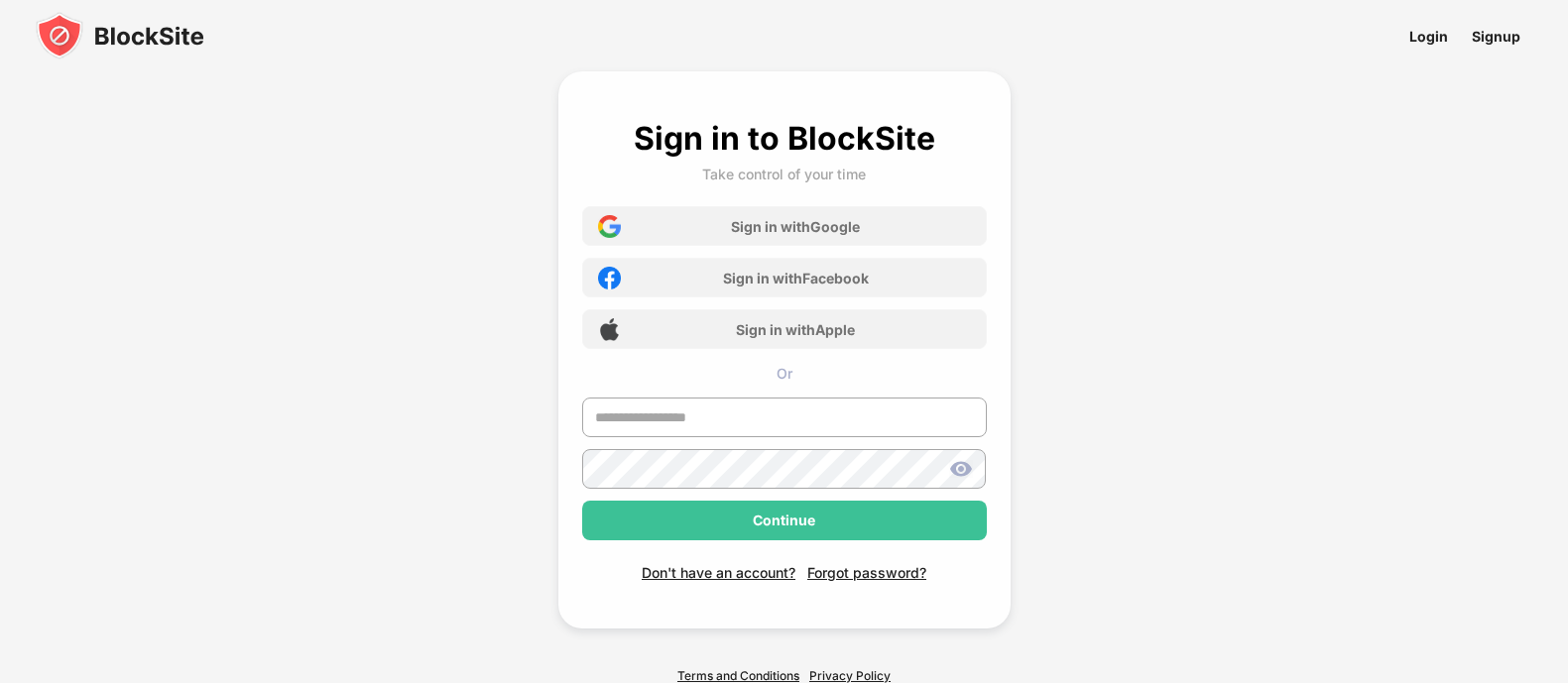 scroll, scrollTop: 0, scrollLeft: 0, axis: both 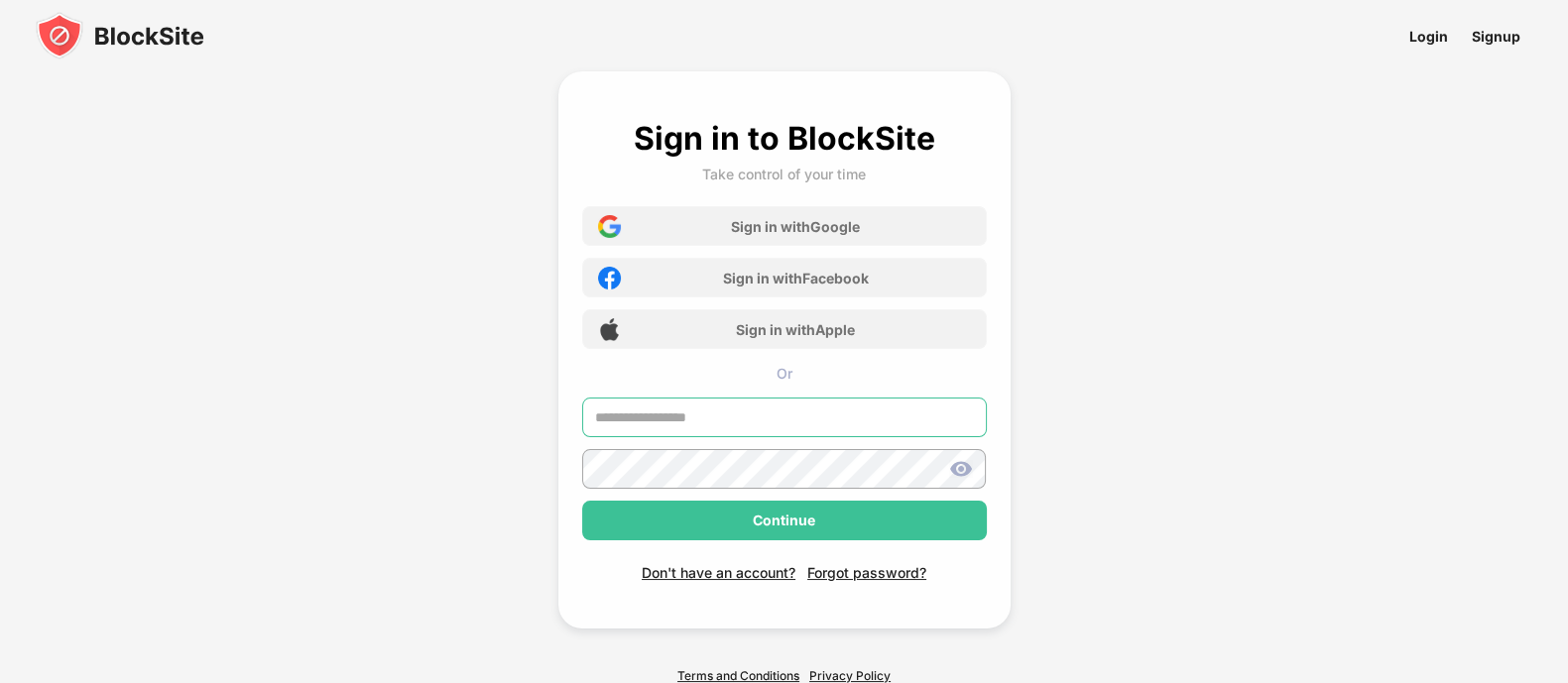 click at bounding box center [784, 417] 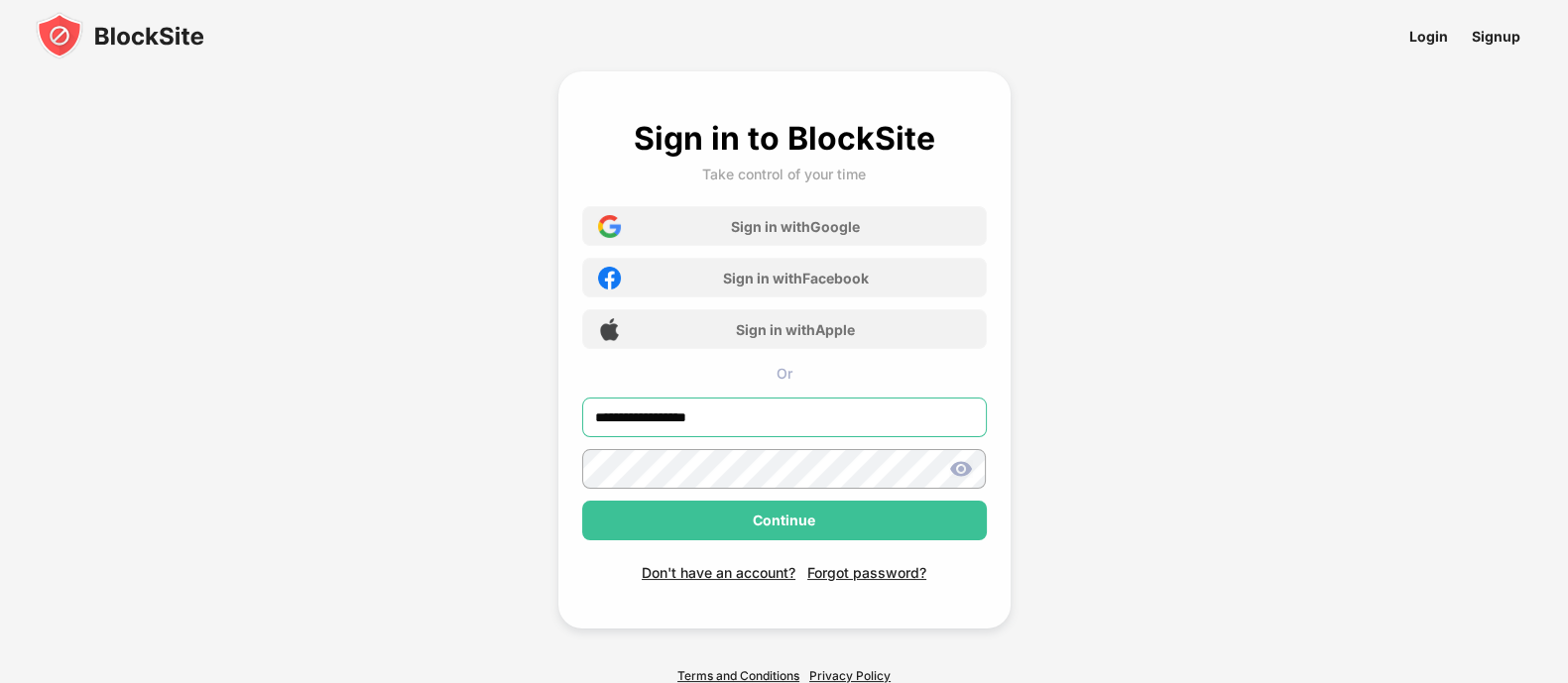 type on "**********" 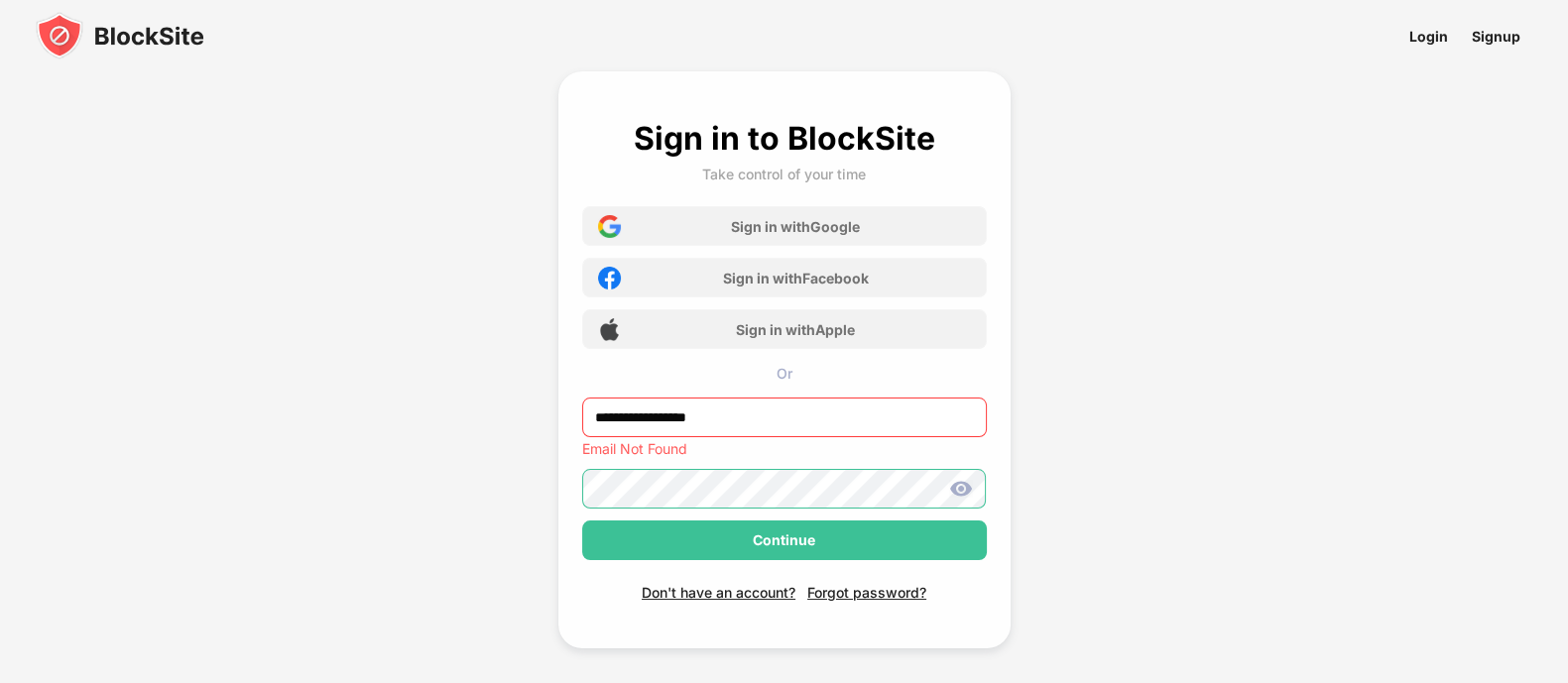 click on "**********" at bounding box center [784, 387] 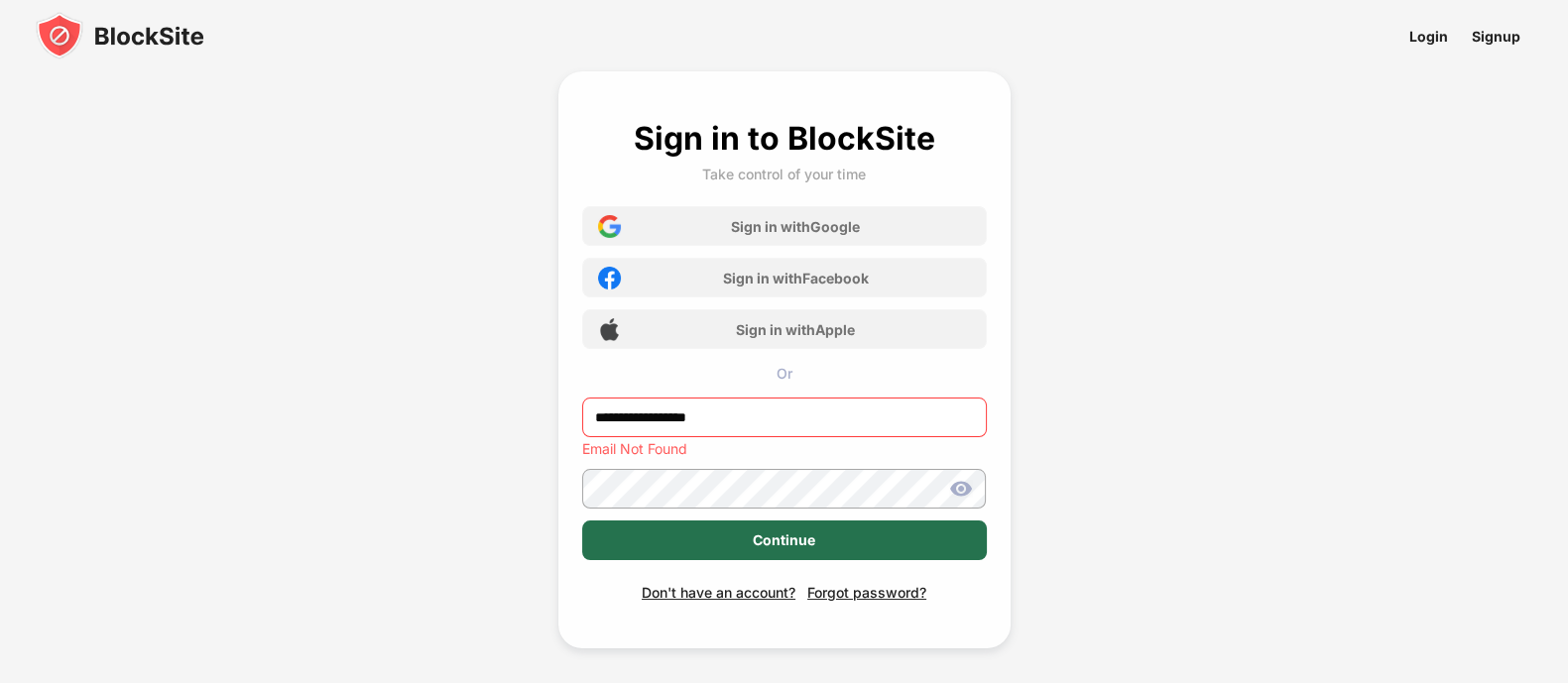 click on "Continue" at bounding box center (784, 540) 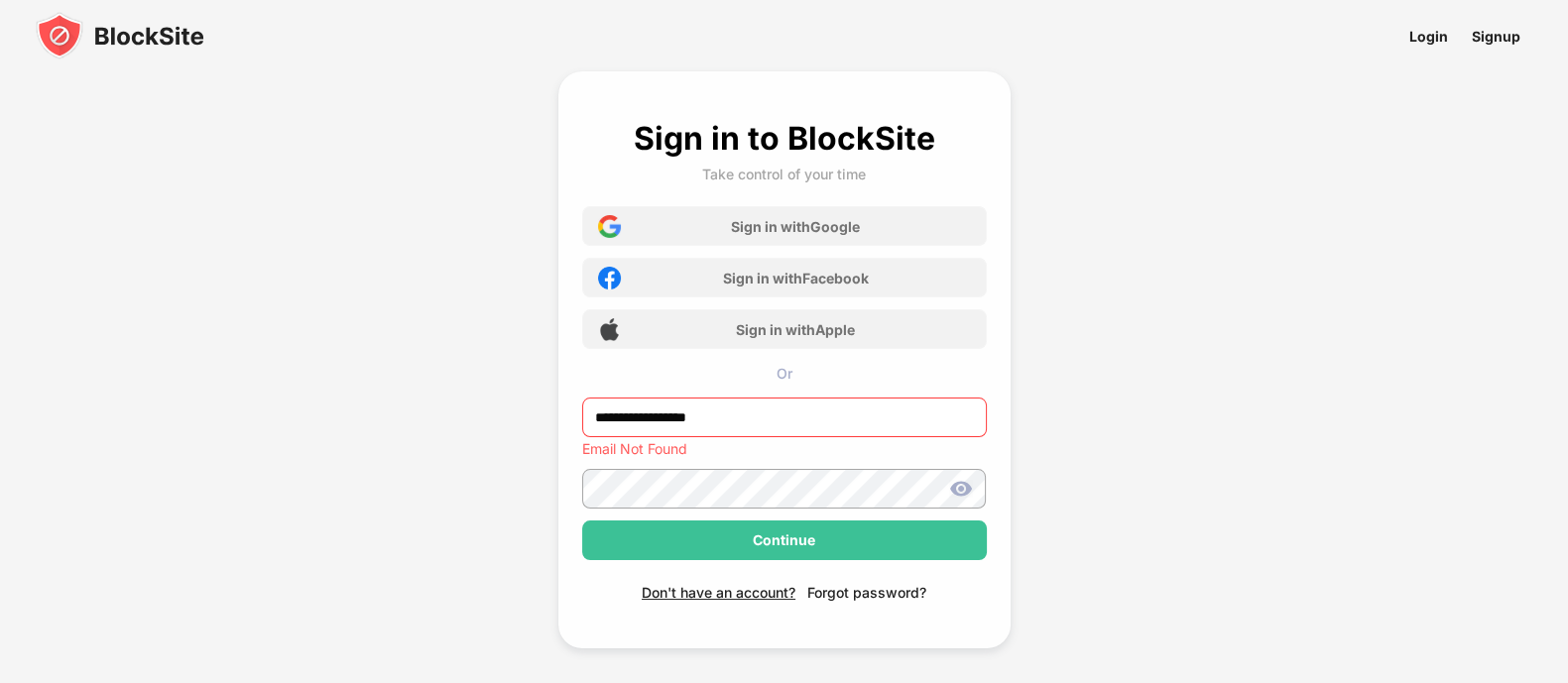 click on "Forgot password?" at bounding box center [867, 592] 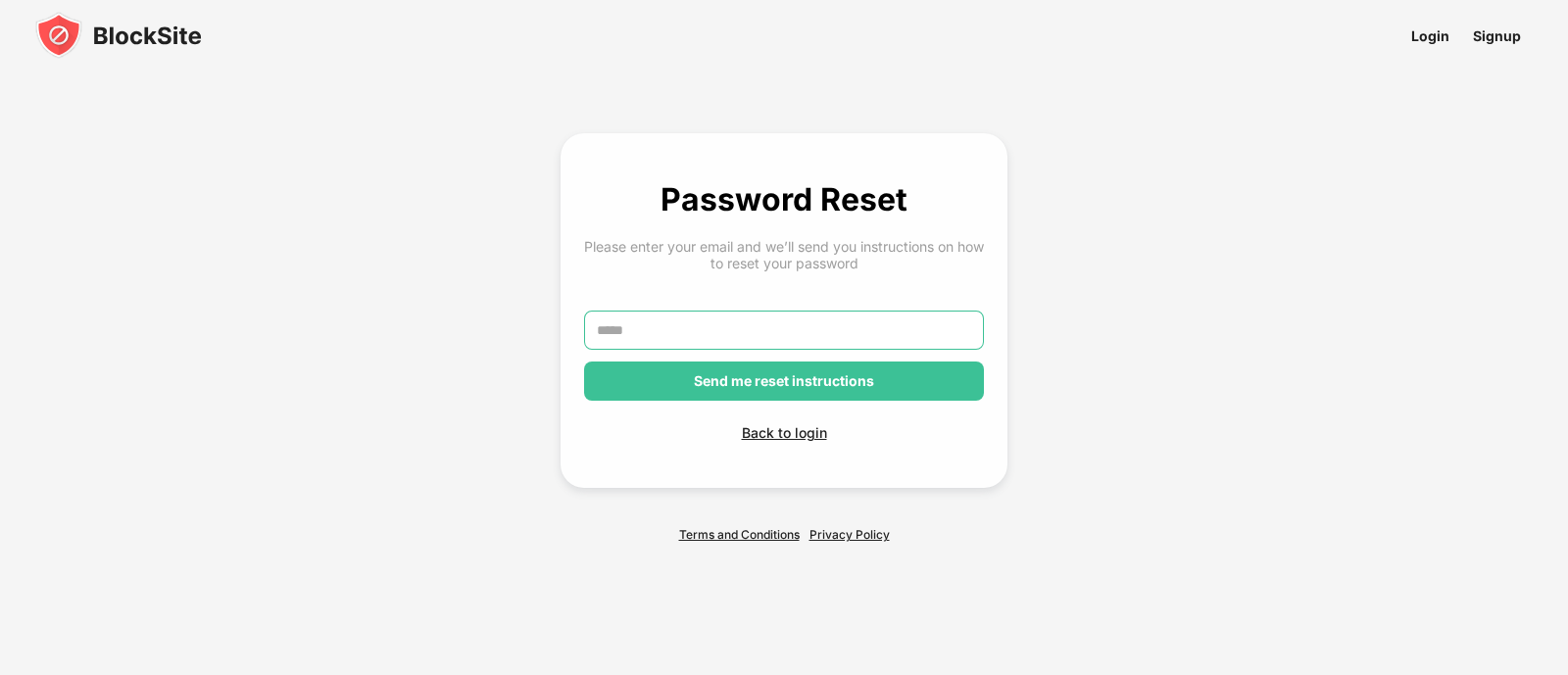 click at bounding box center [784, 330] 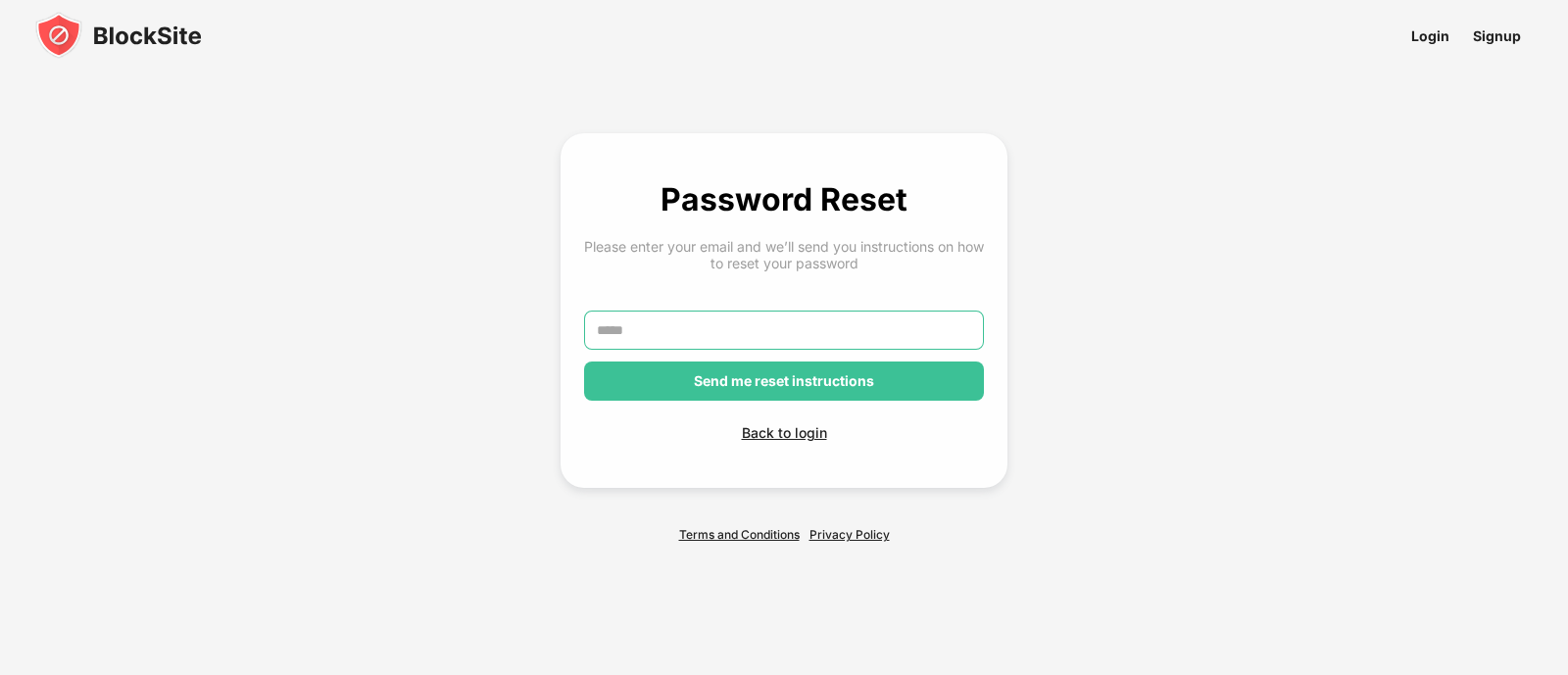 click at bounding box center (784, 330) 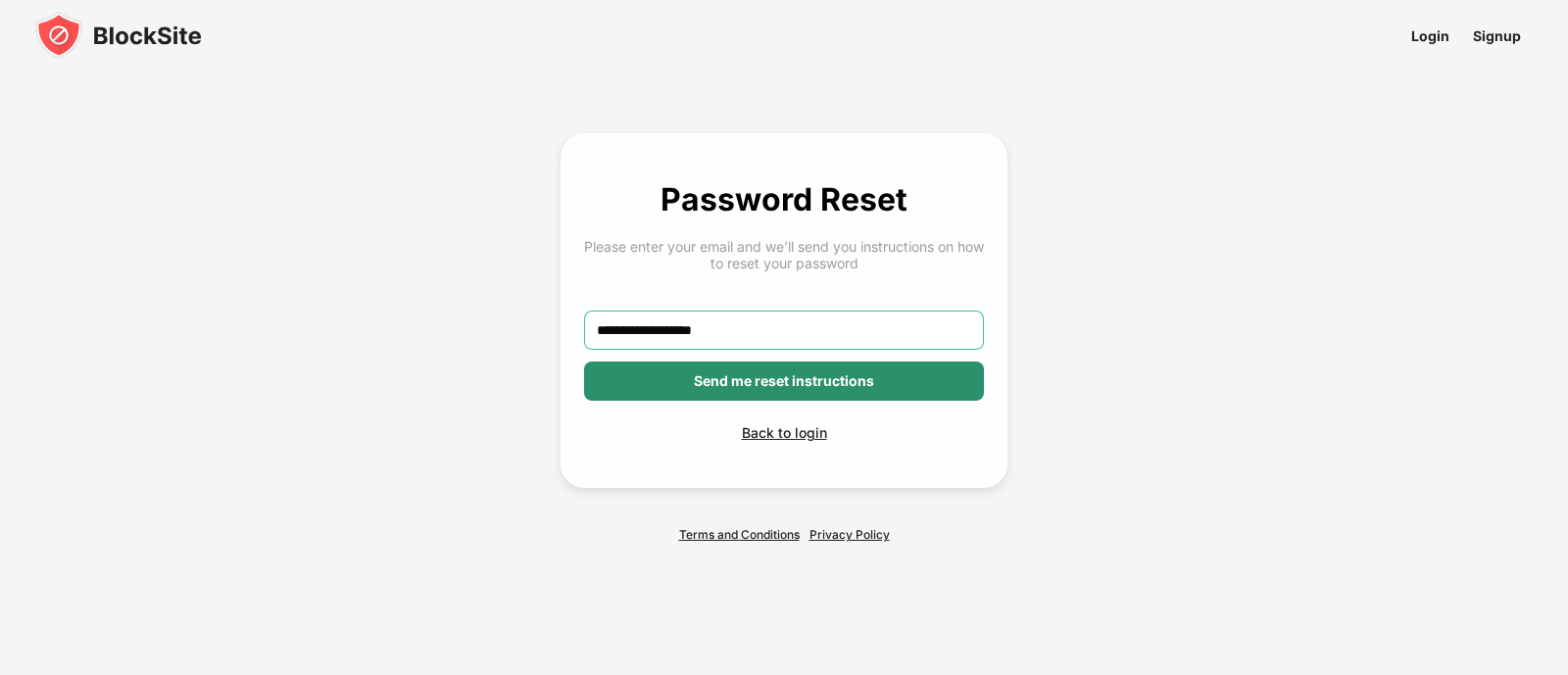 type on "**********" 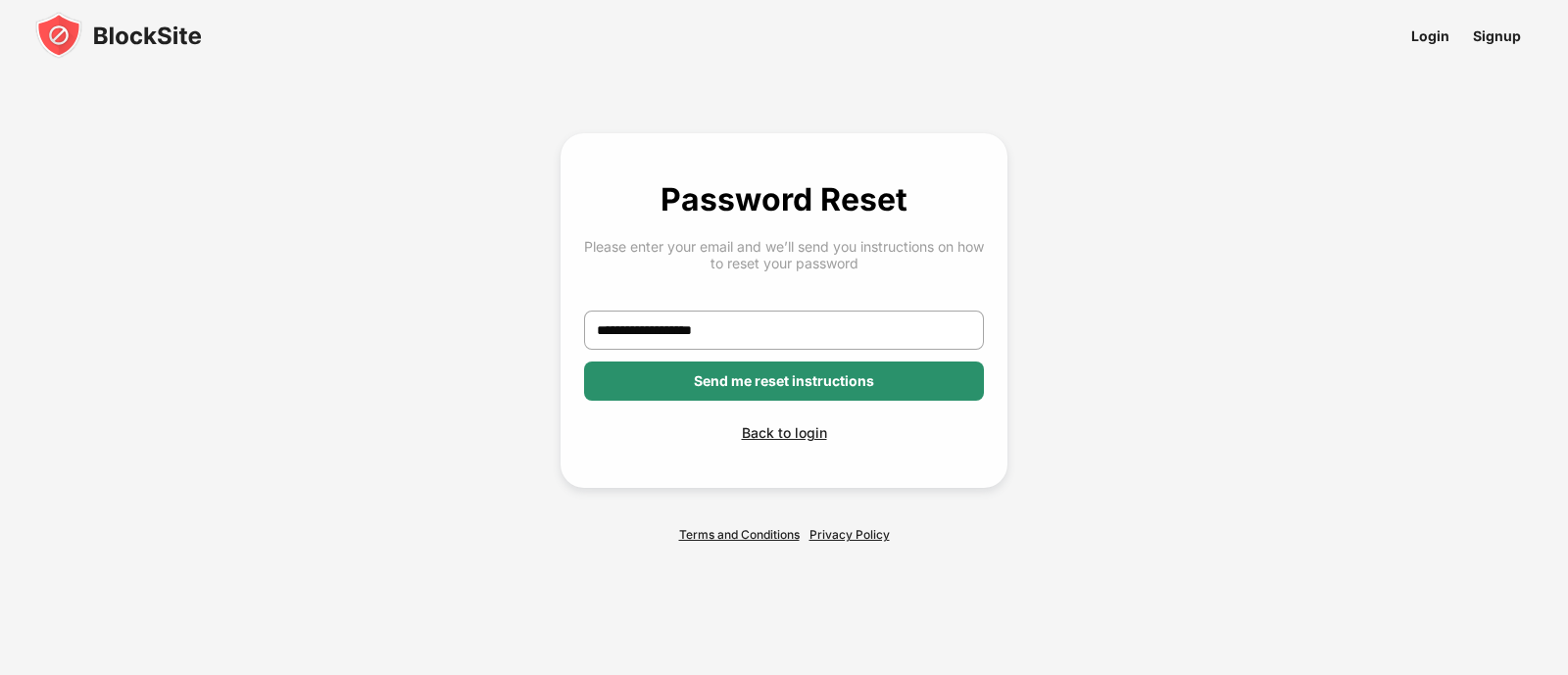 click on "Send me reset instructions" at bounding box center (784, 381) 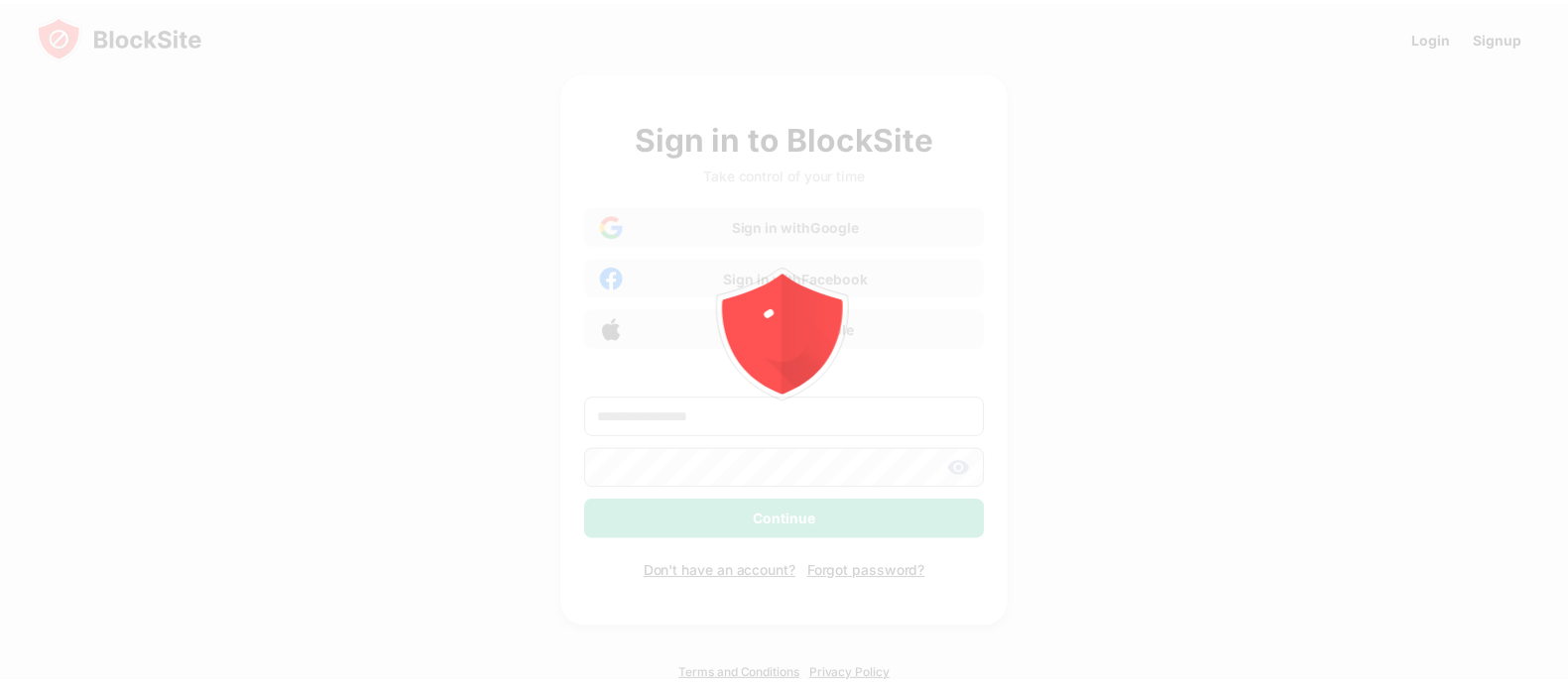 scroll, scrollTop: 0, scrollLeft: 0, axis: both 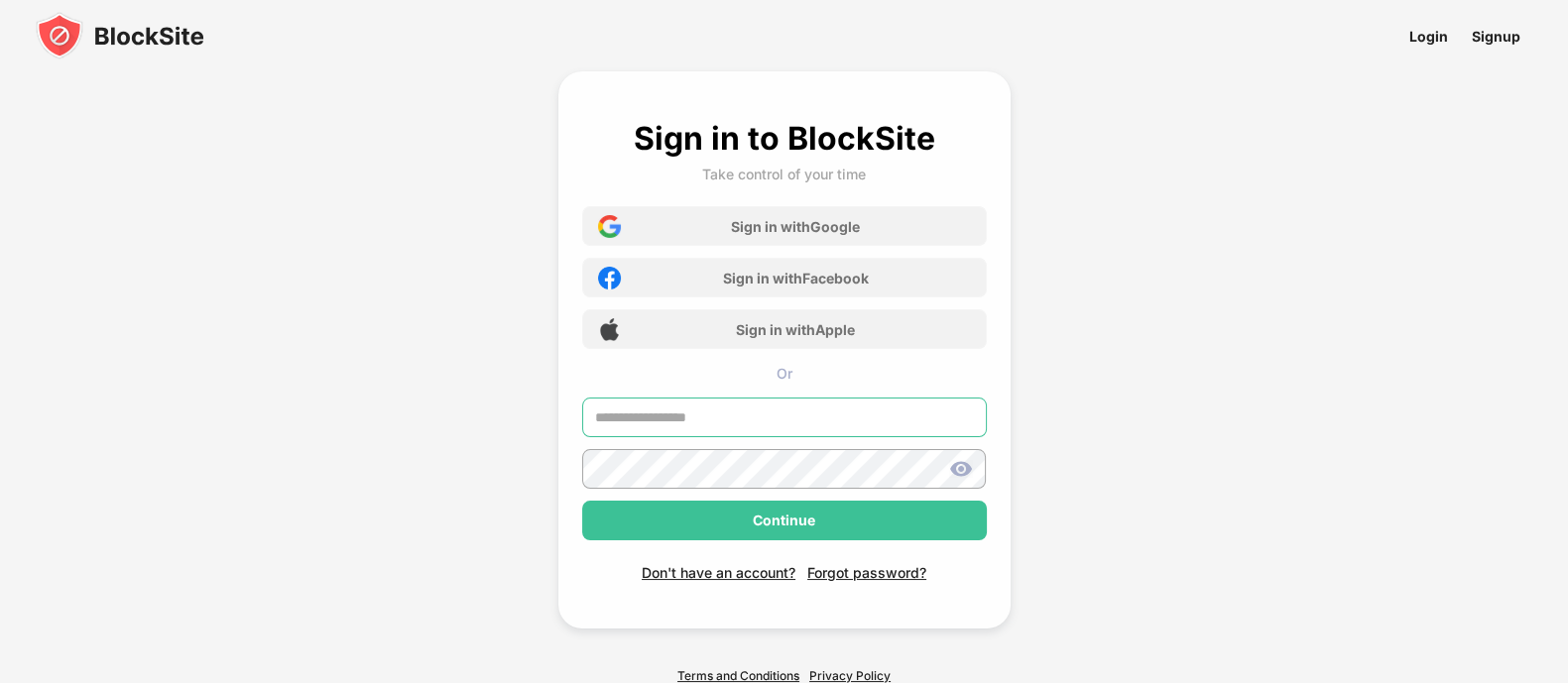 click at bounding box center [784, 417] 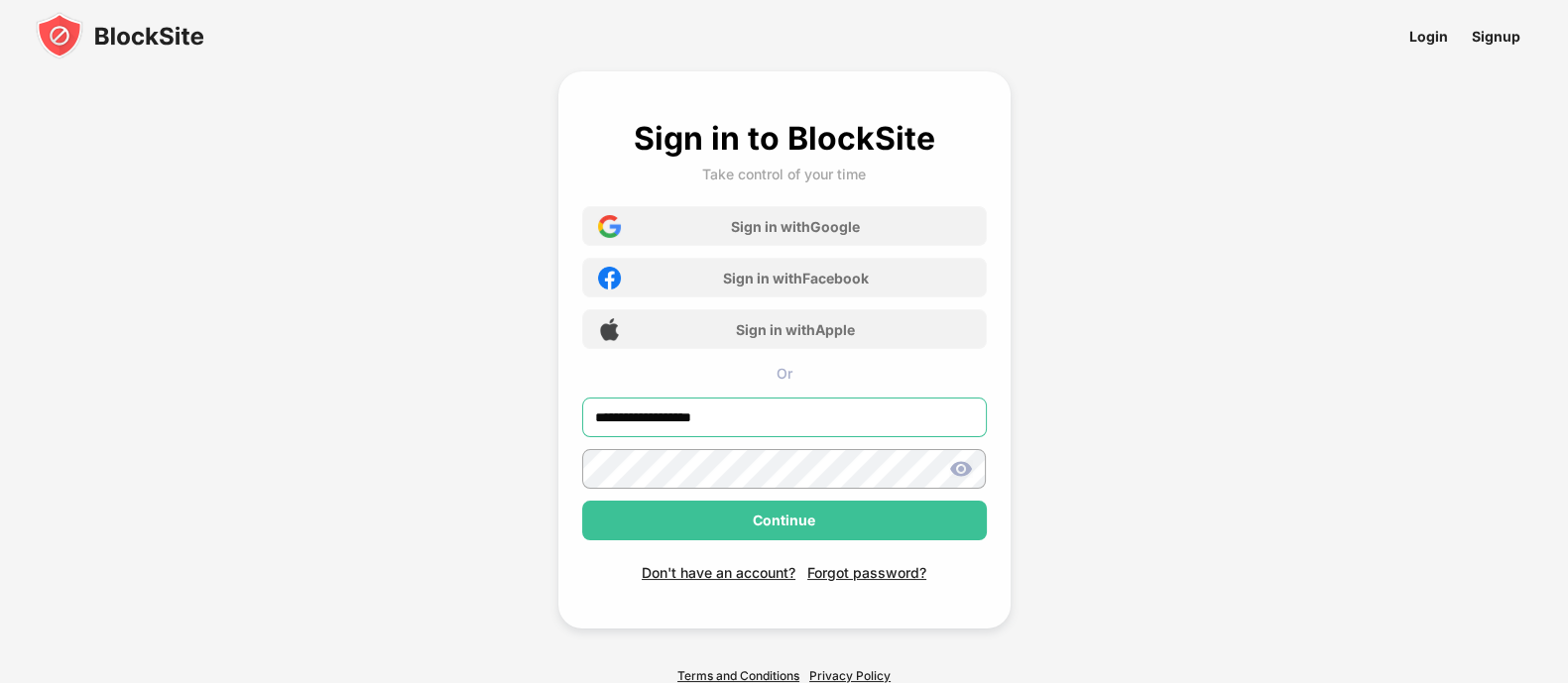 type on "**********" 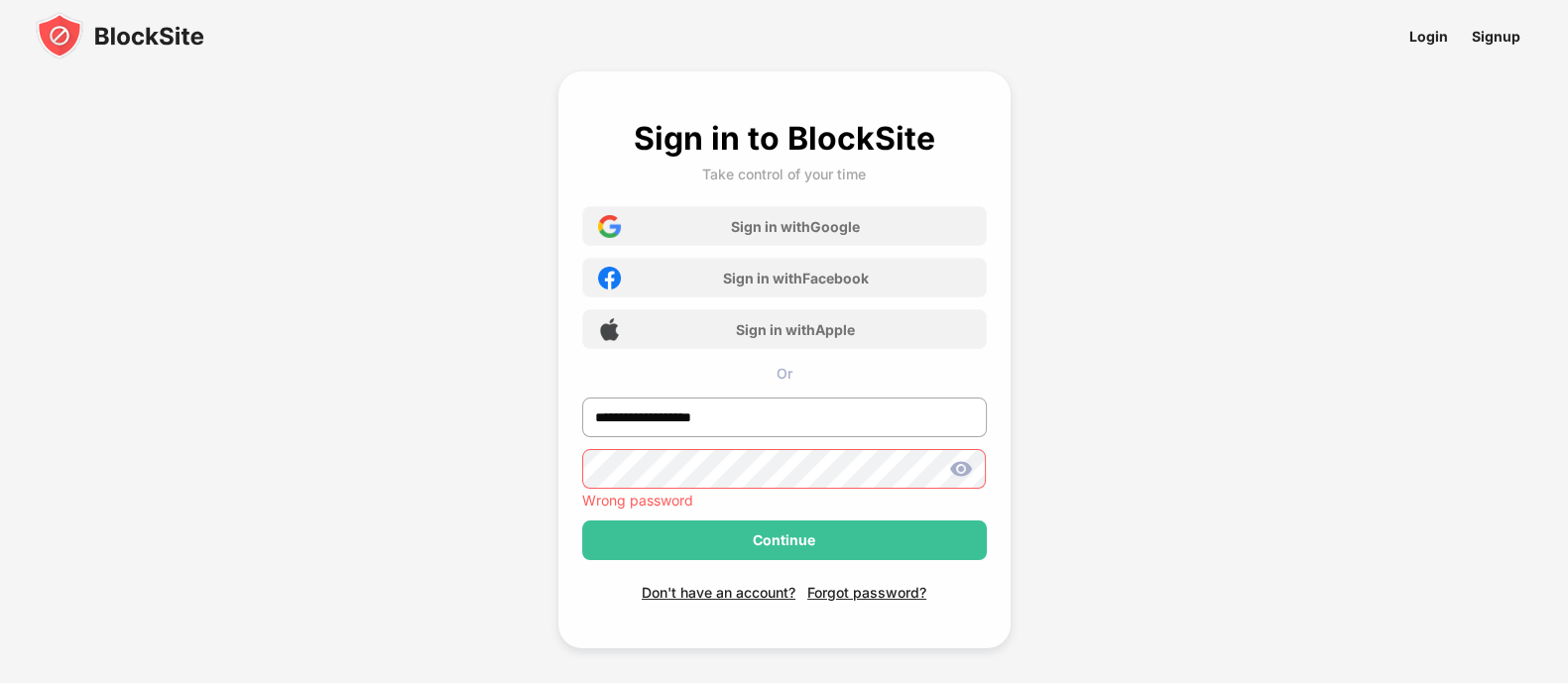 click on "**********" at bounding box center (784, 387) 